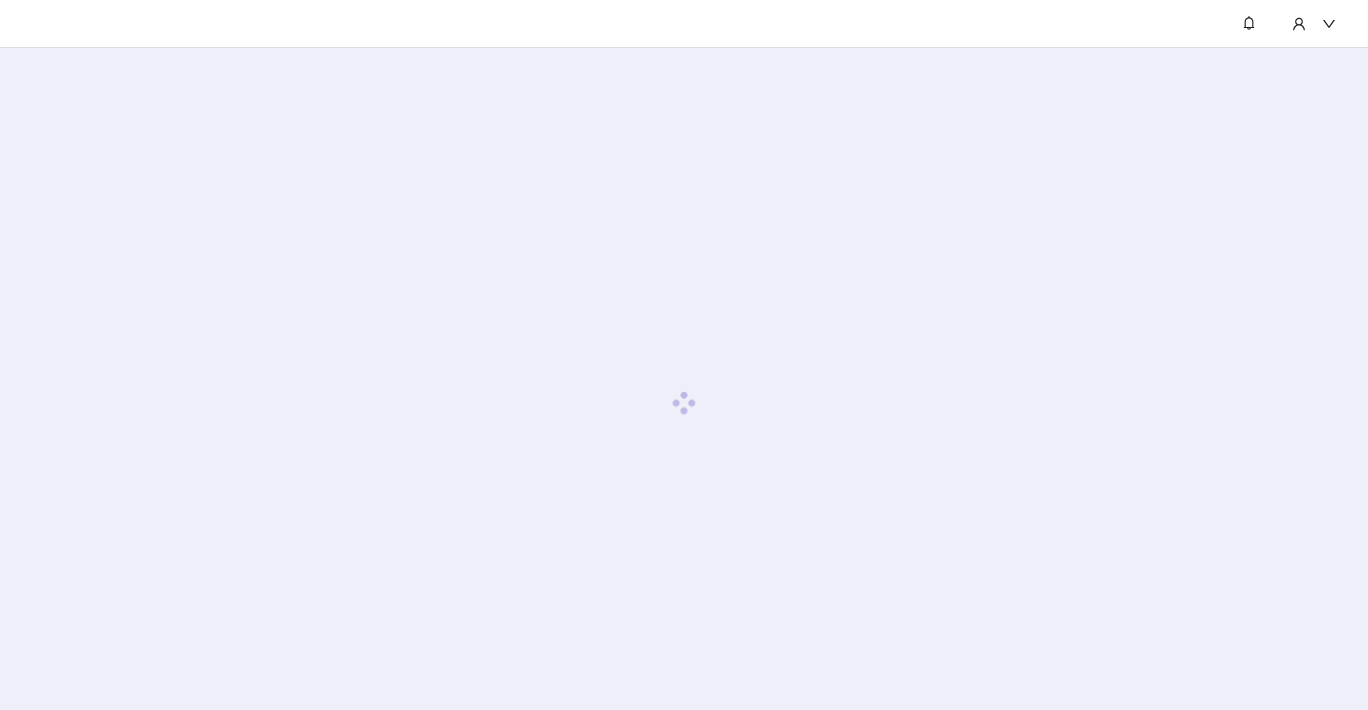 scroll, scrollTop: 0, scrollLeft: 0, axis: both 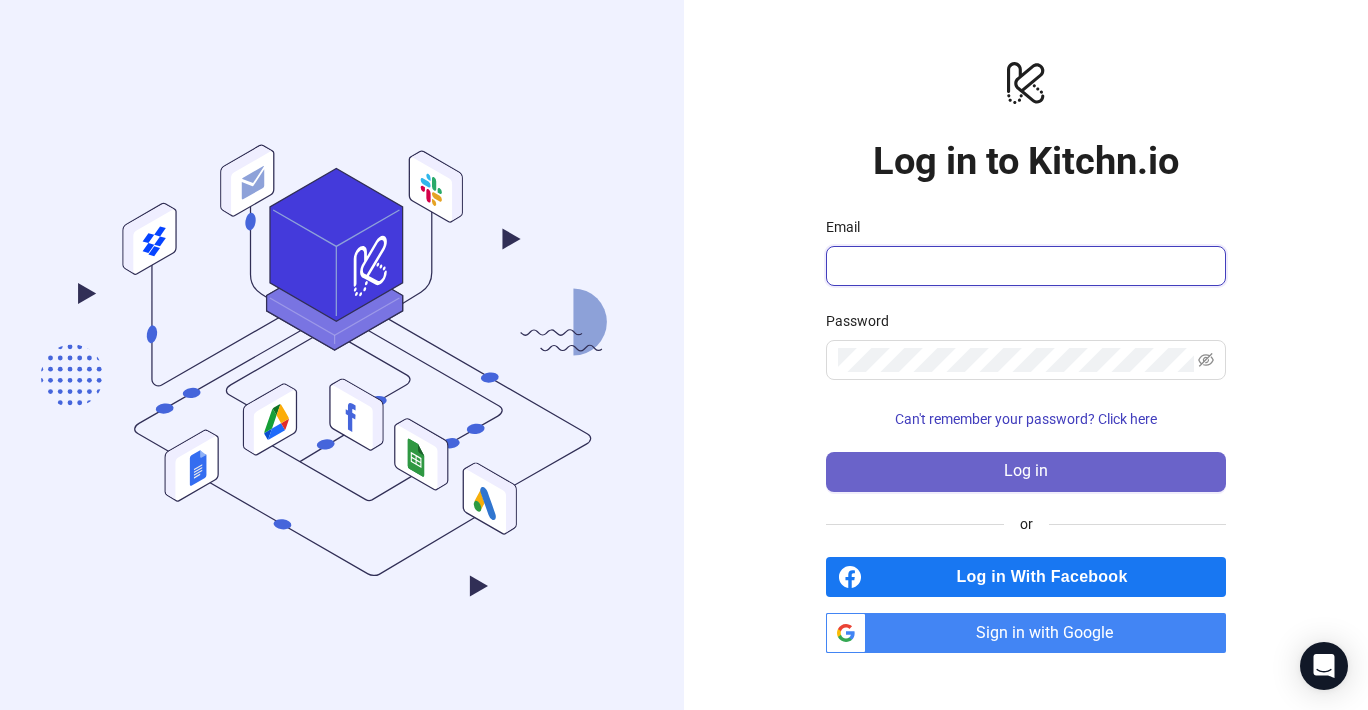 type on "**********" 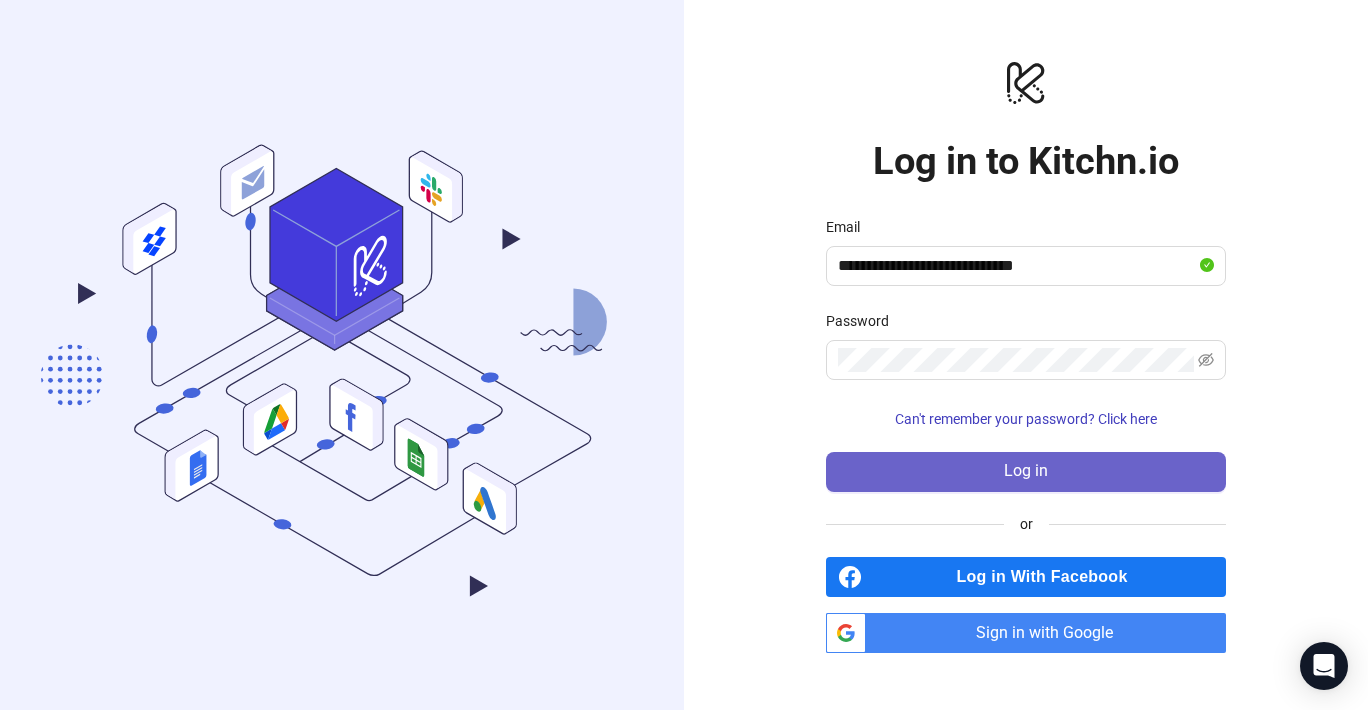 click on "Log in" at bounding box center (1026, 472) 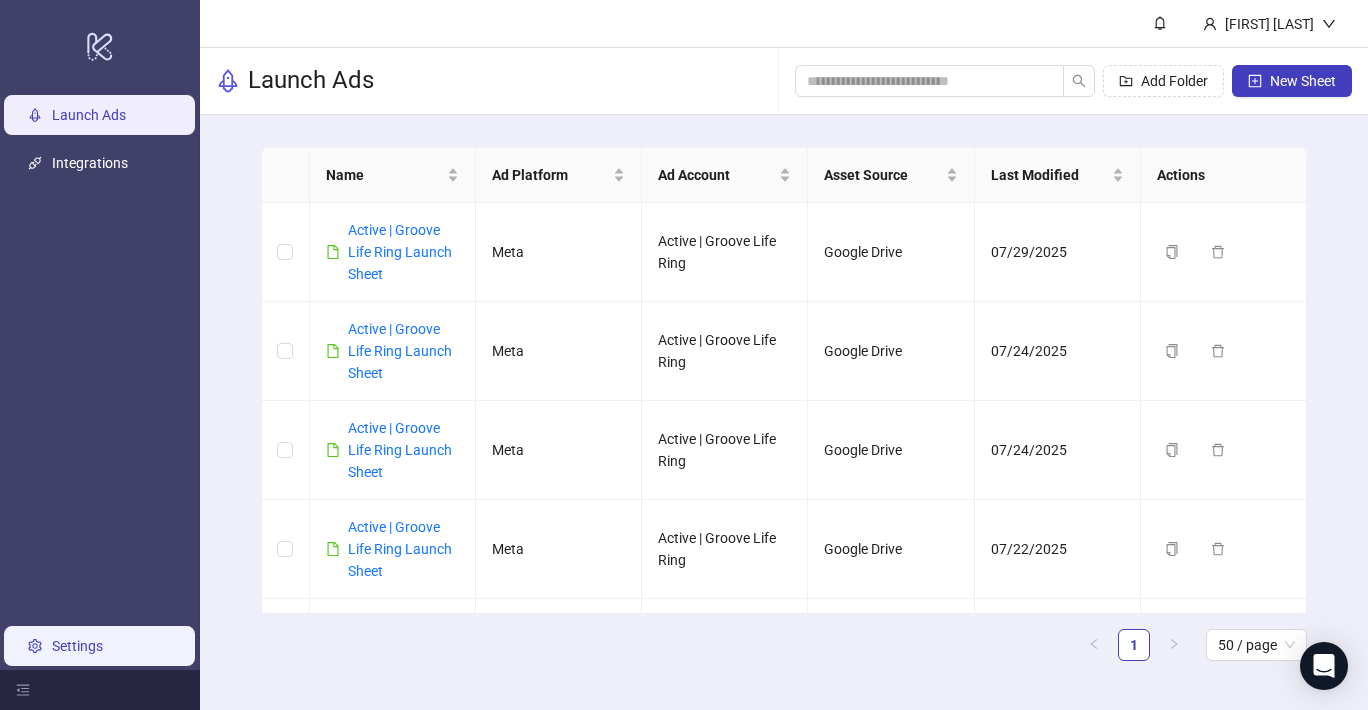 click on "Settings" at bounding box center (77, 646) 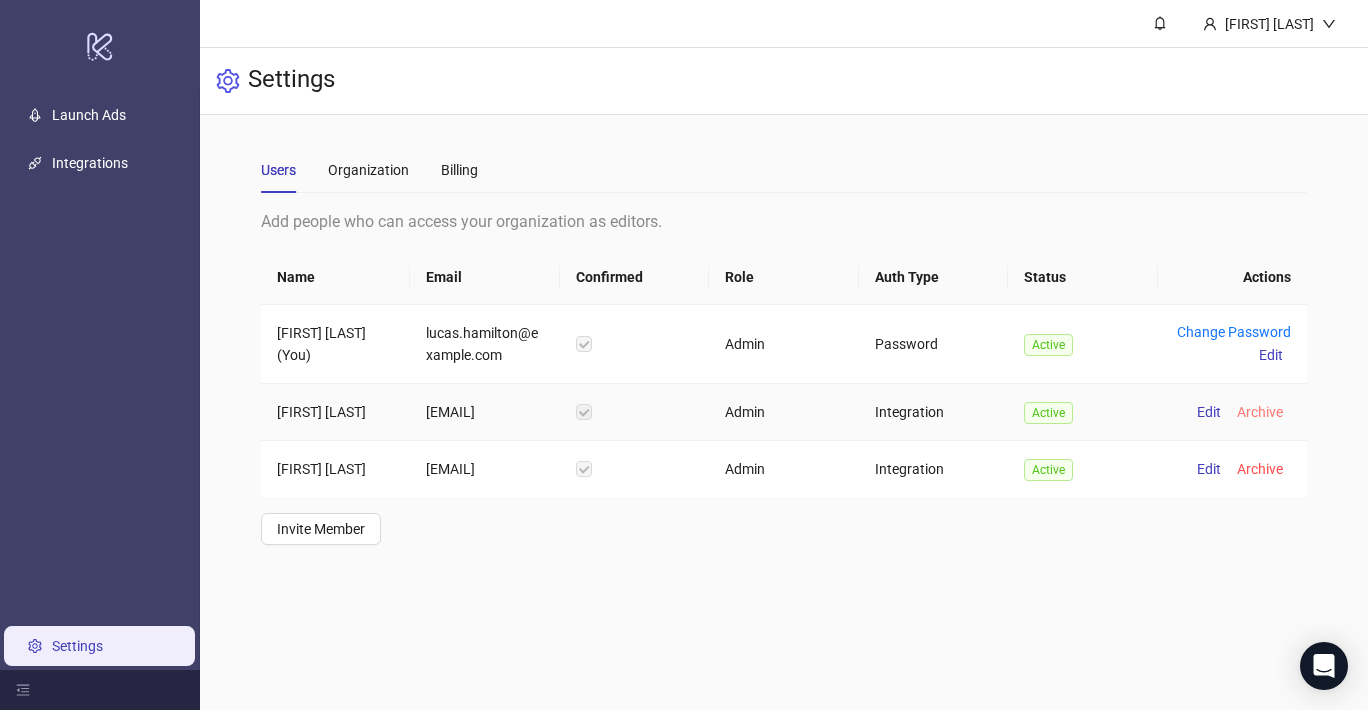 click on "Archive" at bounding box center [1260, 412] 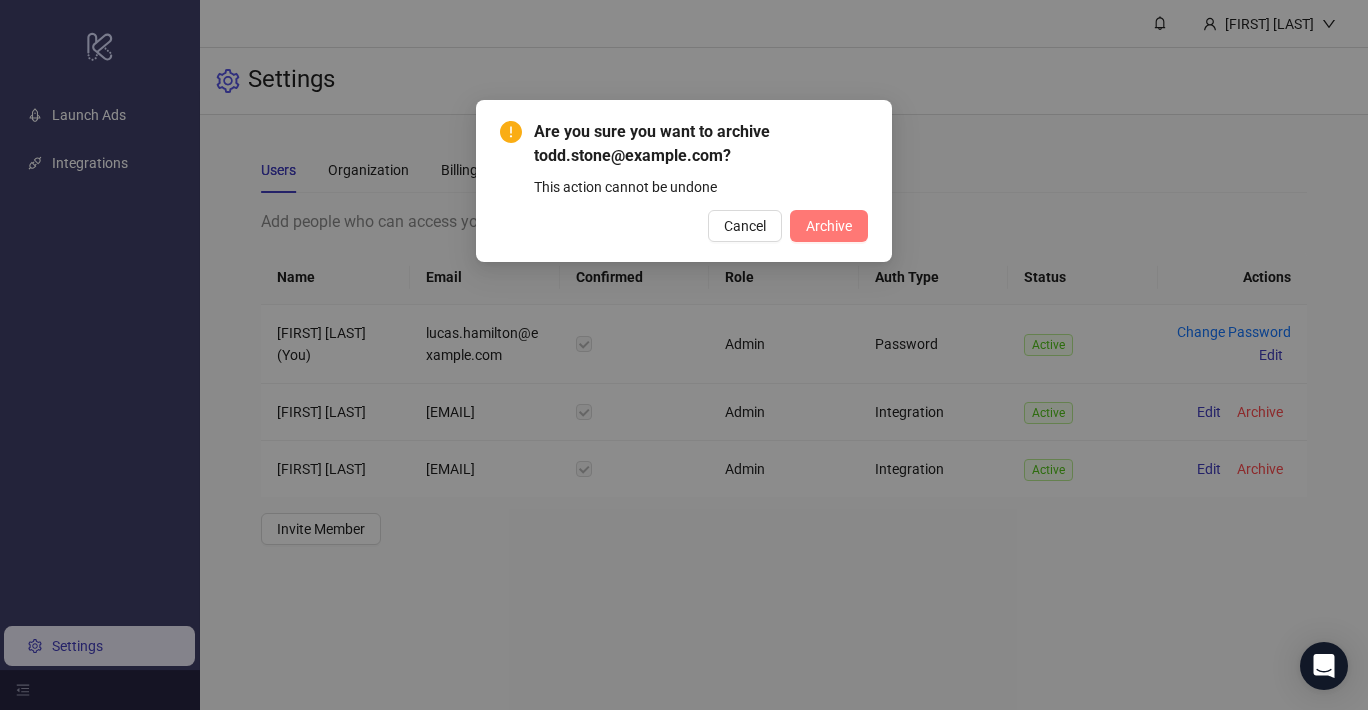 click on "Archive" at bounding box center (829, 226) 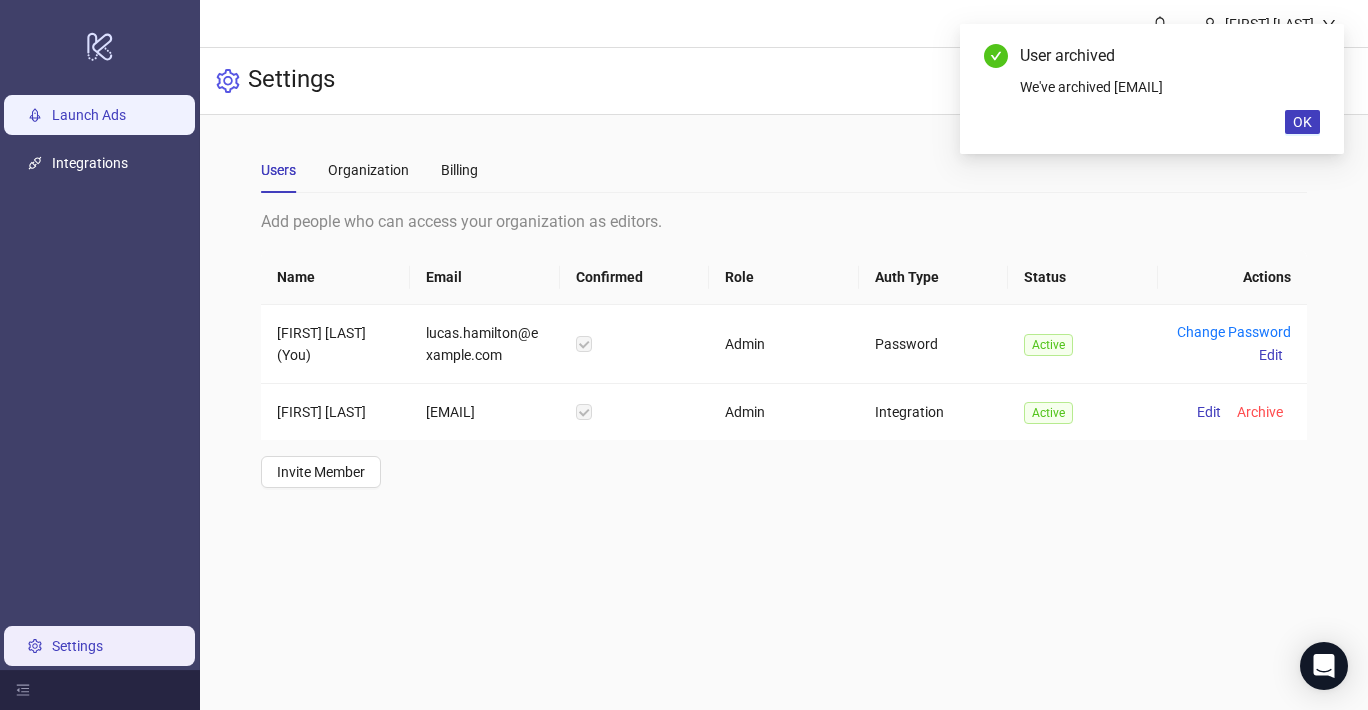 click on "Launch Ads" at bounding box center (89, 115) 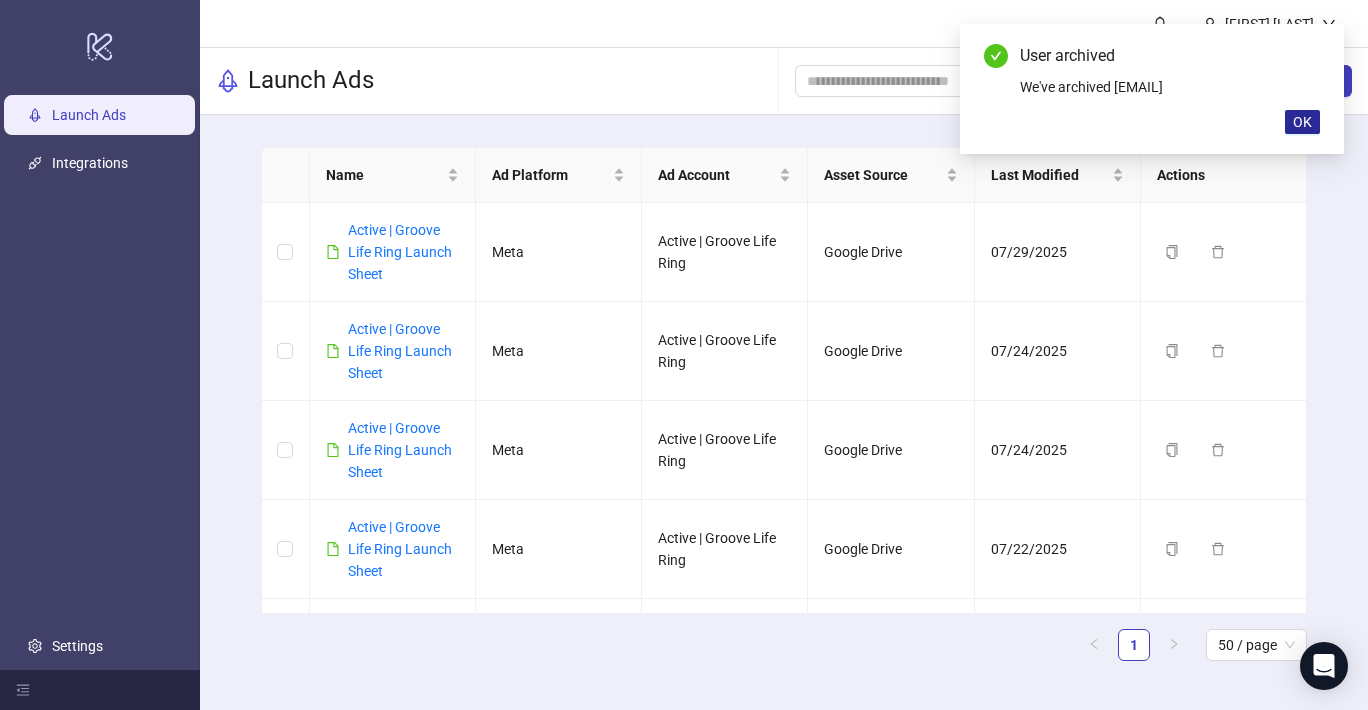 click on "OK" at bounding box center [1302, 122] 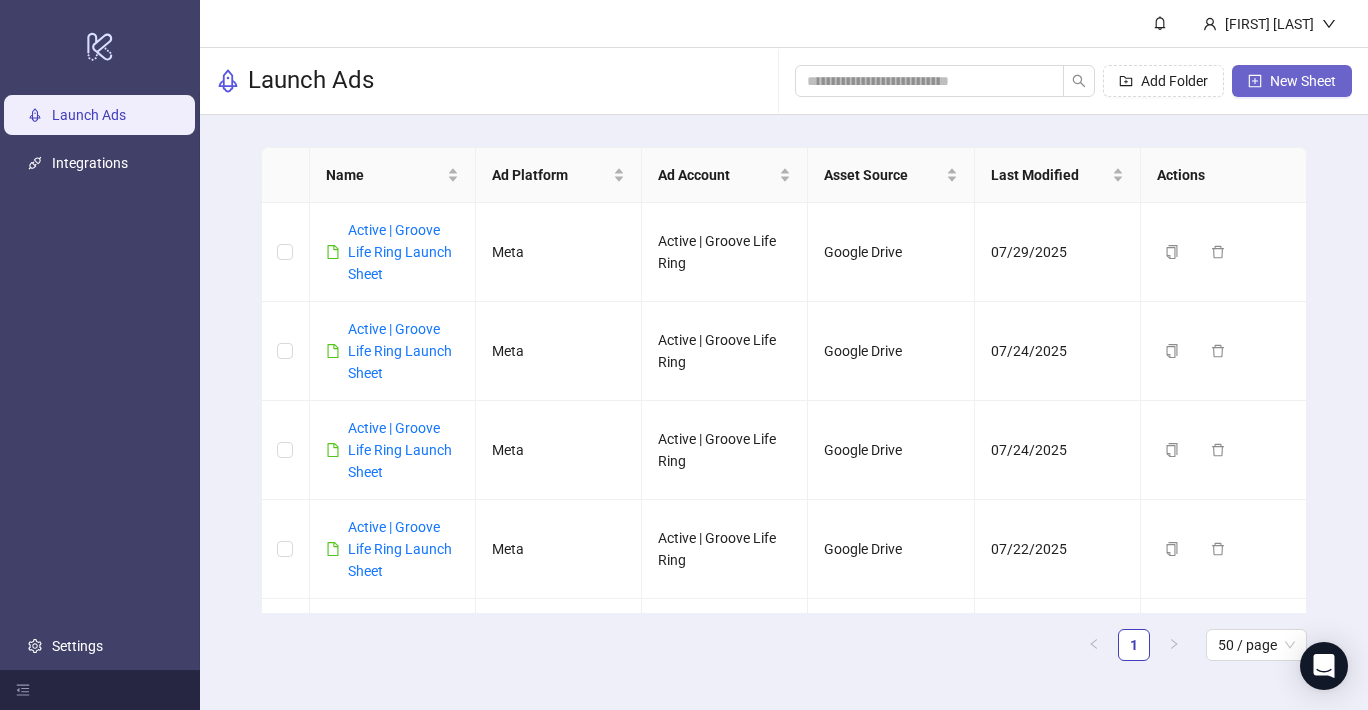 click on "New Sheet" at bounding box center [1303, 81] 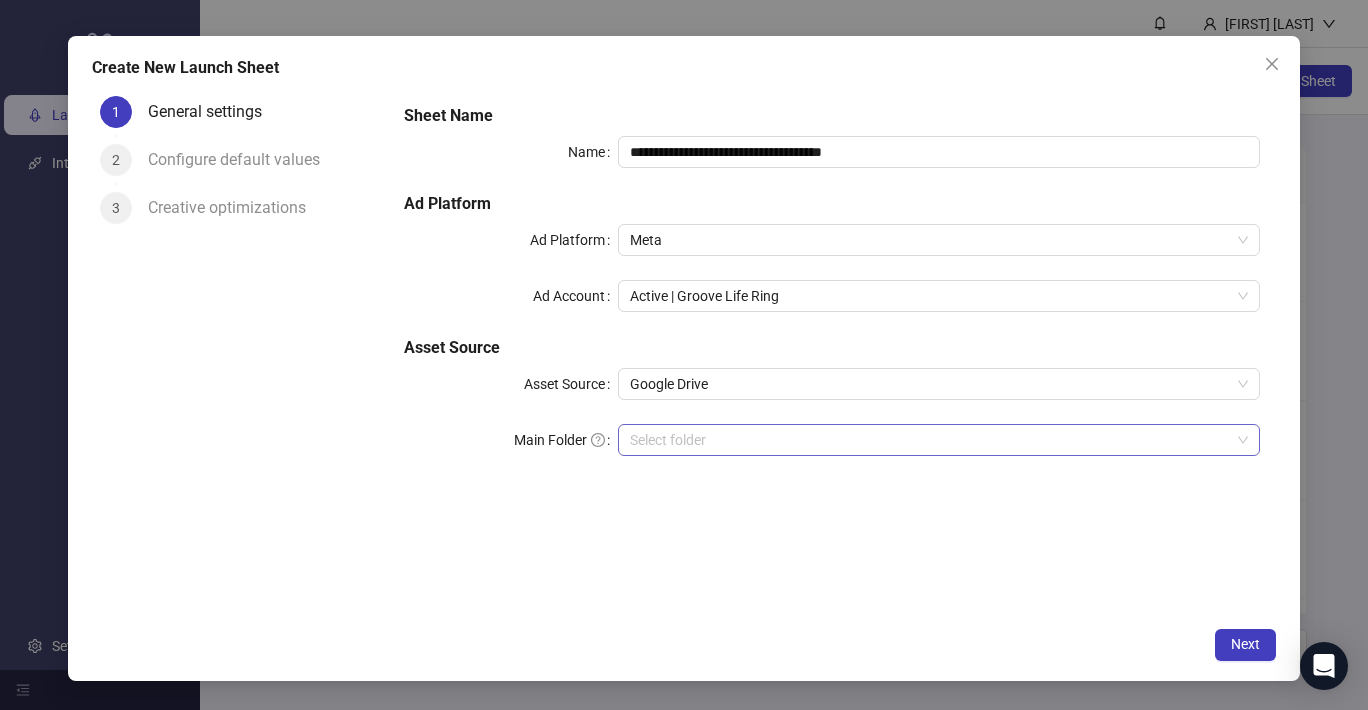 click on "Select folder" at bounding box center [939, 440] 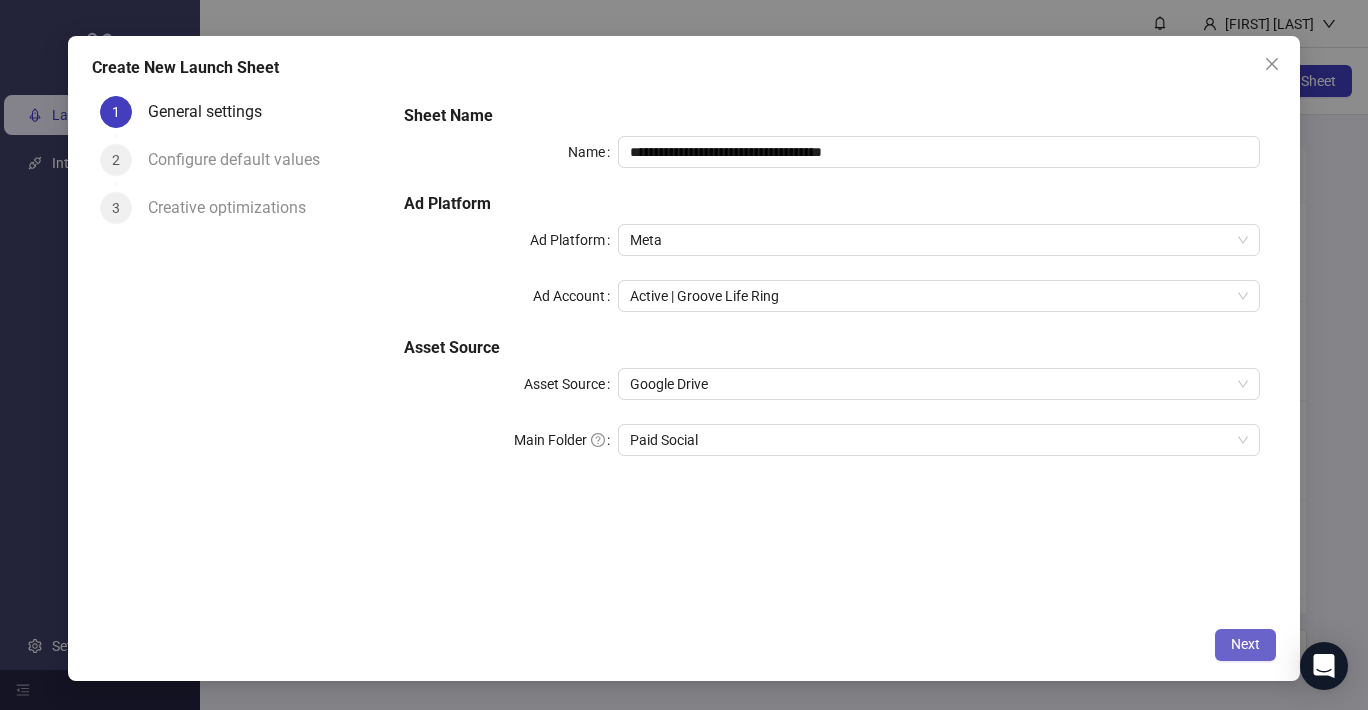 click on "Next" at bounding box center [1245, 645] 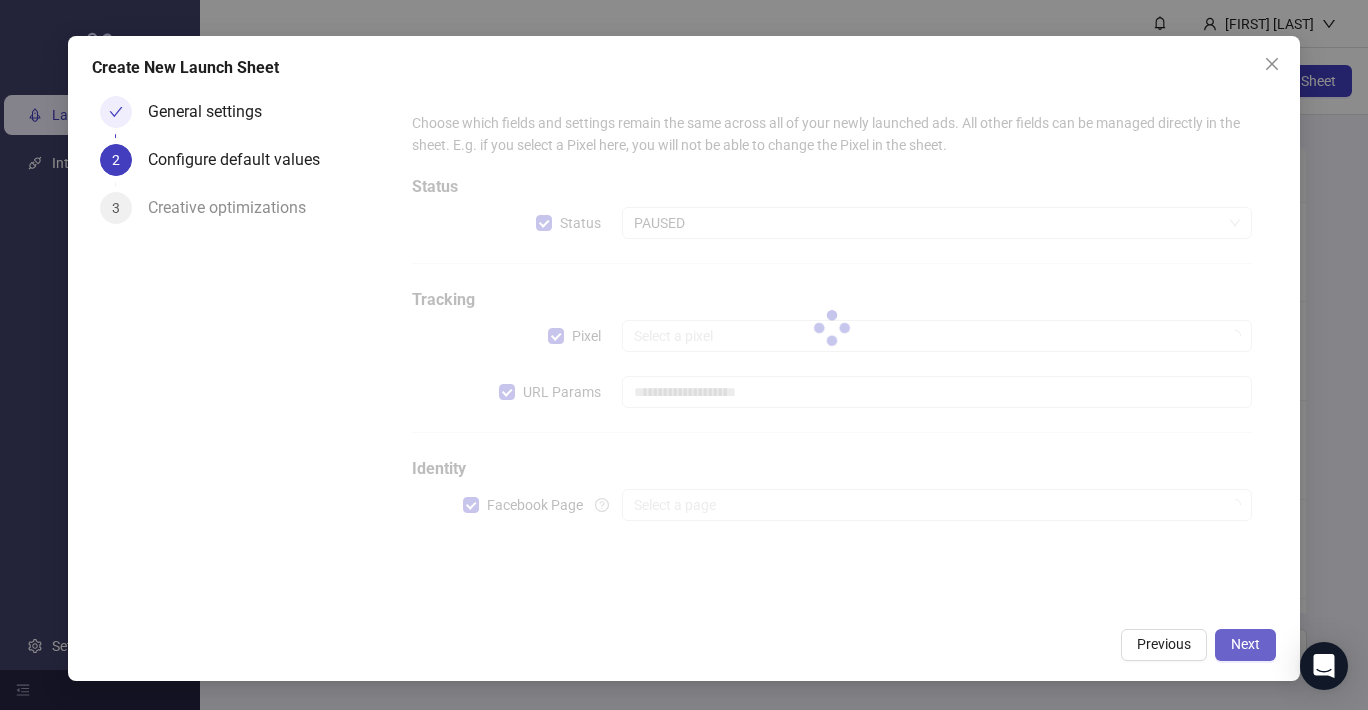type on "**********" 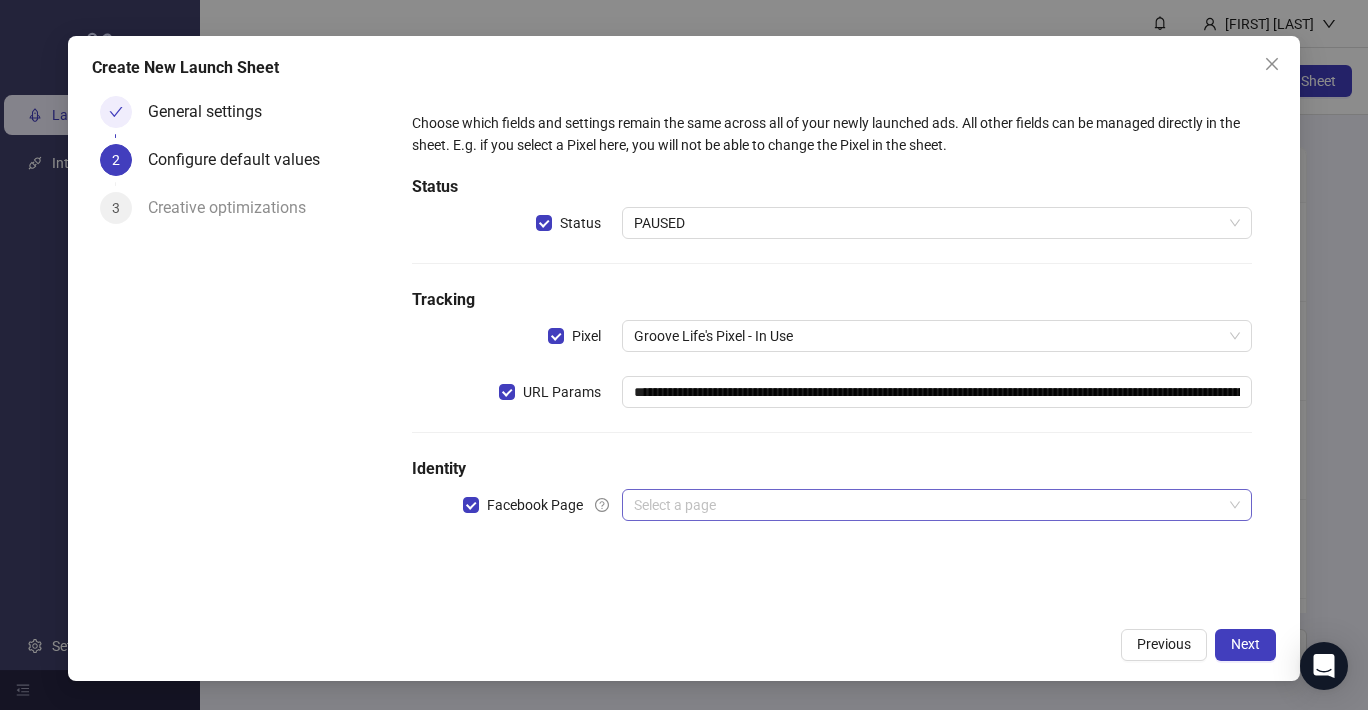 click at bounding box center [928, 505] 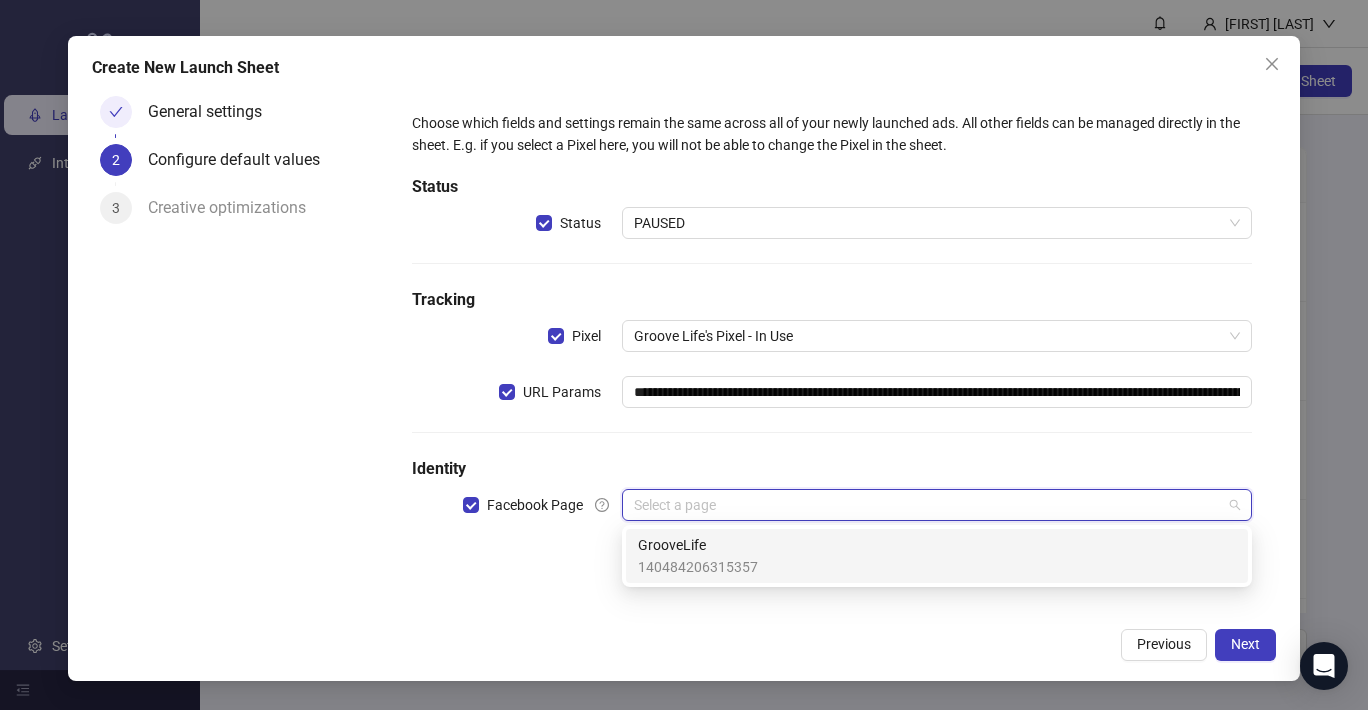 click on "GrooveLife [NUMBER]" at bounding box center [937, 556] 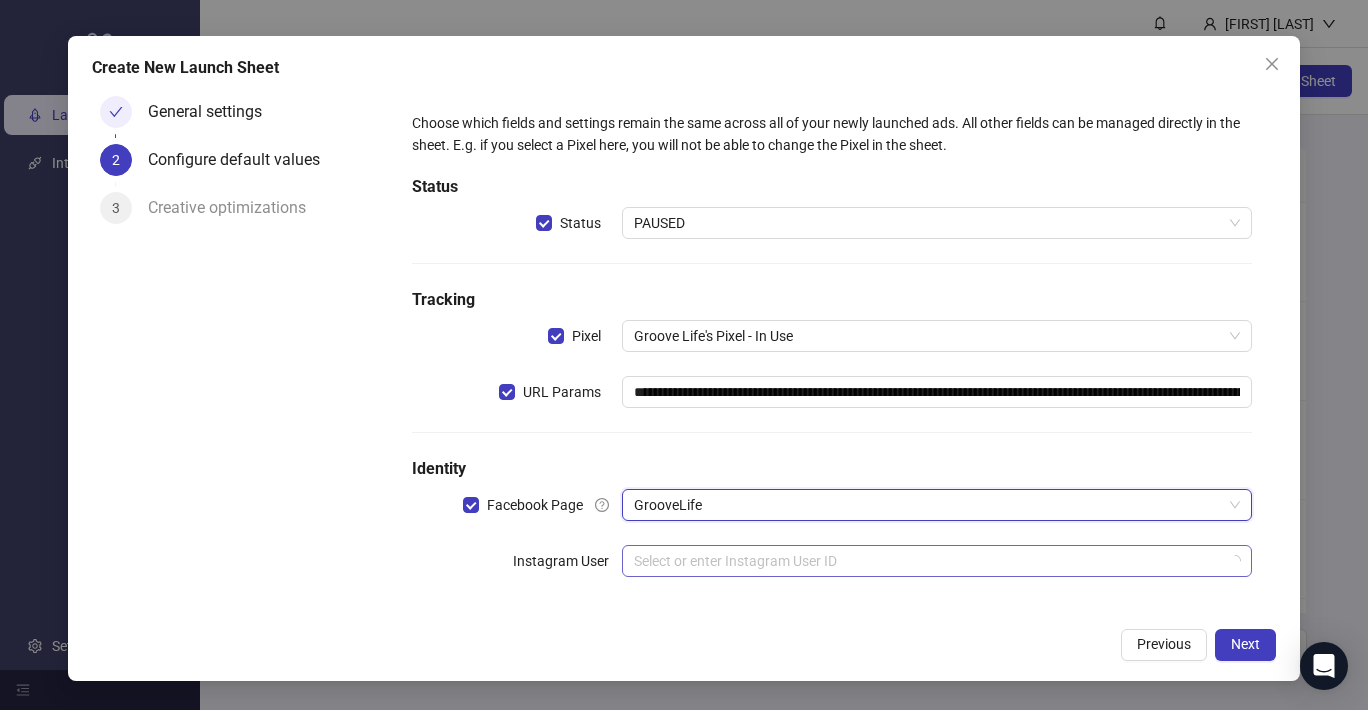 click at bounding box center (928, 561) 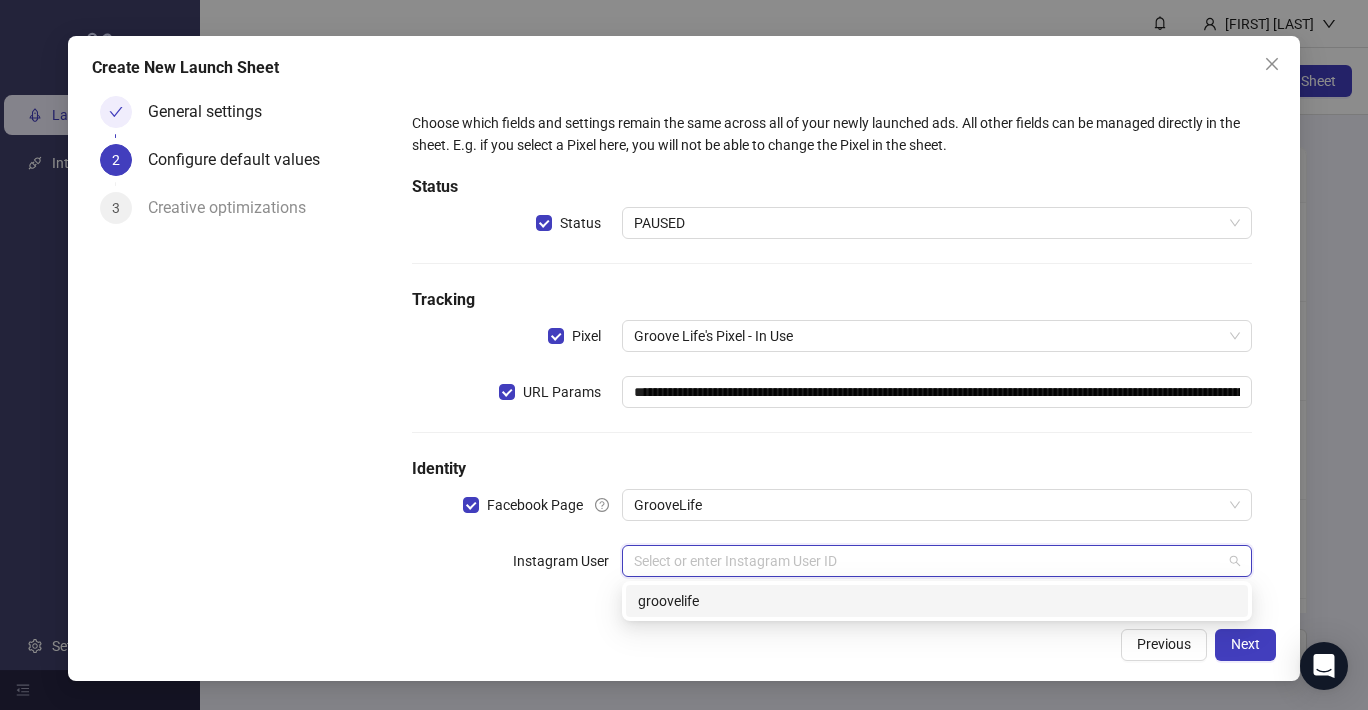 click on "groovelife" at bounding box center (937, 601) 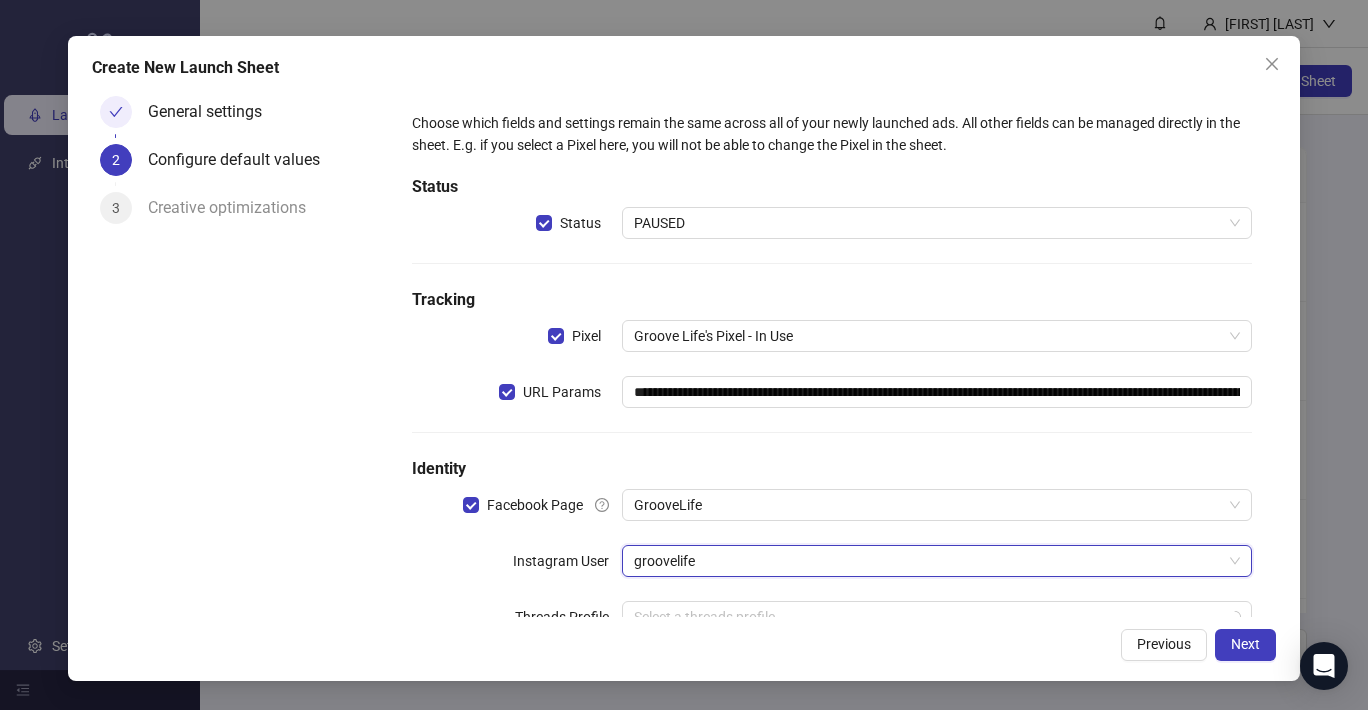 click on "Previous Next" at bounding box center (683, 645) 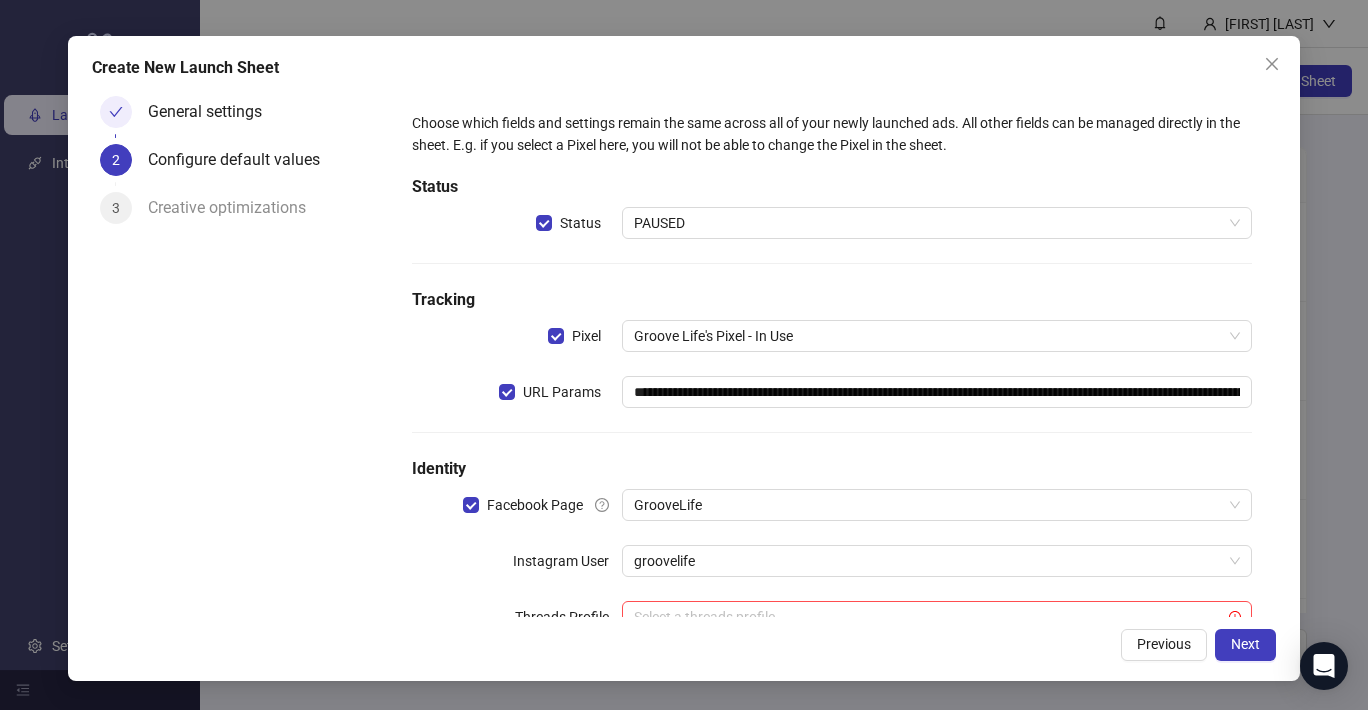 scroll, scrollTop: 64, scrollLeft: 0, axis: vertical 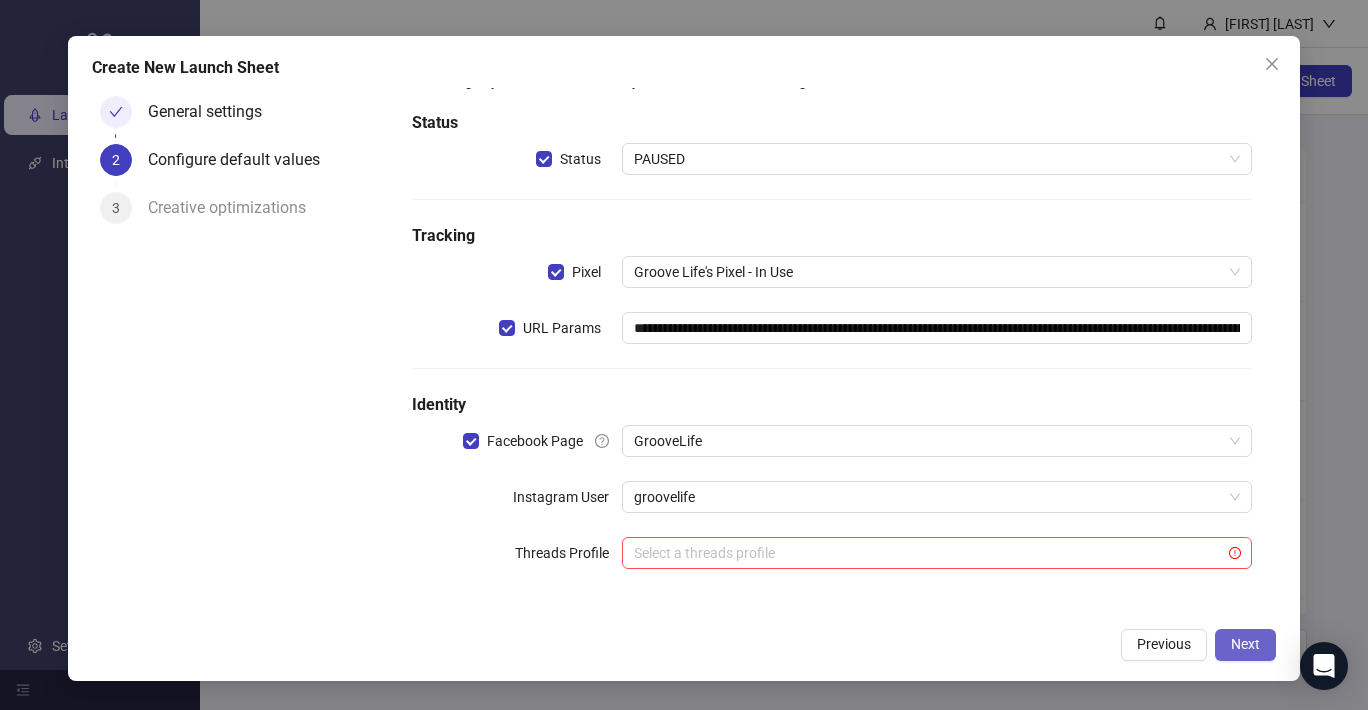 click on "Next" at bounding box center [1245, 644] 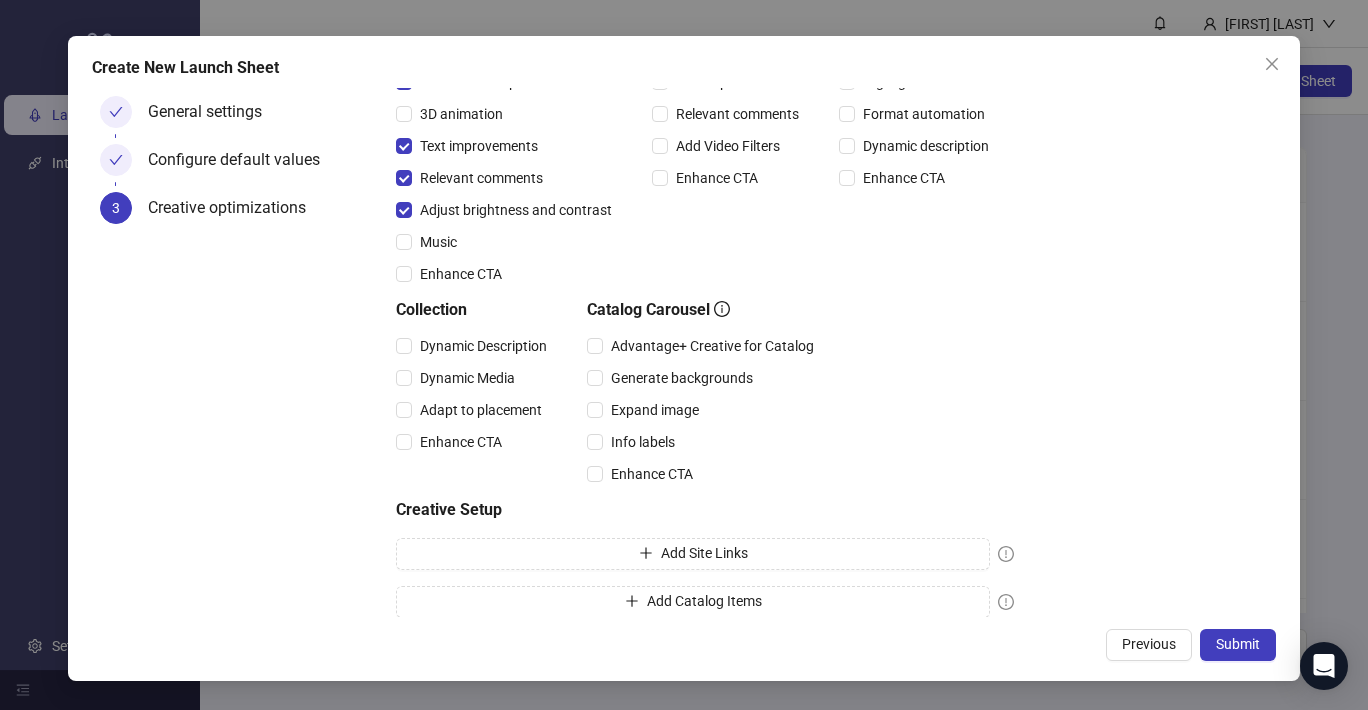 scroll, scrollTop: 321, scrollLeft: 0, axis: vertical 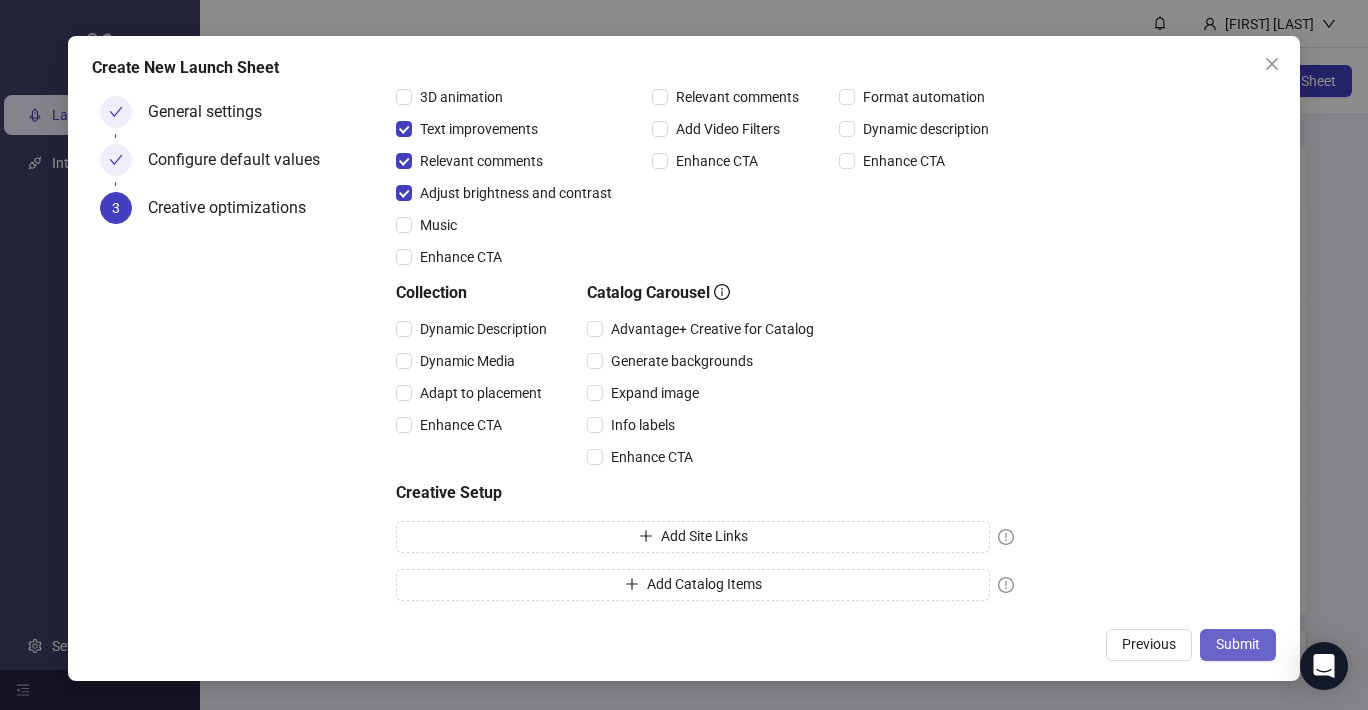 click on "Submit" at bounding box center (1238, 645) 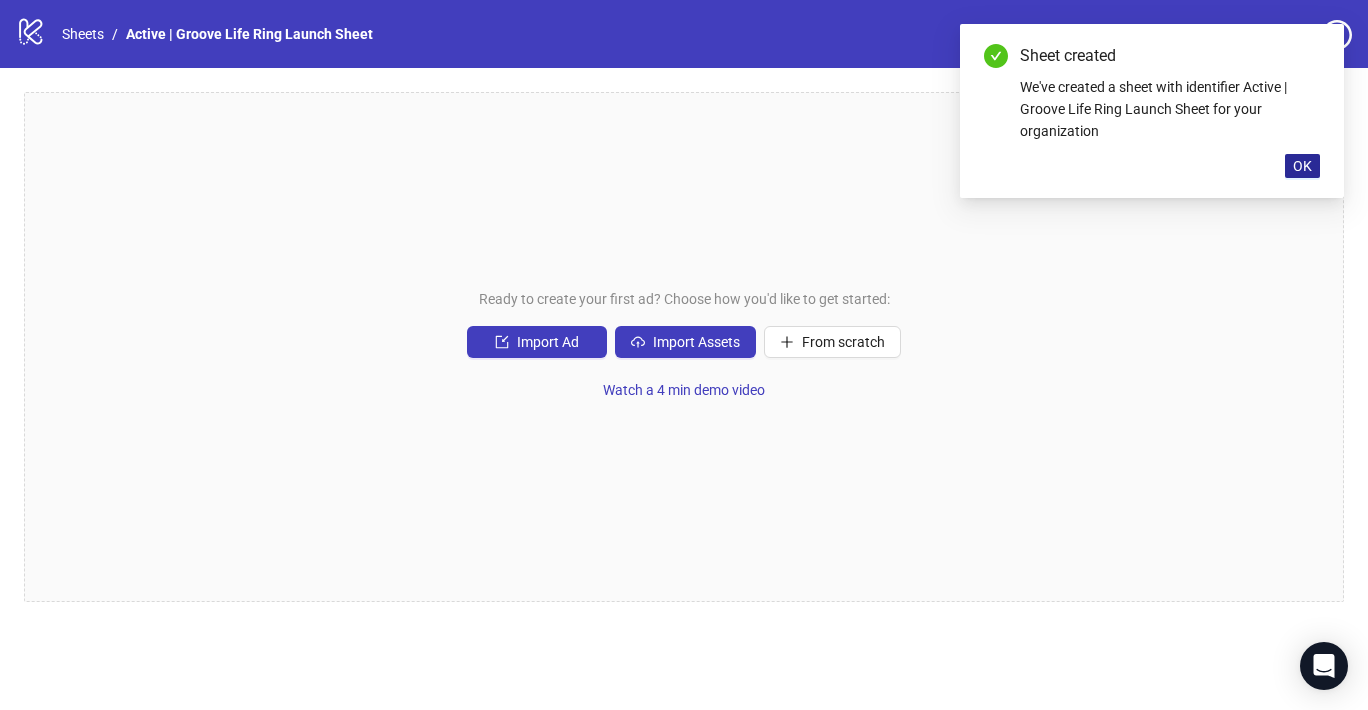 click on "OK" at bounding box center (1302, 166) 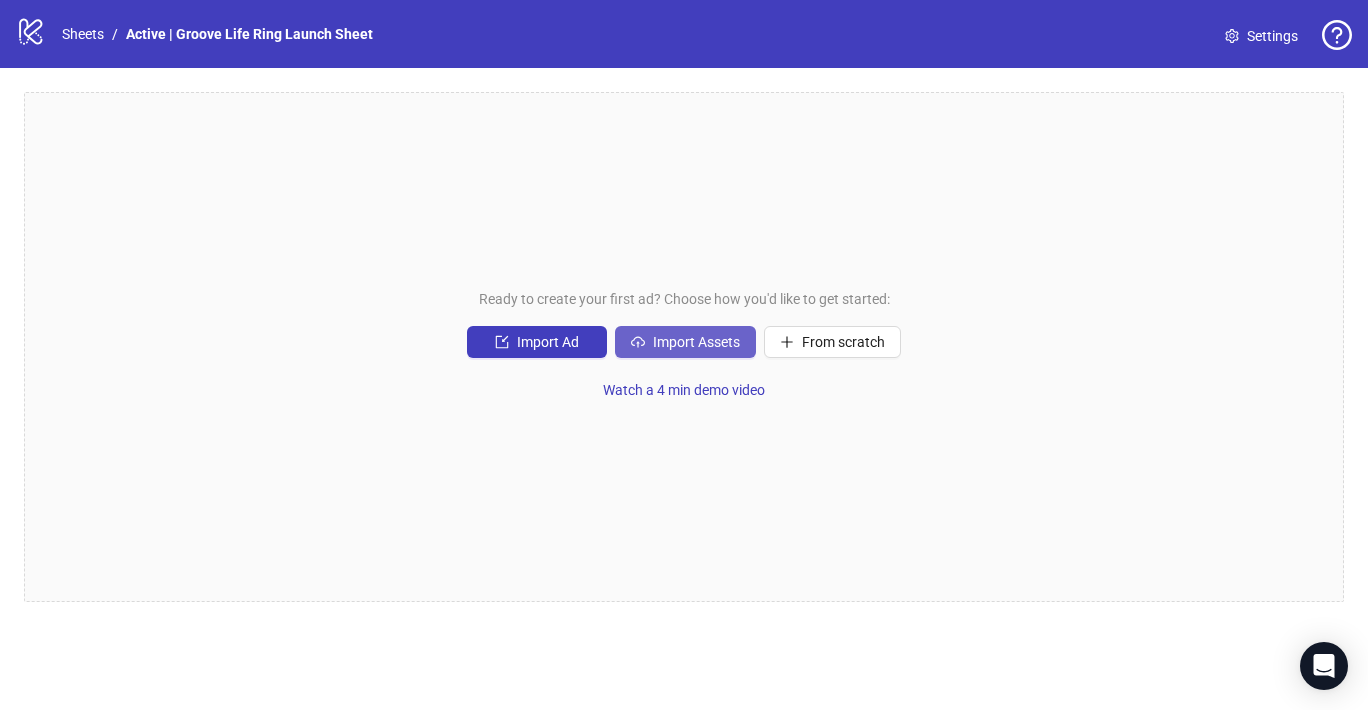click on "Import Assets" at bounding box center [696, 342] 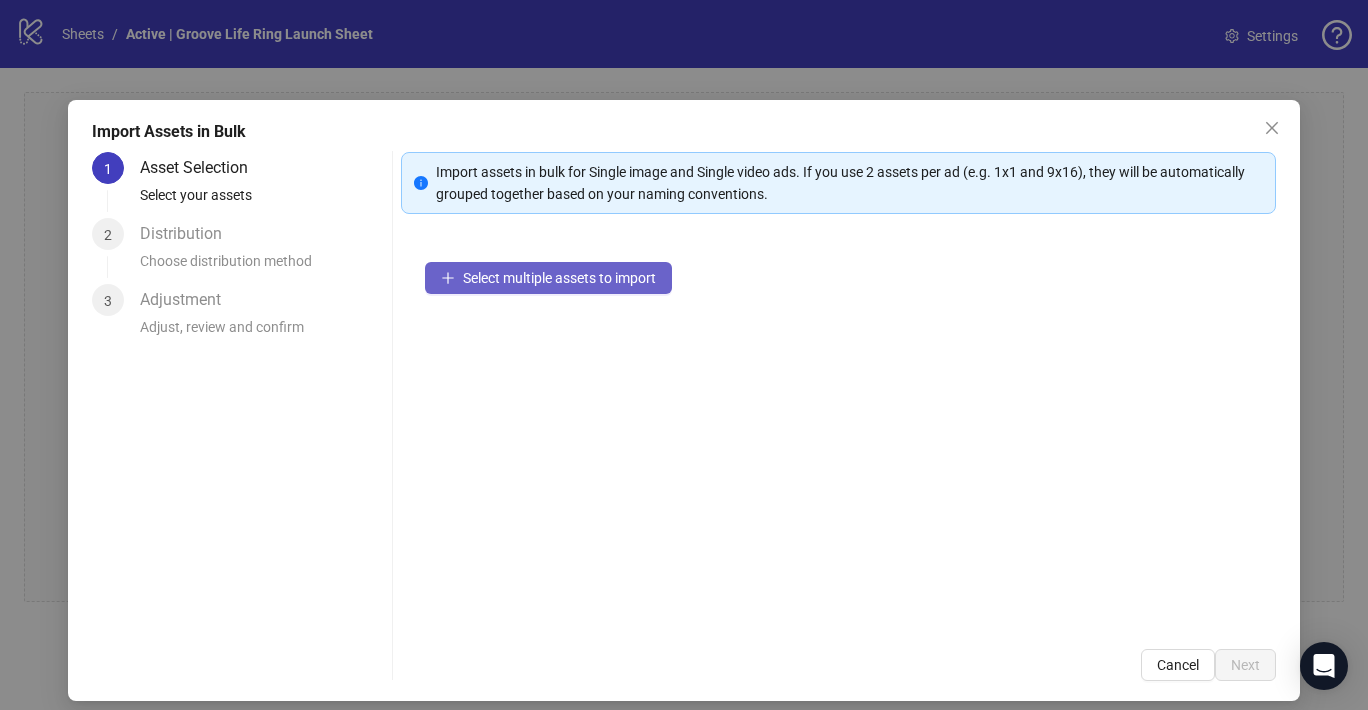 click on "Select multiple assets to import" at bounding box center (559, 278) 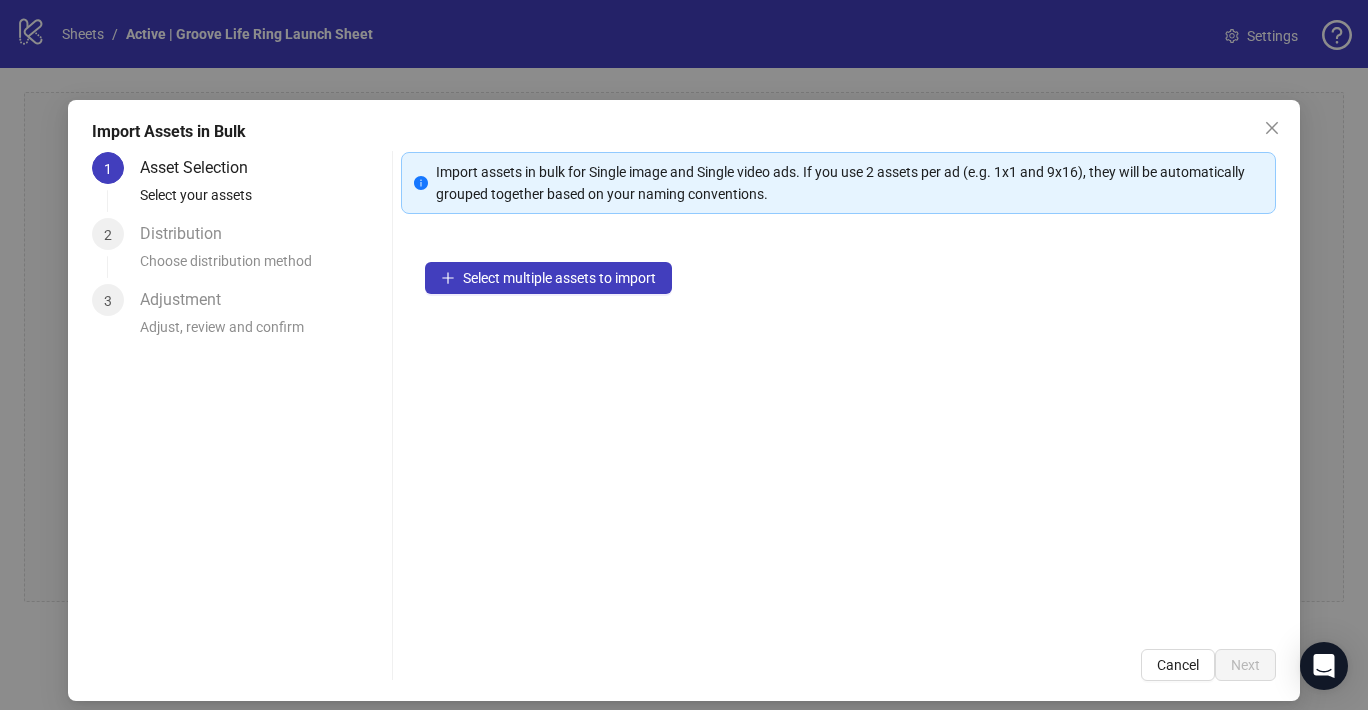 click on "Select multiple assets to import" at bounding box center (838, 431) 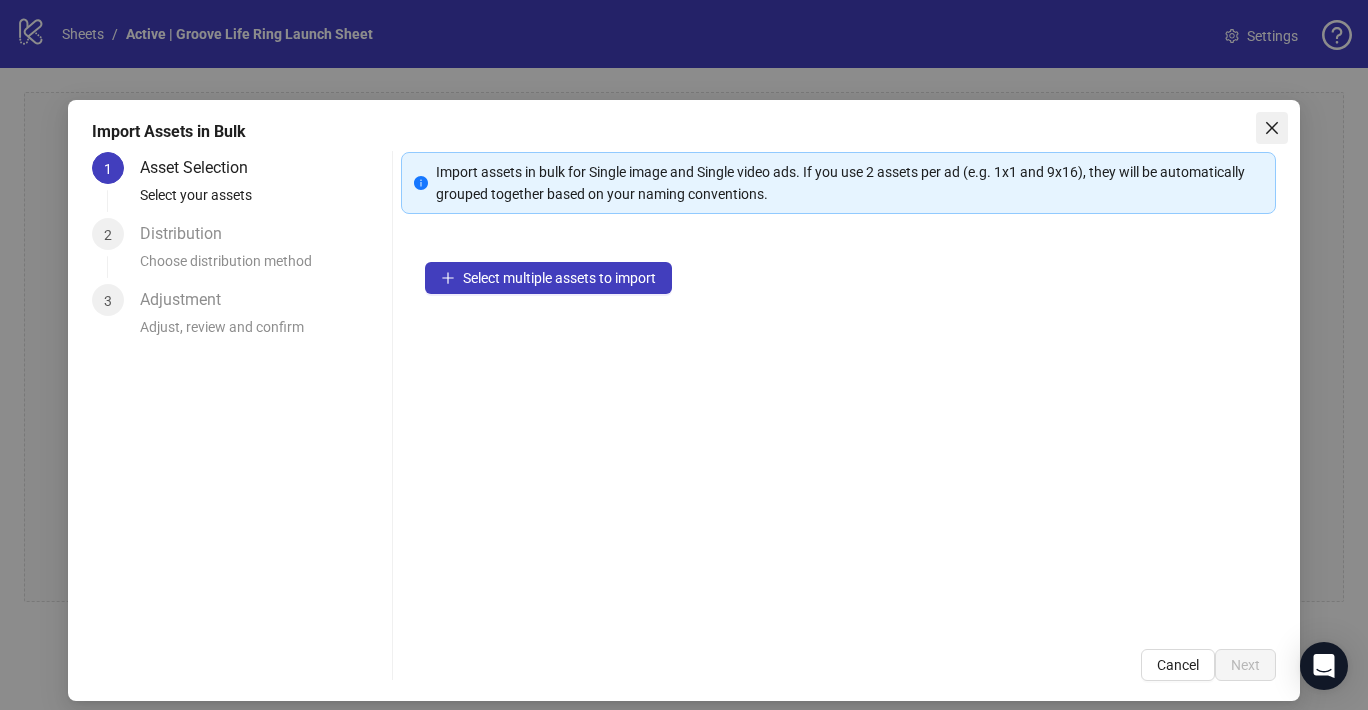 click at bounding box center [1272, 128] 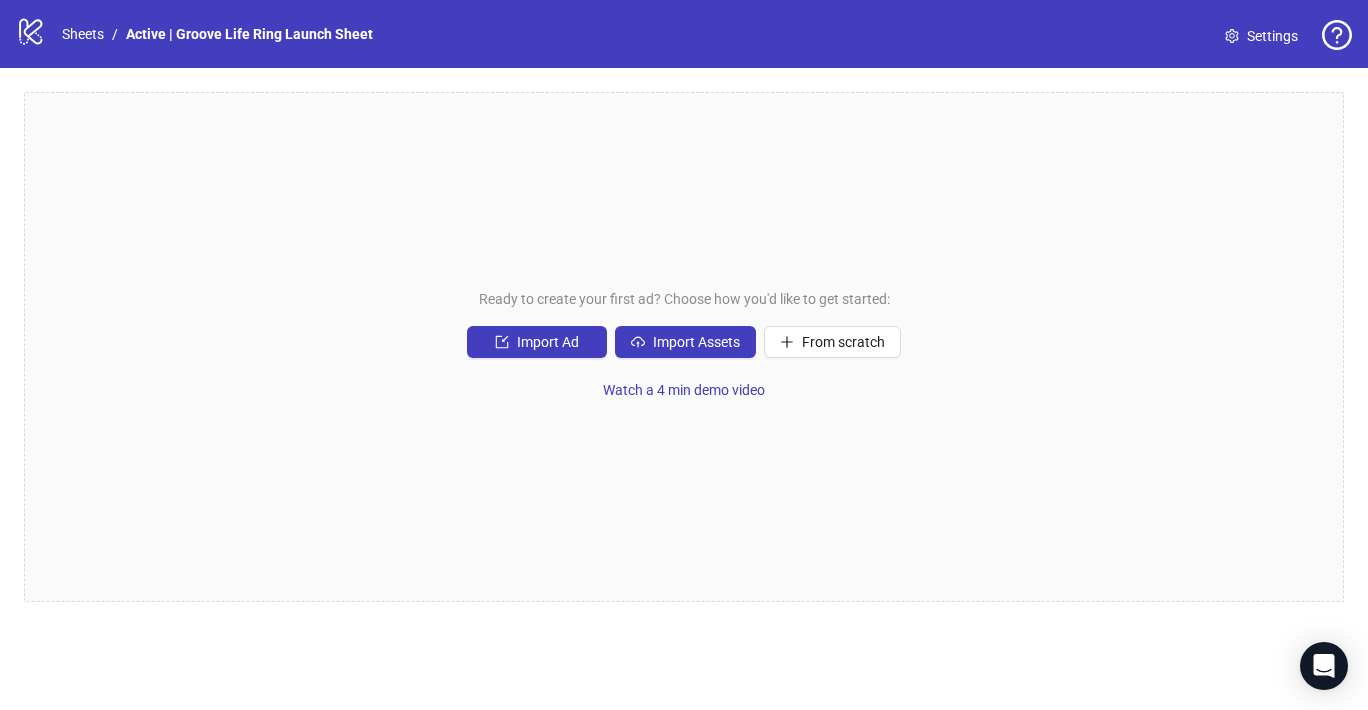 click on "Ready to create your first ad? Choose how you'd like to get started: Import Ad Import Assets From scratch Watch a 4 min demo video" at bounding box center (684, 347) 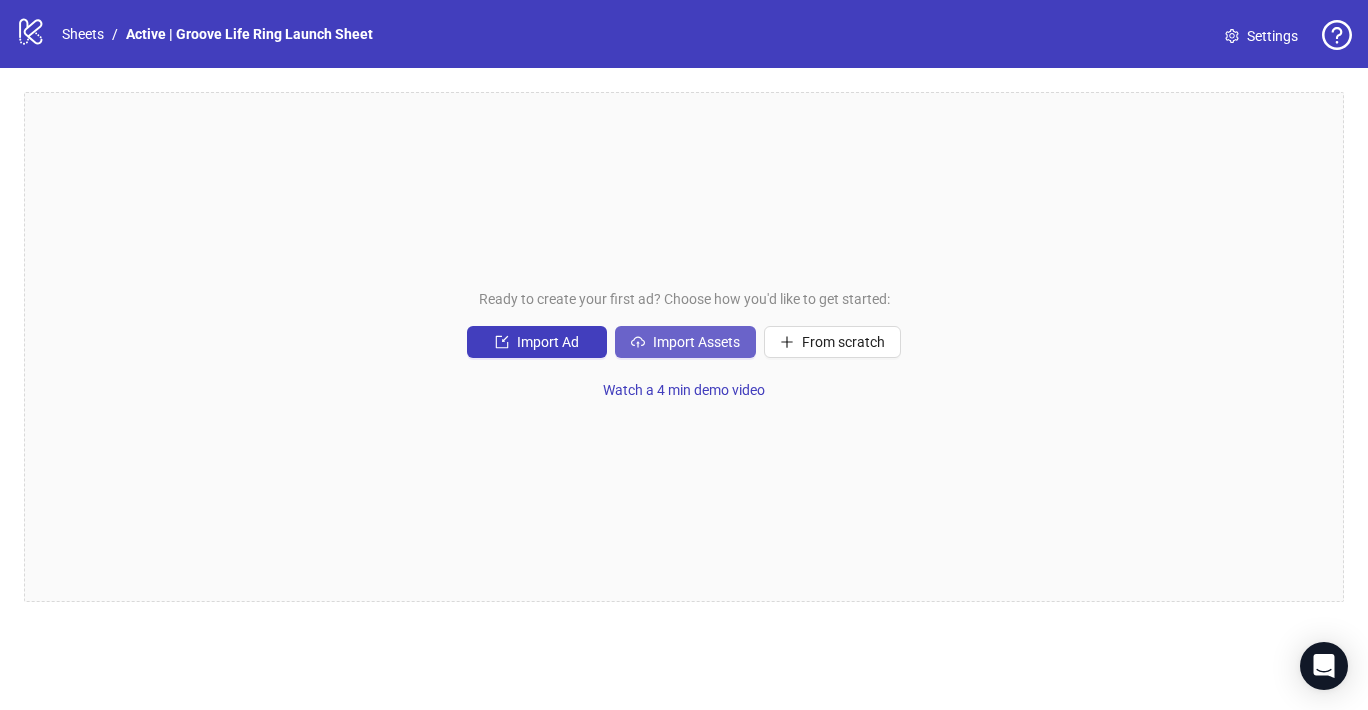 click on "Import Assets" at bounding box center [696, 342] 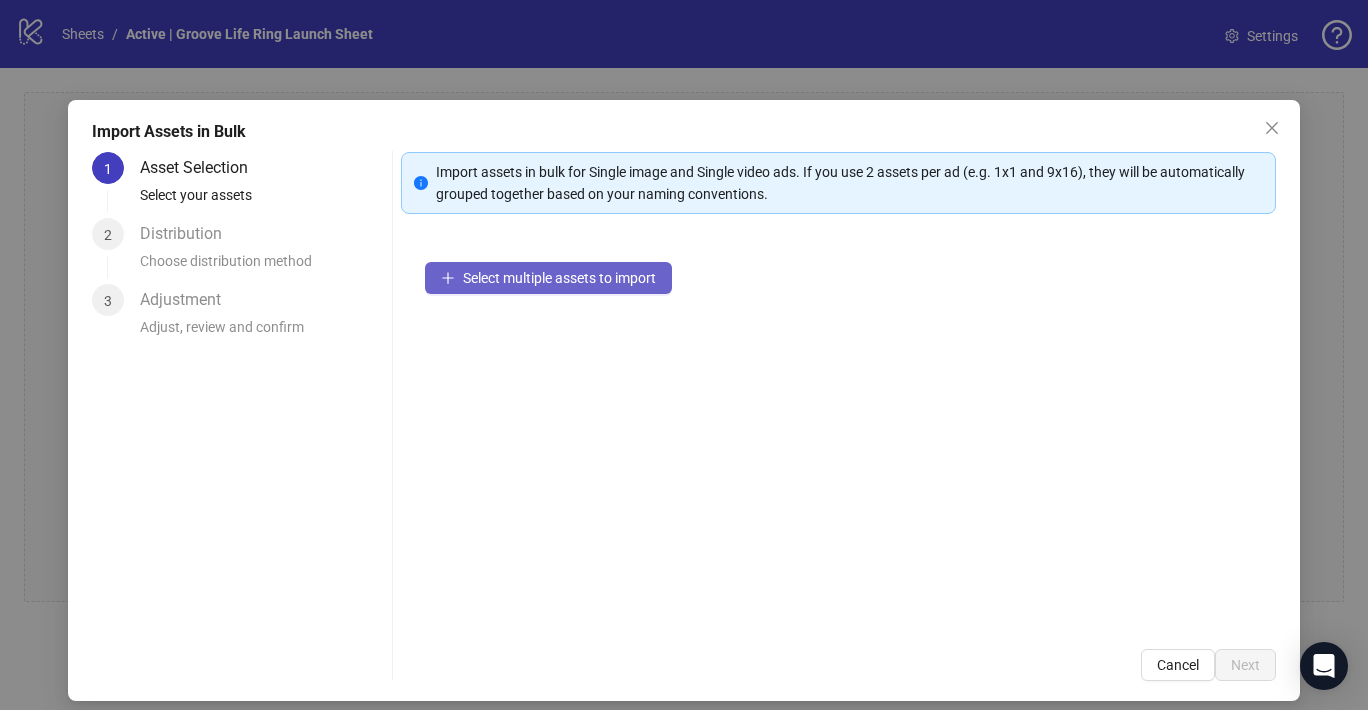 click on "Select multiple assets to import" at bounding box center [559, 278] 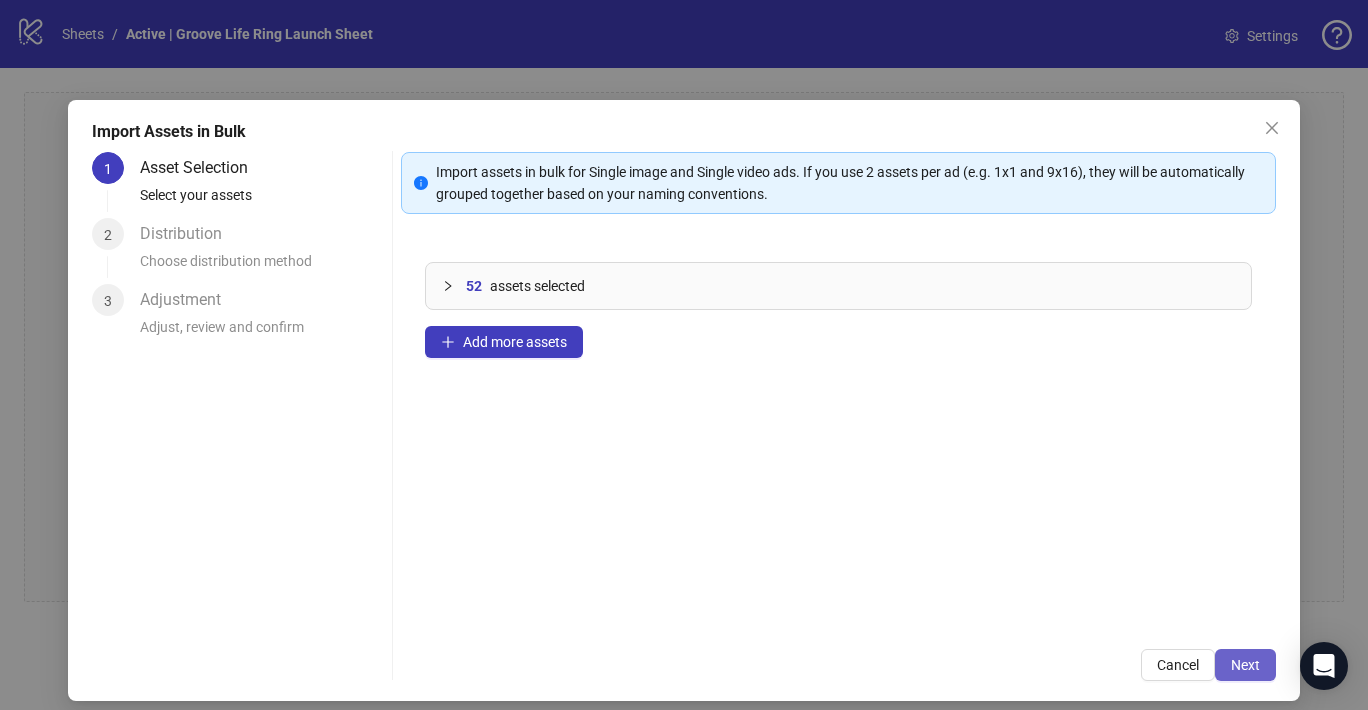 click on "Next" at bounding box center (1245, 665) 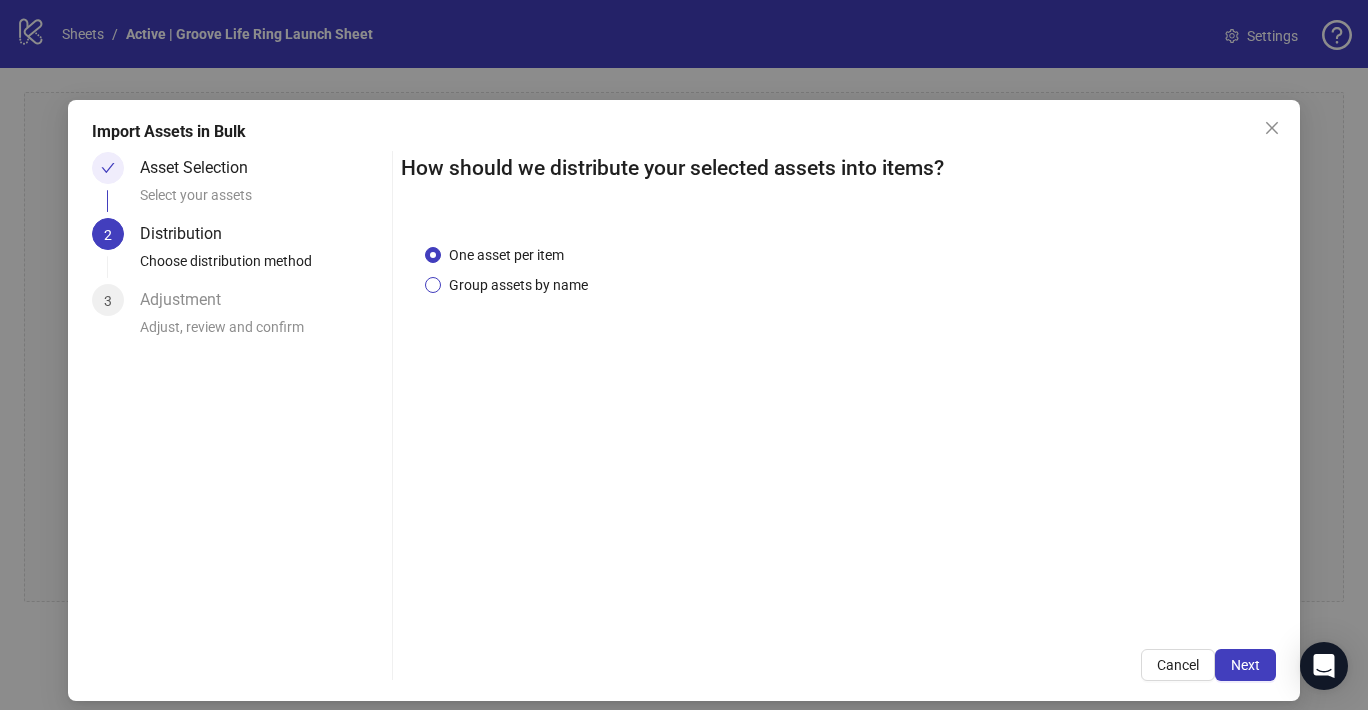 click on "Group assets by name" at bounding box center [518, 285] 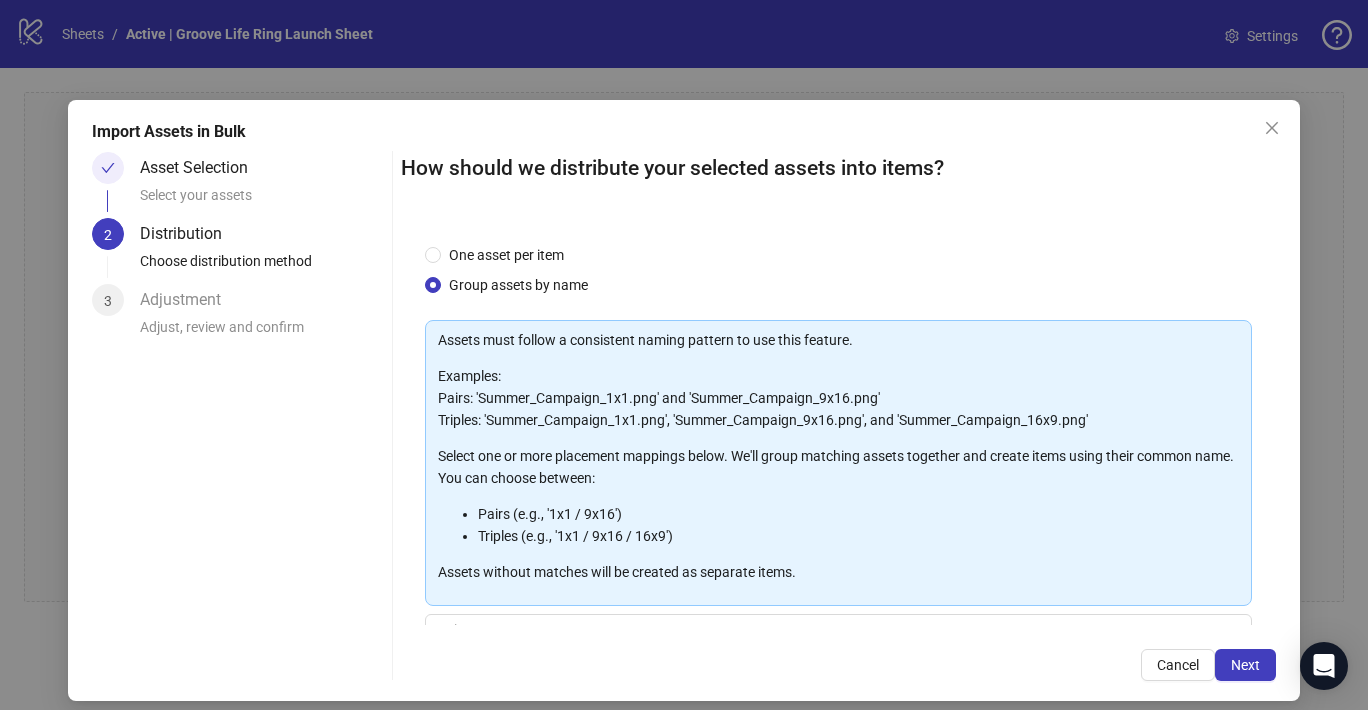 scroll, scrollTop: 180, scrollLeft: 0, axis: vertical 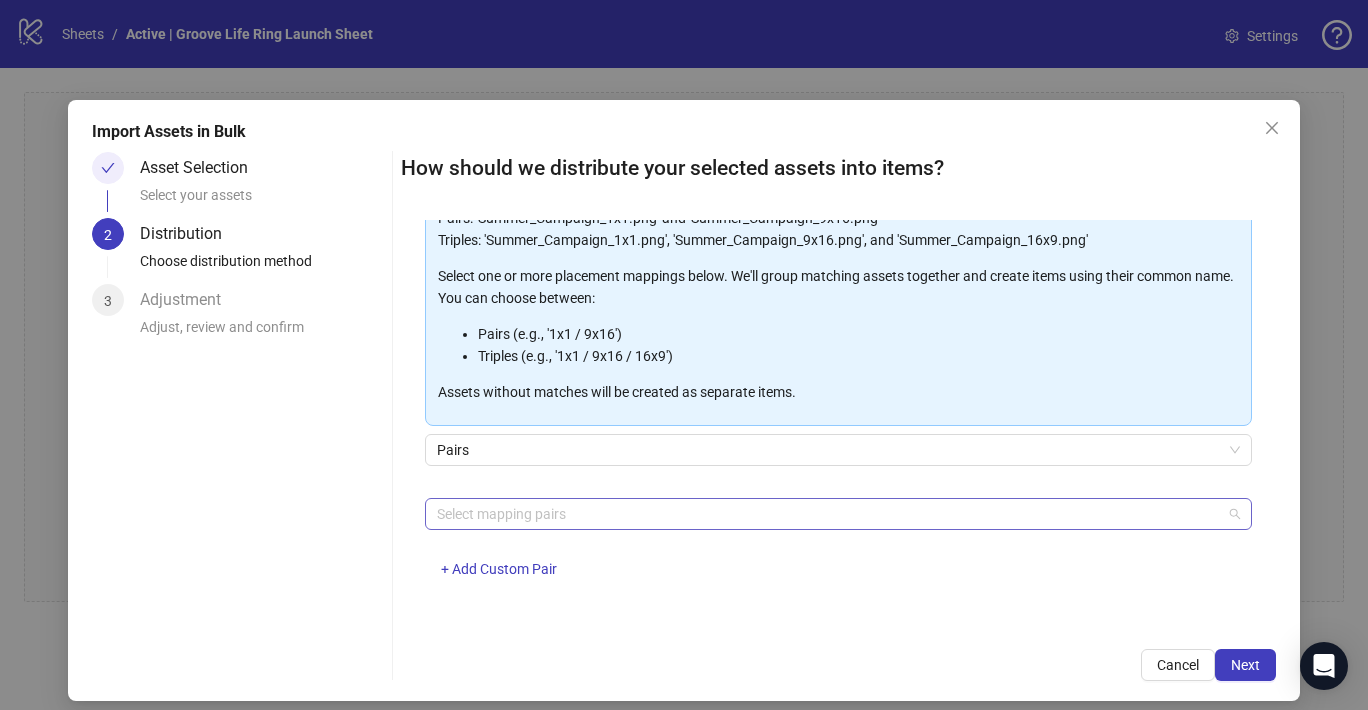 click at bounding box center [828, 514] 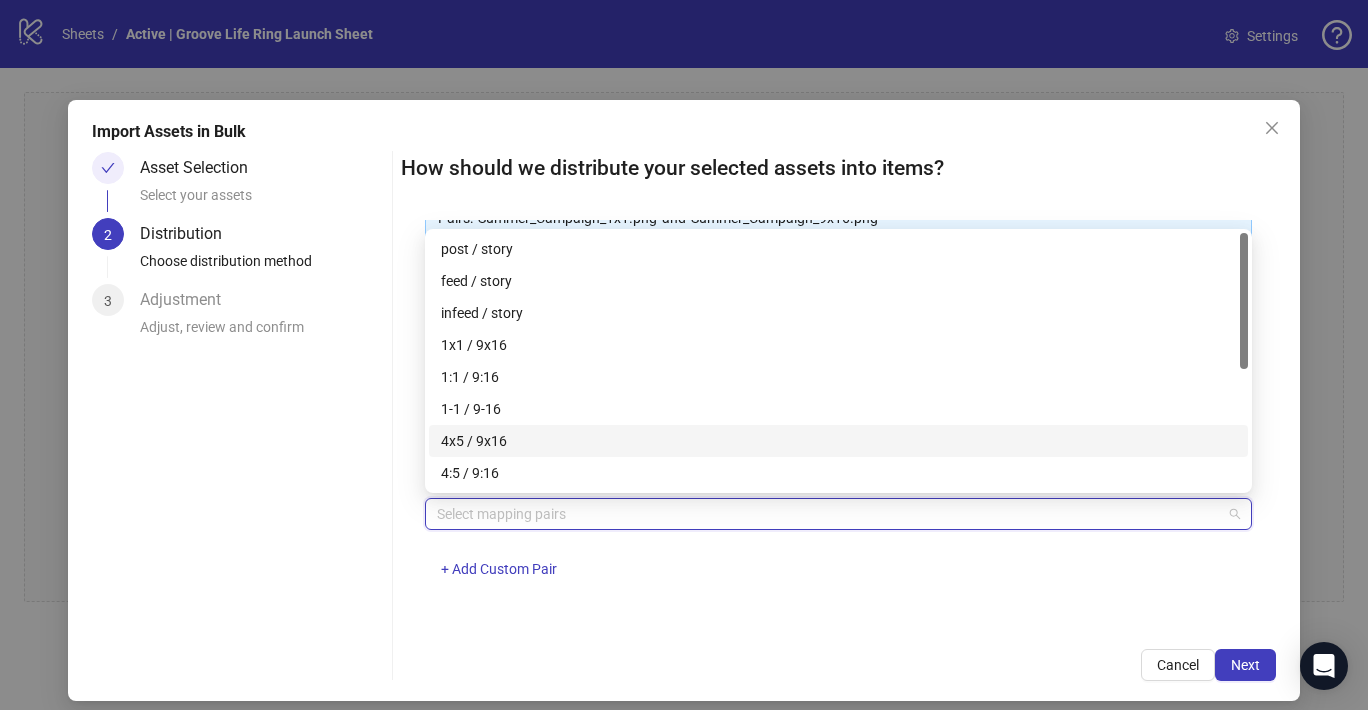 click on "4x5 / 9x16" at bounding box center [838, 441] 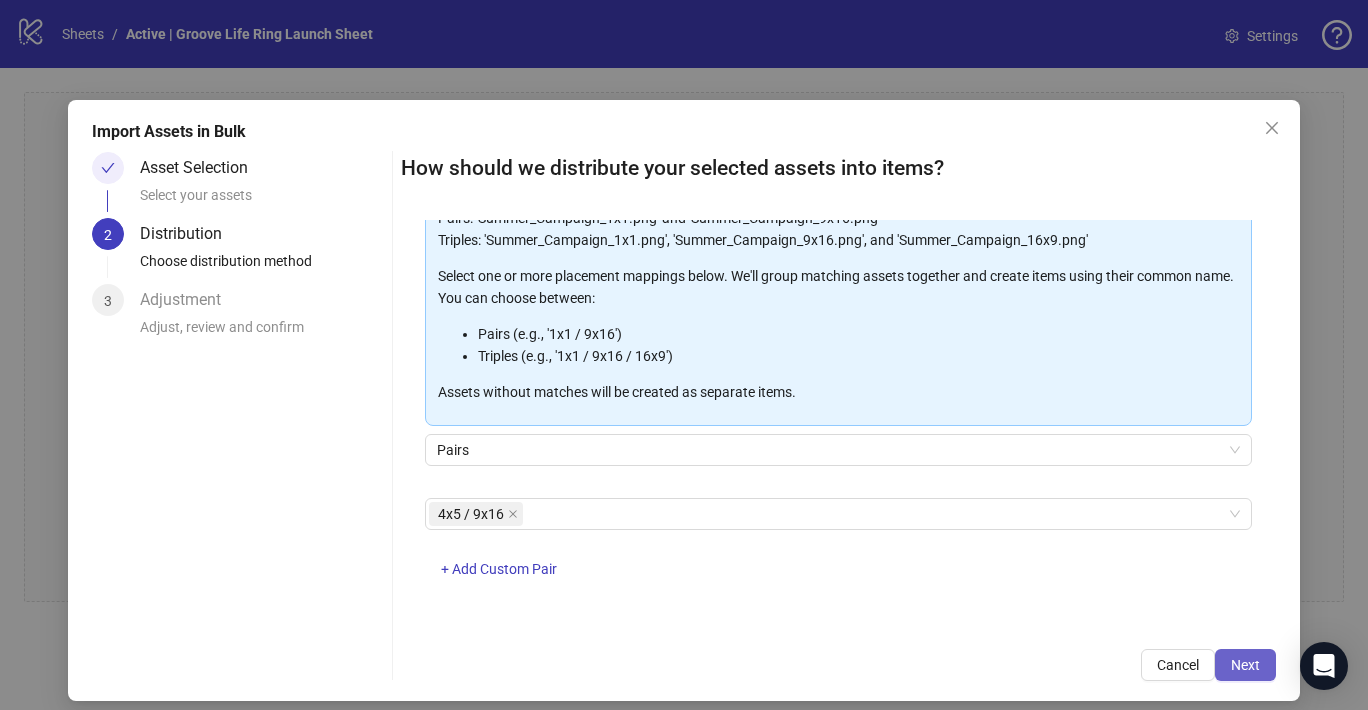 click on "Next" at bounding box center (1245, 665) 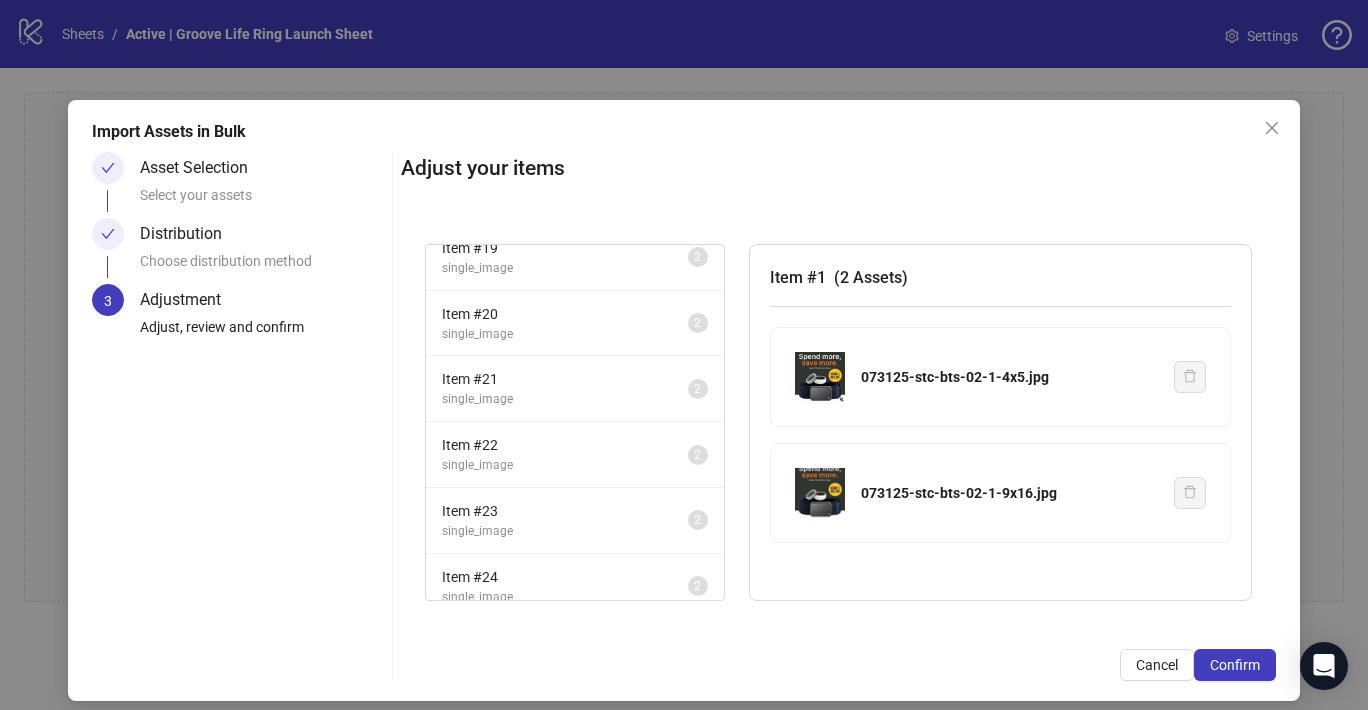 scroll, scrollTop: 1421, scrollLeft: 0, axis: vertical 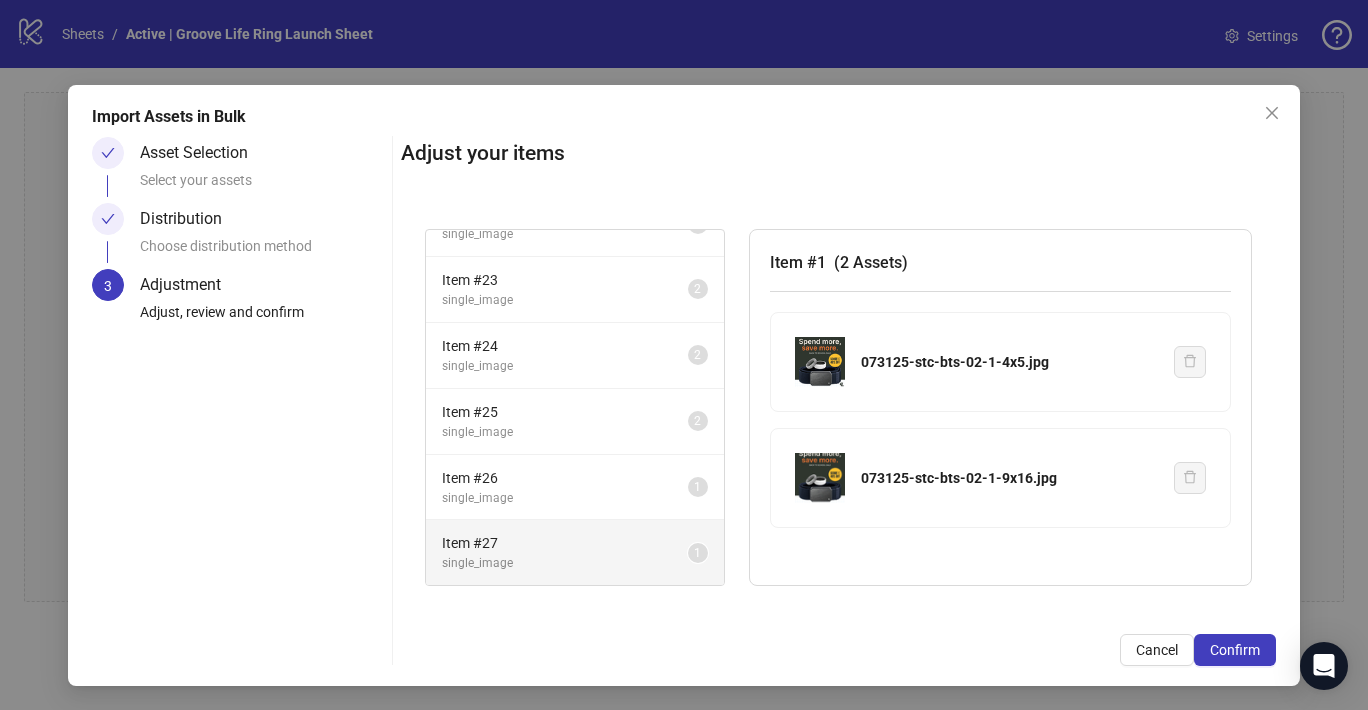 click on "Item # 27" at bounding box center [565, 543] 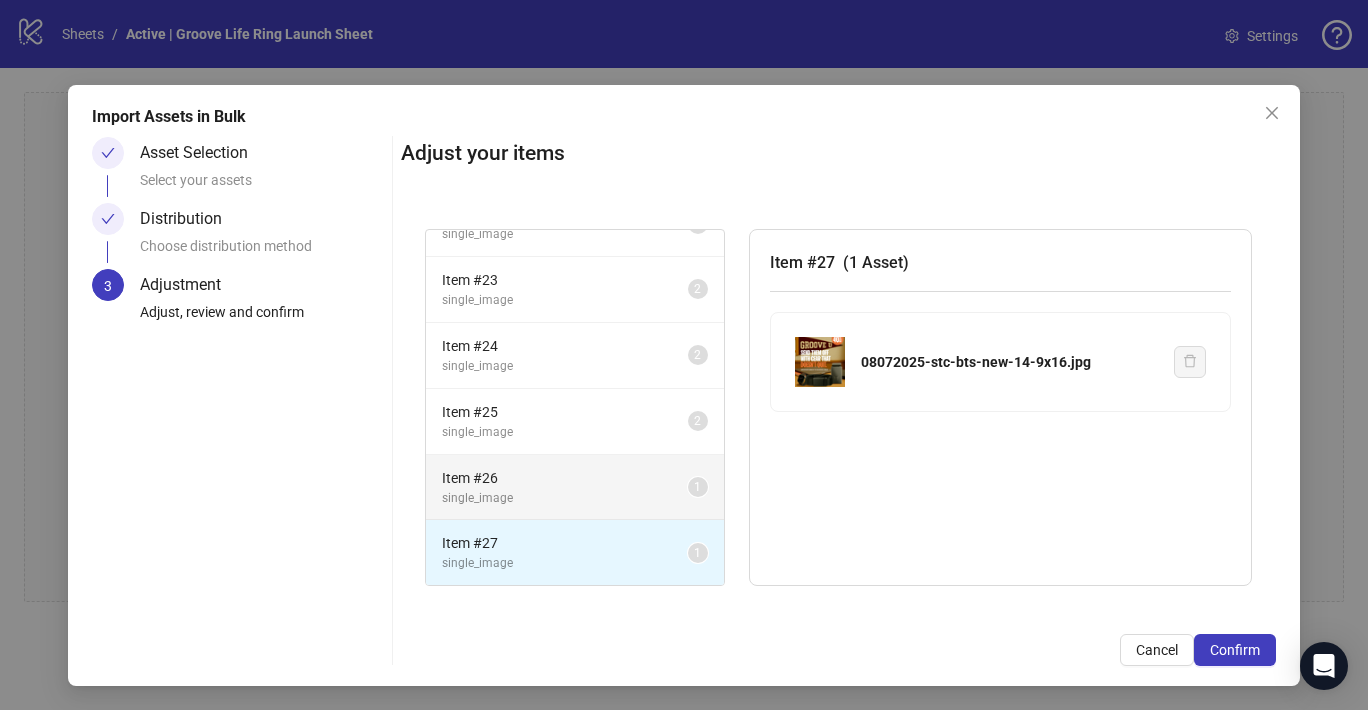 click on "Item # 26 single_image 1" at bounding box center (575, 488) 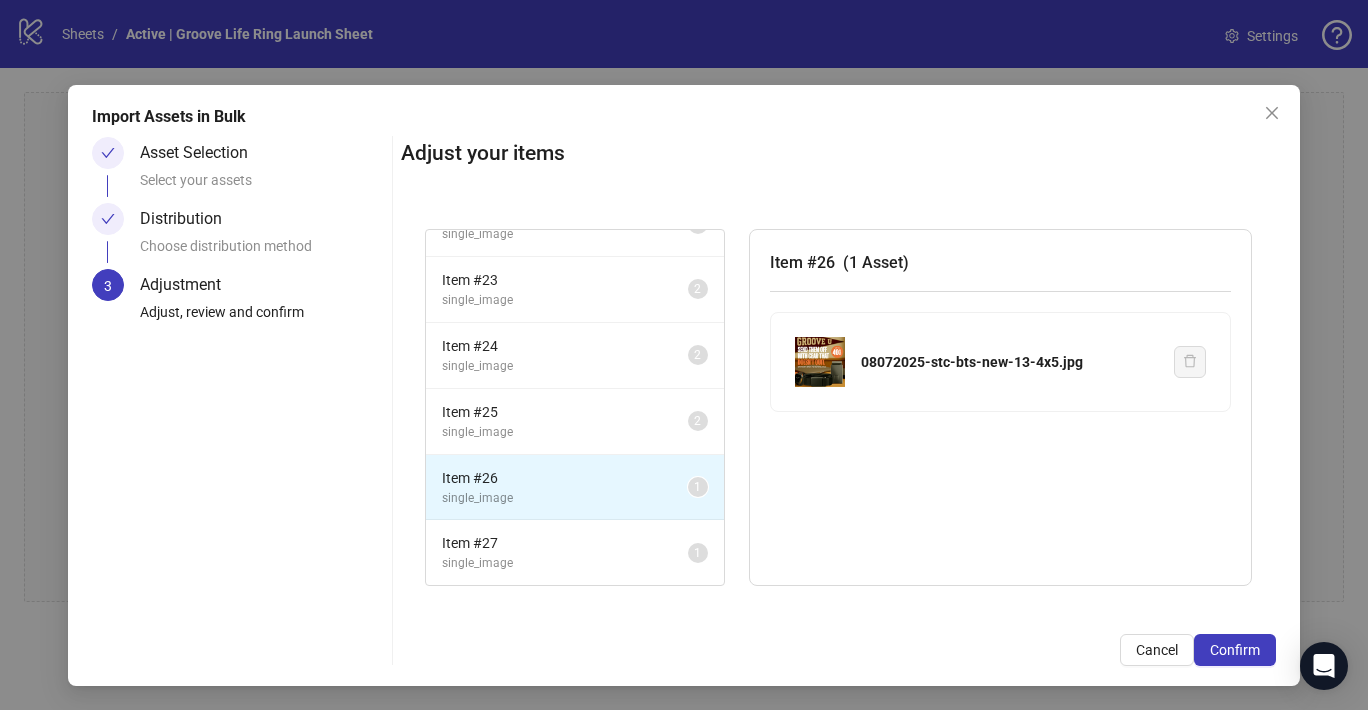 click on "Item # 26 single_image 1" at bounding box center (575, 488) 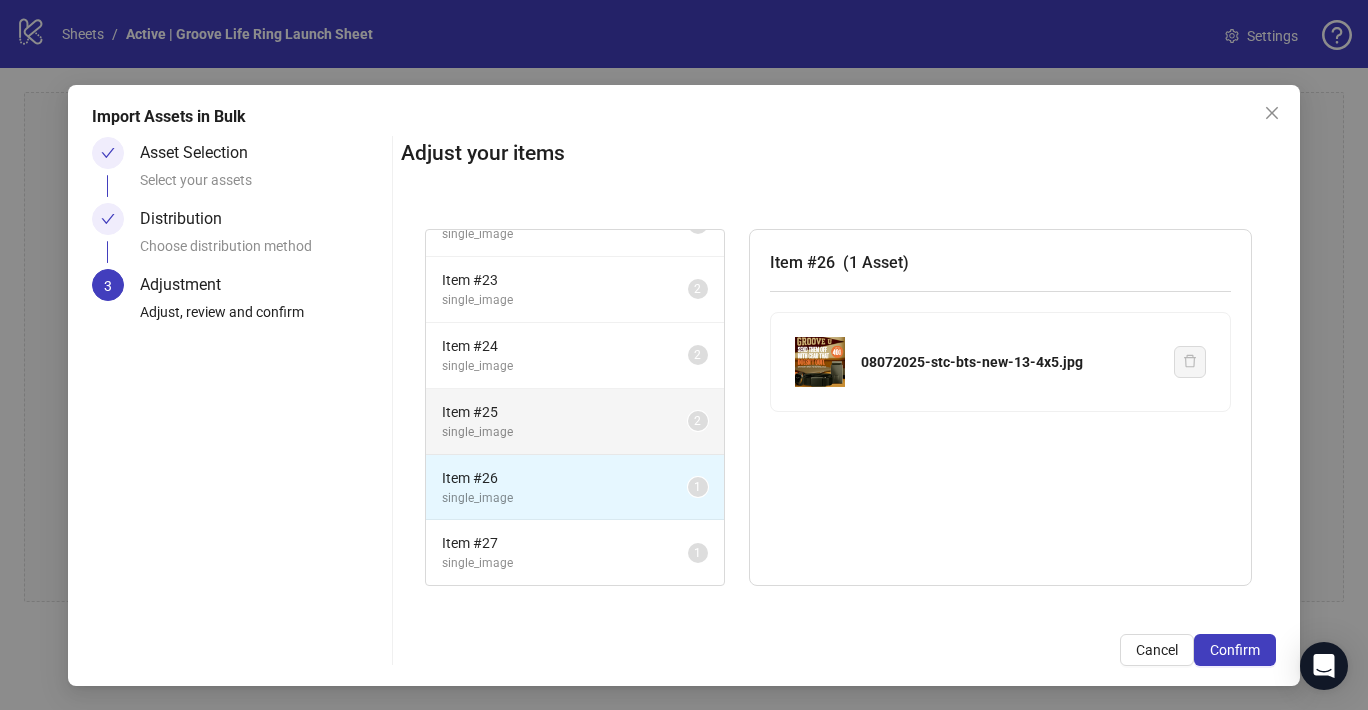 click on "Item # 25" at bounding box center [565, 412] 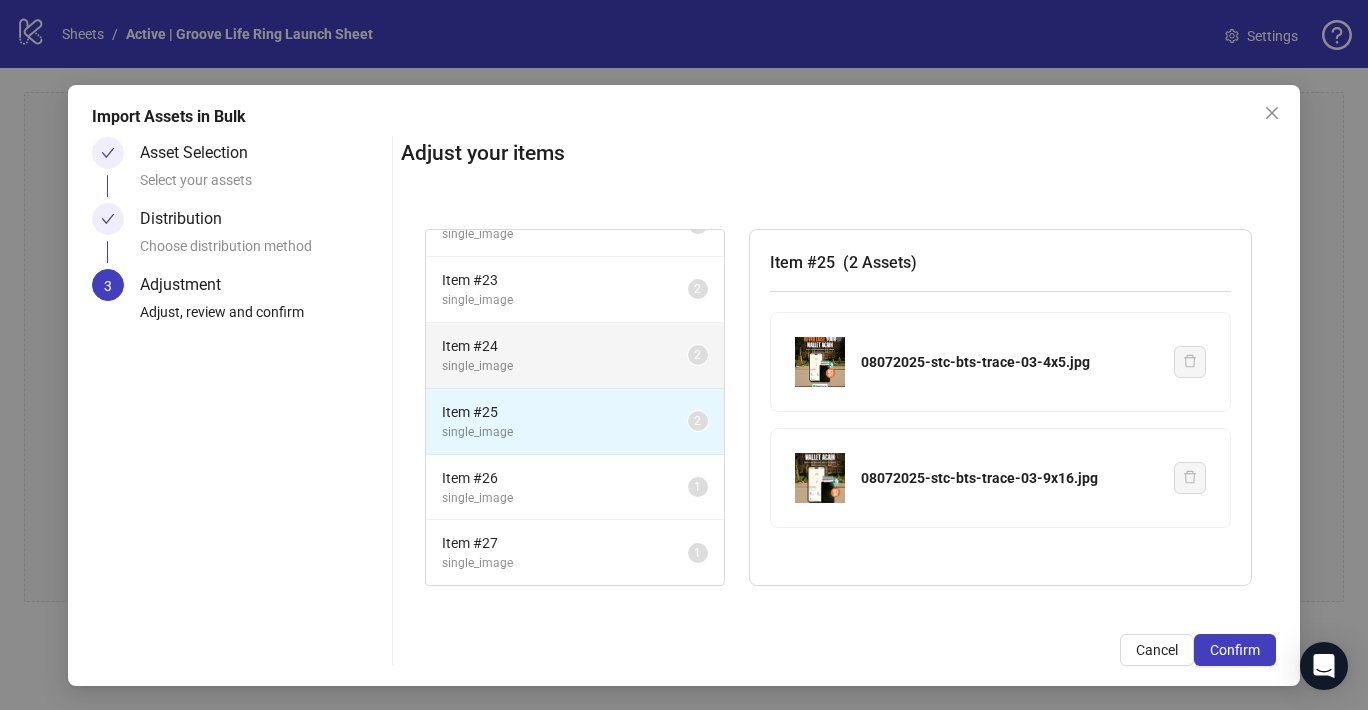 click on "single_image" at bounding box center (565, 366) 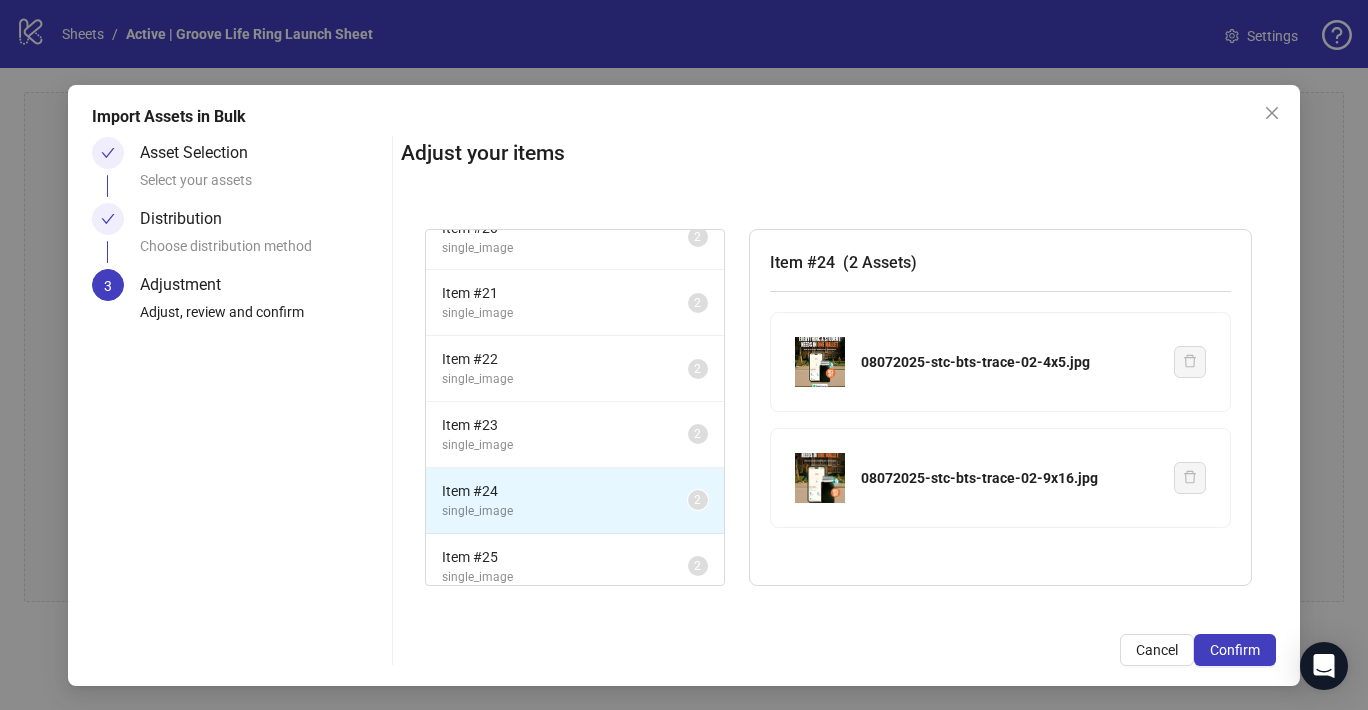 scroll, scrollTop: 1228, scrollLeft: 0, axis: vertical 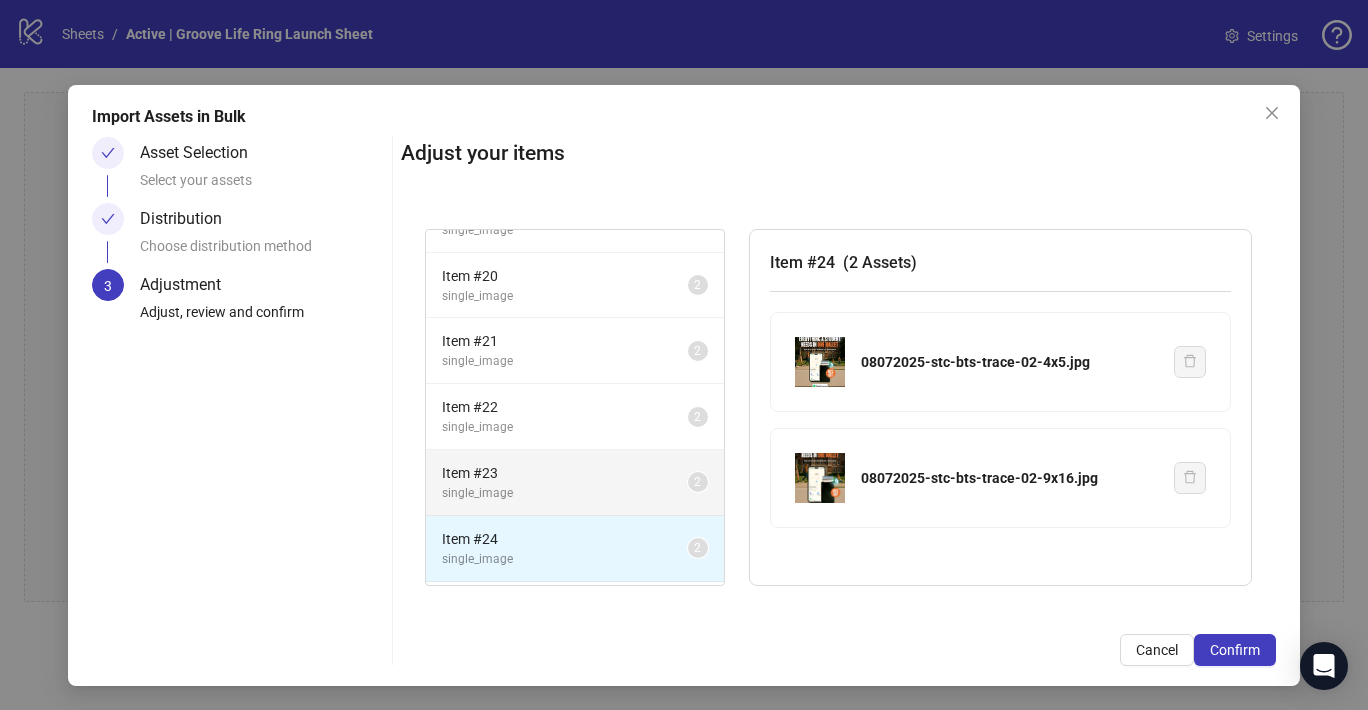 click on "single_image" at bounding box center [565, 493] 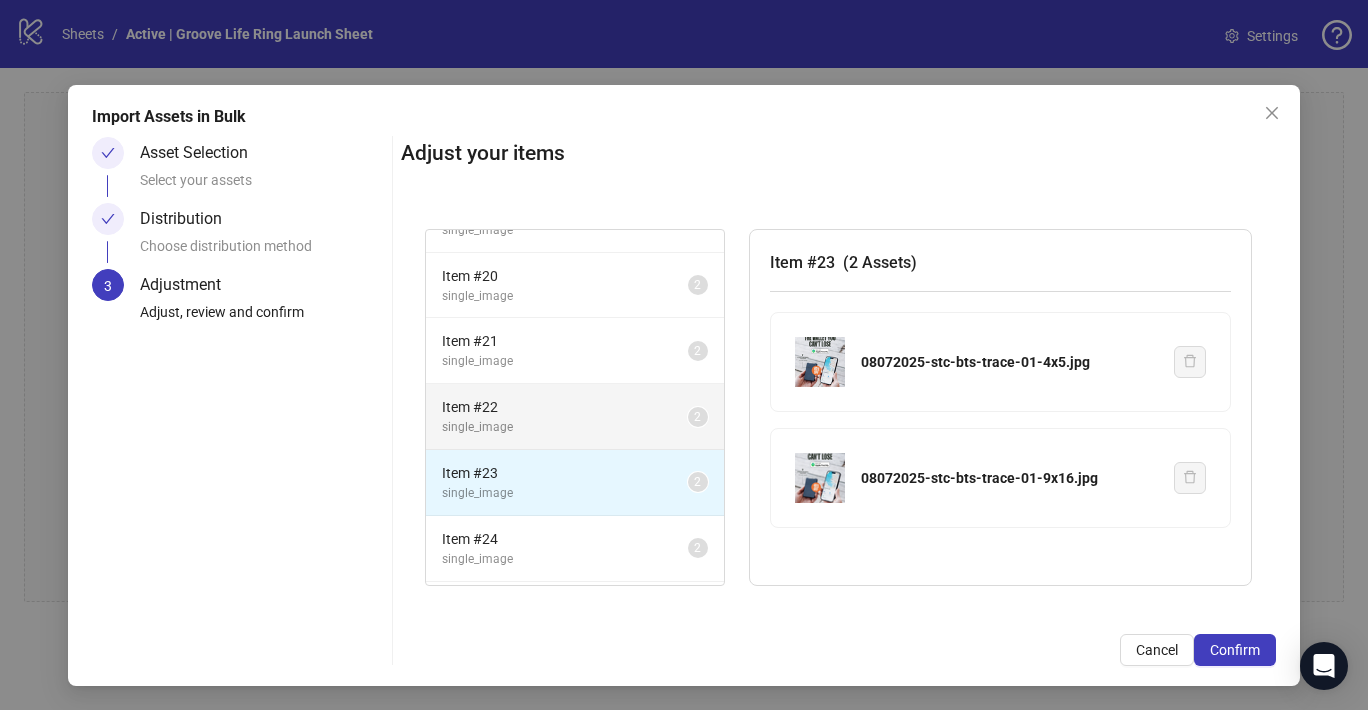 click on "Item # 22 single_image 2" at bounding box center [575, 417] 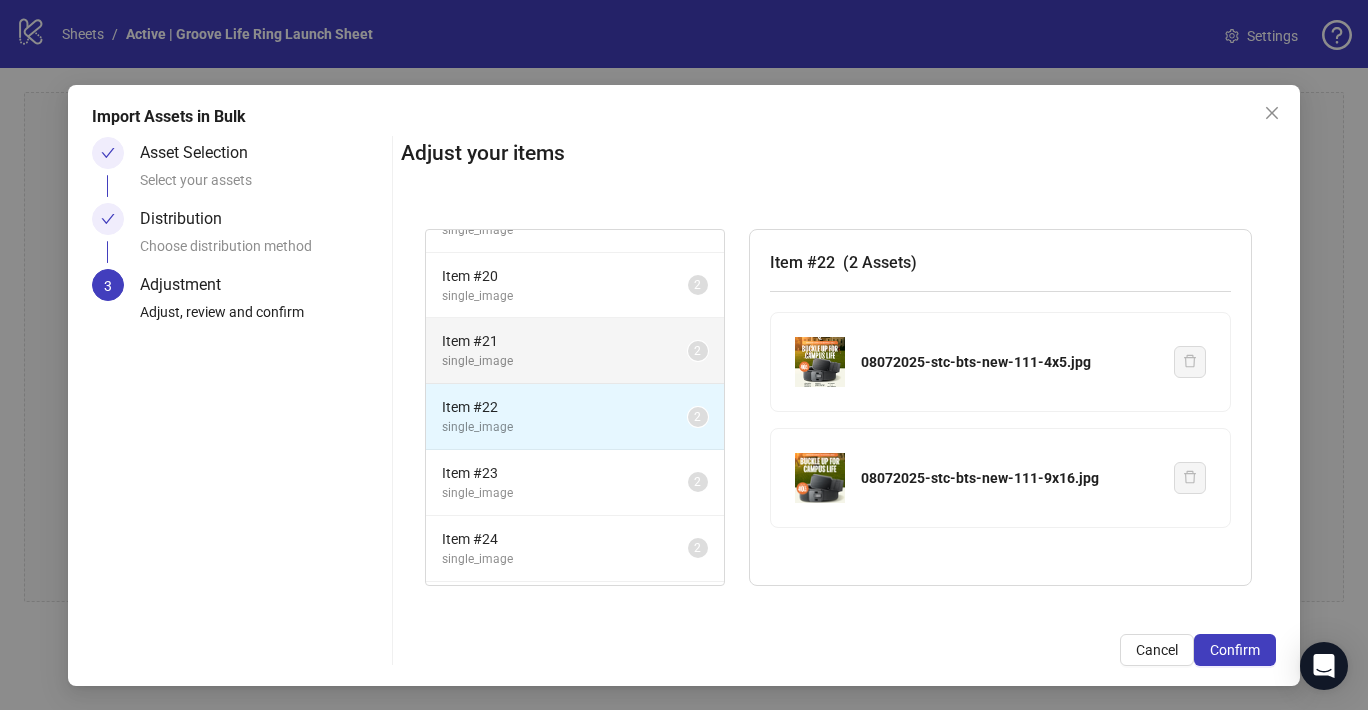 click on "single_image" at bounding box center [565, 361] 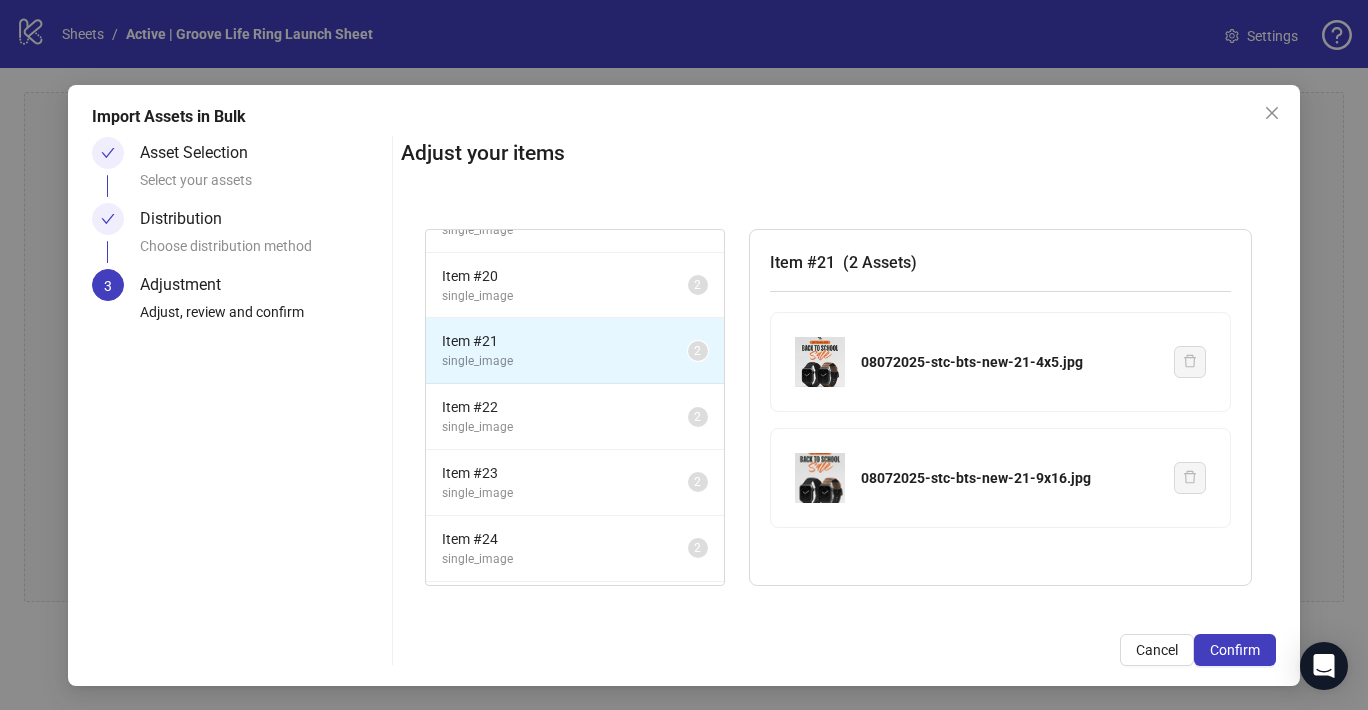 scroll, scrollTop: 1114, scrollLeft: 0, axis: vertical 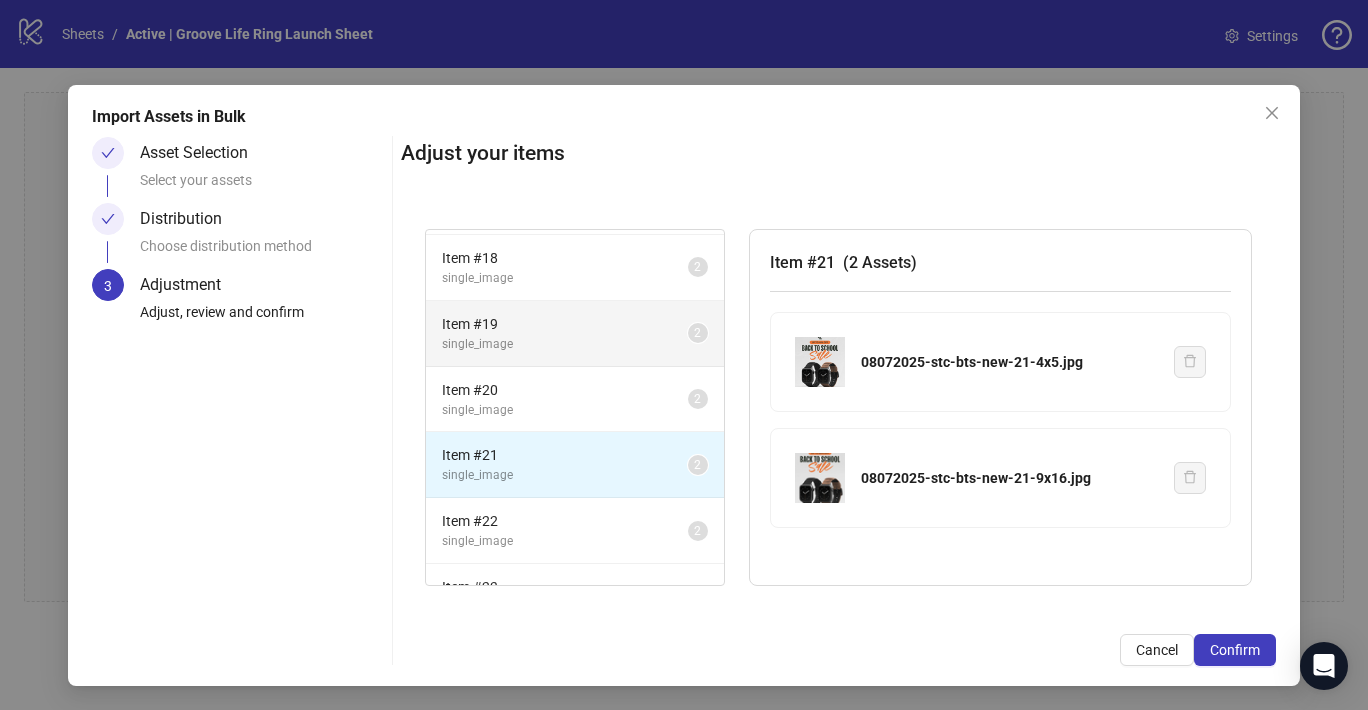 click on "Item # 19 single_image 2" at bounding box center [575, 334] 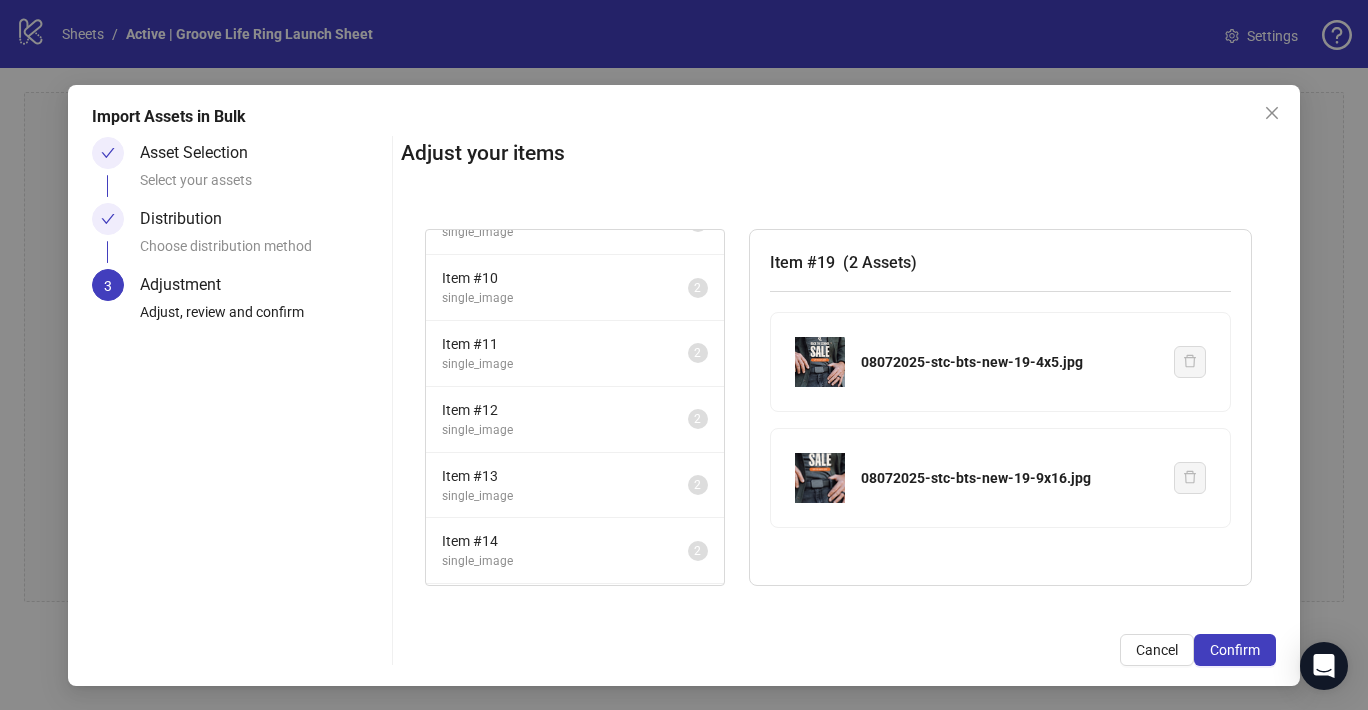 scroll, scrollTop: 197, scrollLeft: 0, axis: vertical 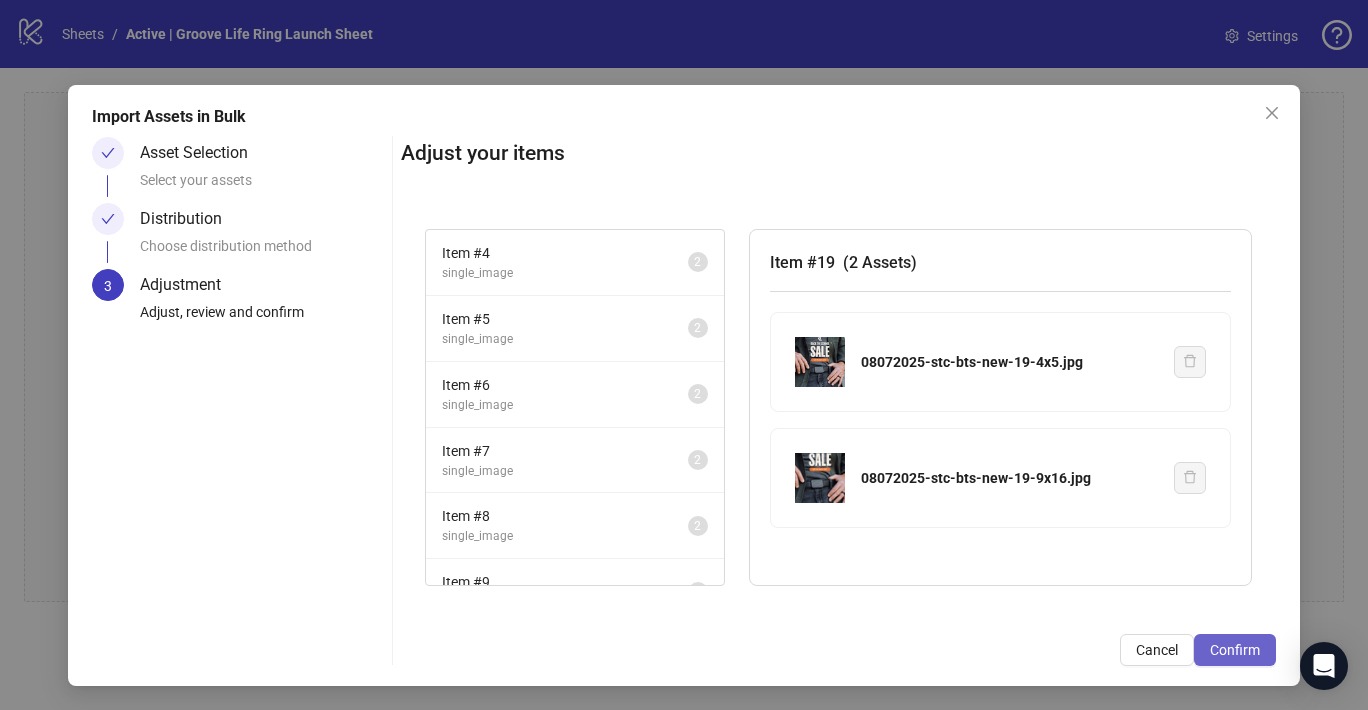 click on "Confirm" at bounding box center (1235, 650) 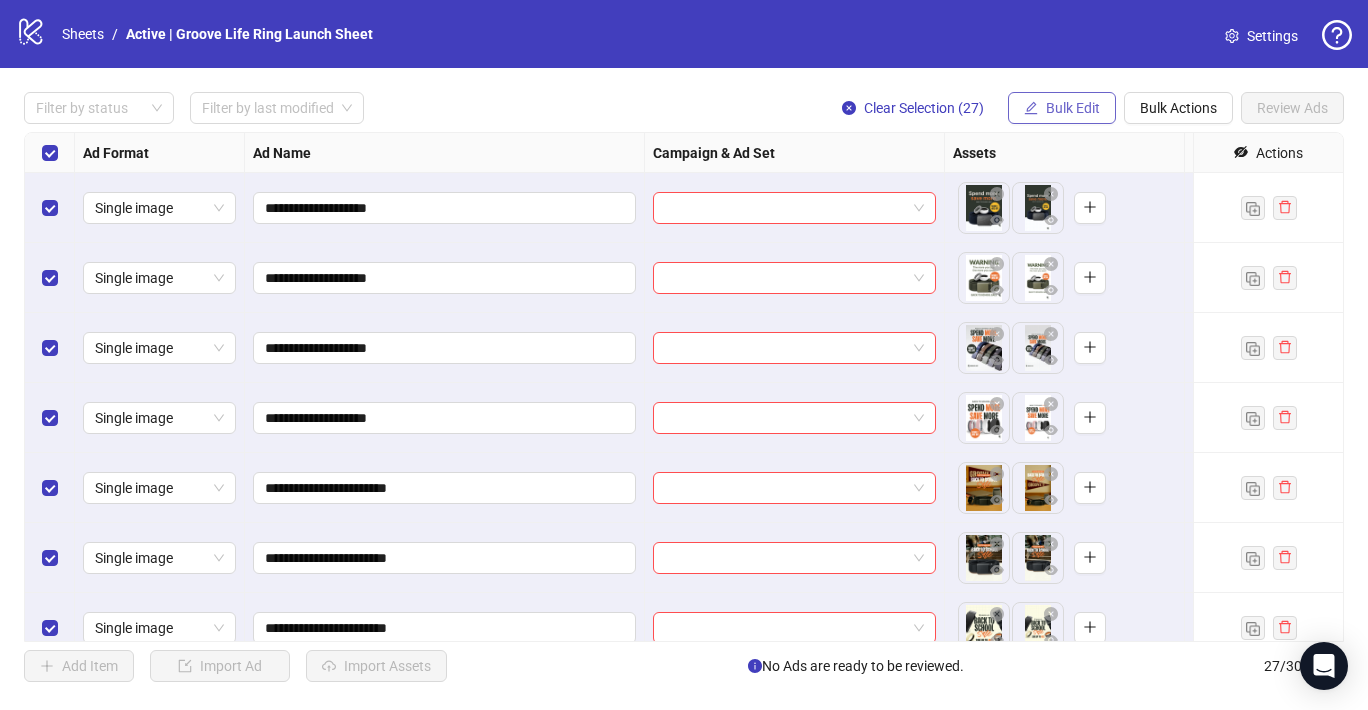 click on "Bulk Edit" at bounding box center (1073, 108) 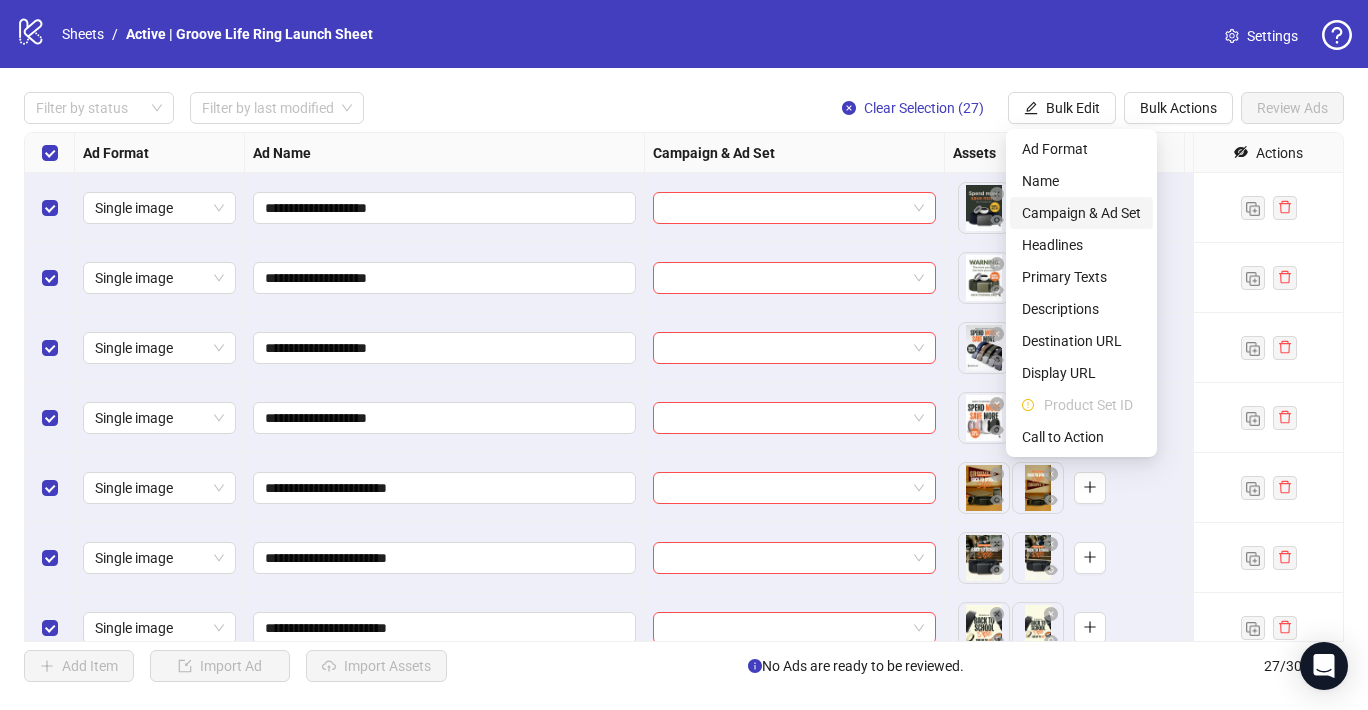 click on "Campaign & Ad Set" at bounding box center (1081, 213) 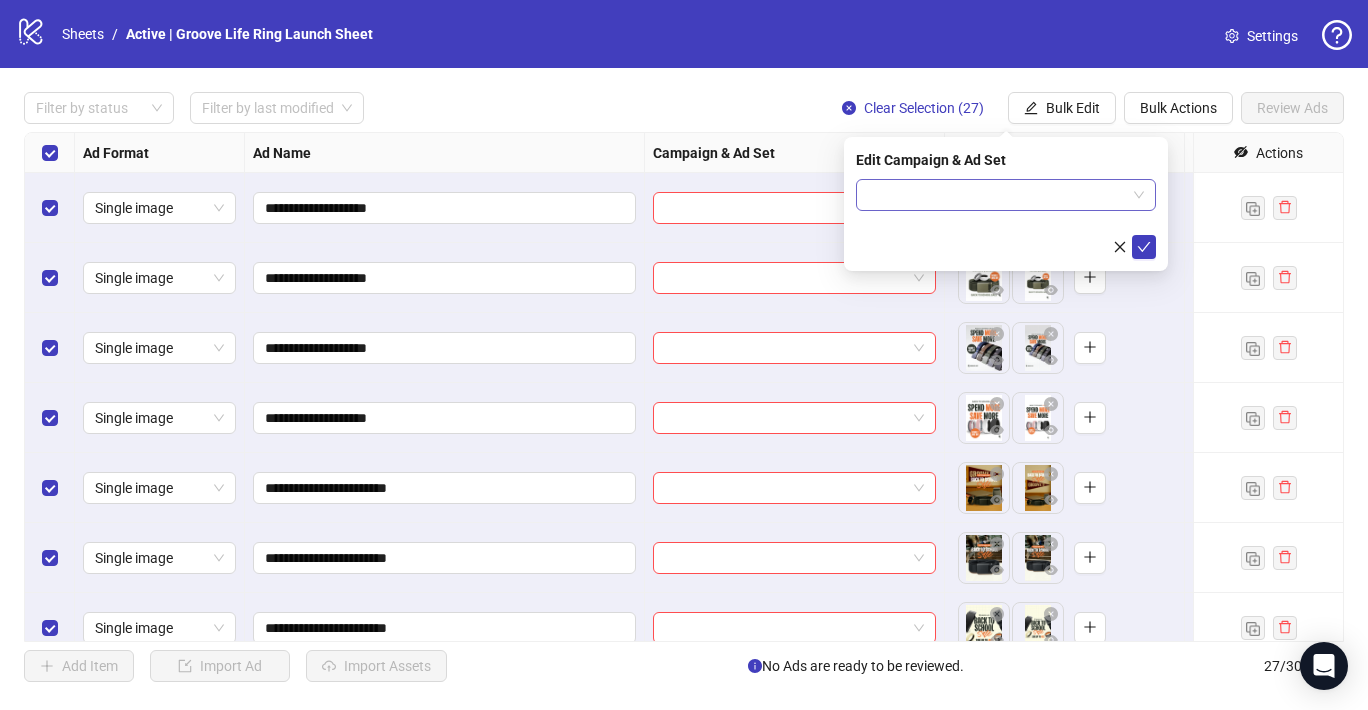 click at bounding box center [997, 195] 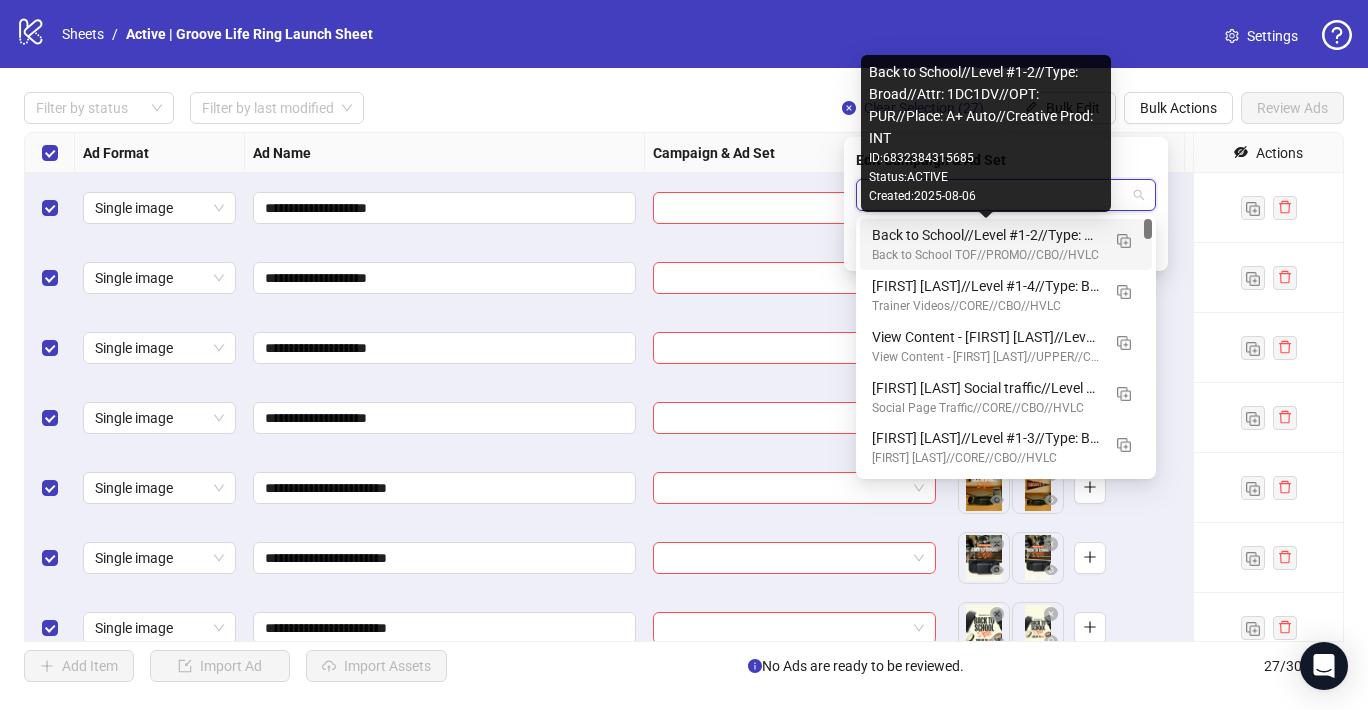 click on "Back to School//Level #1-2//Type: Broad//Attr: 1DC1DV//OPT: PUR//Place: A+ Auto//Creative Prod: INT" at bounding box center [986, 235] 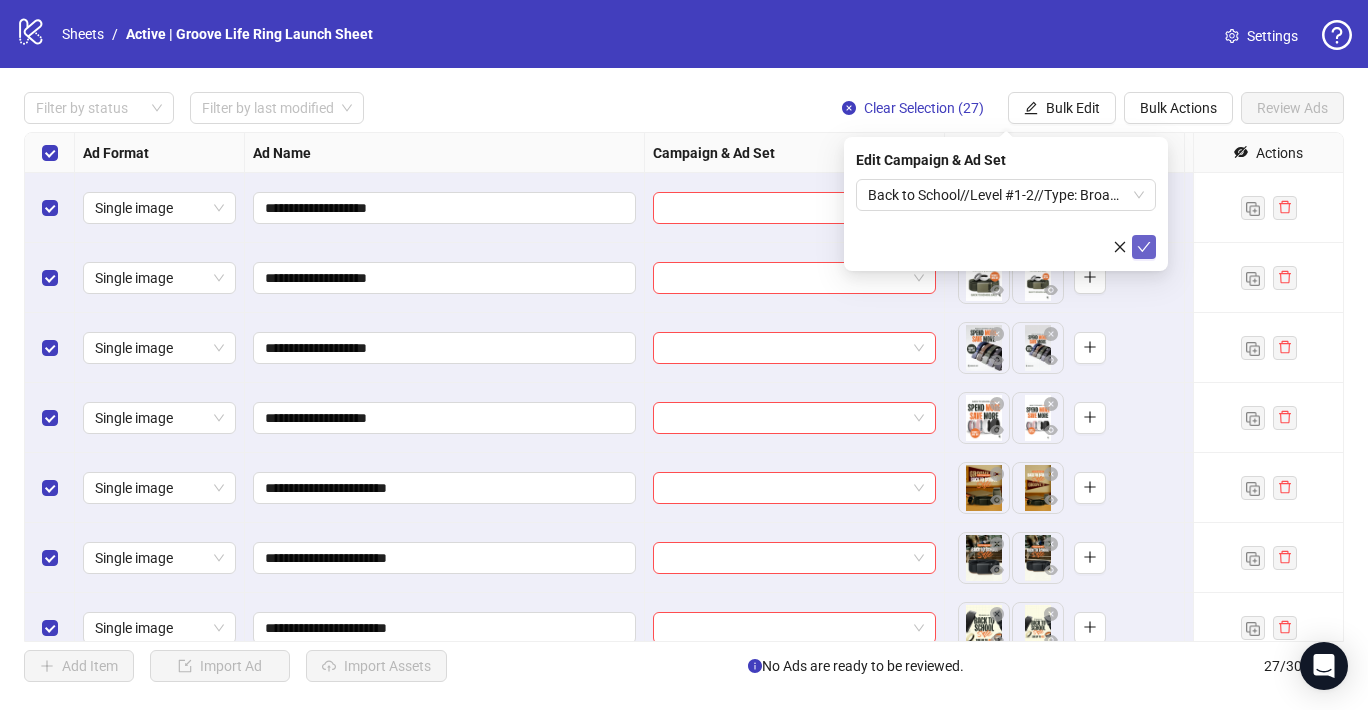 click 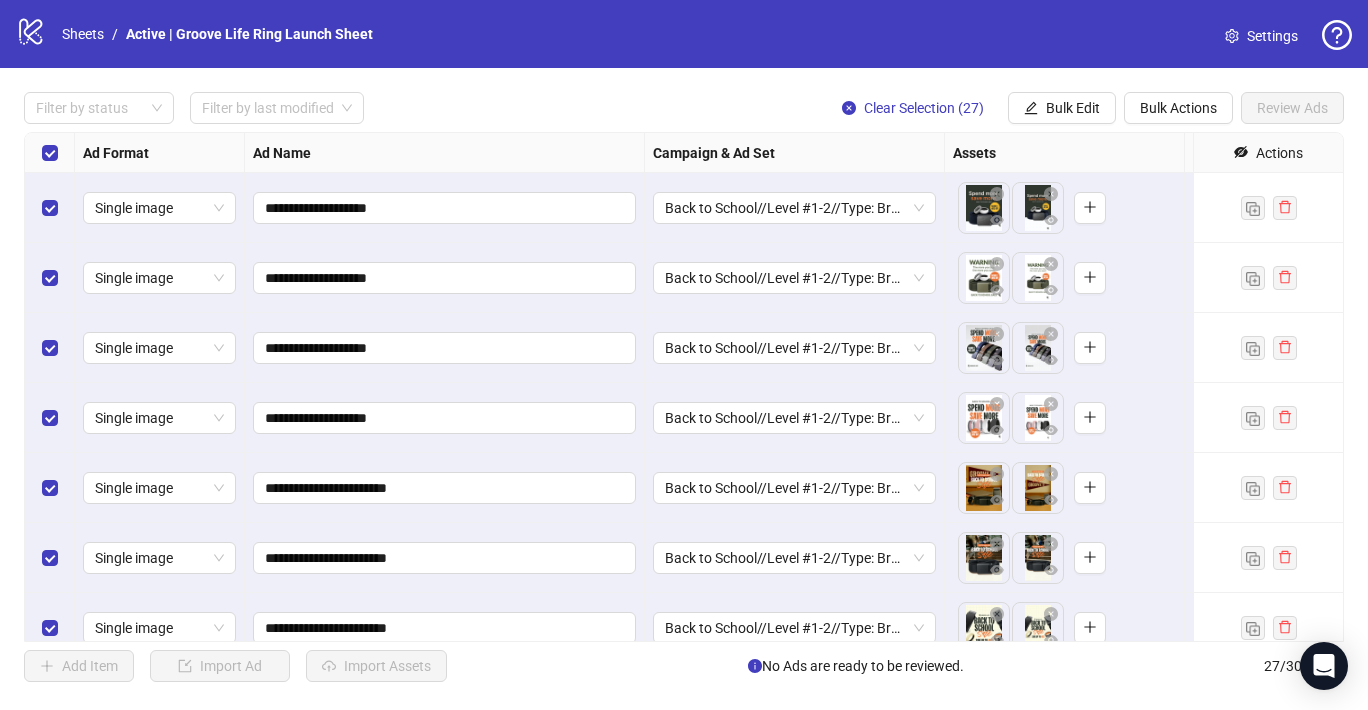 click on "Filter by status Filter by last modified Clear Selection (27) Bulk Edit Bulk Actions Review Ads" at bounding box center (684, 108) 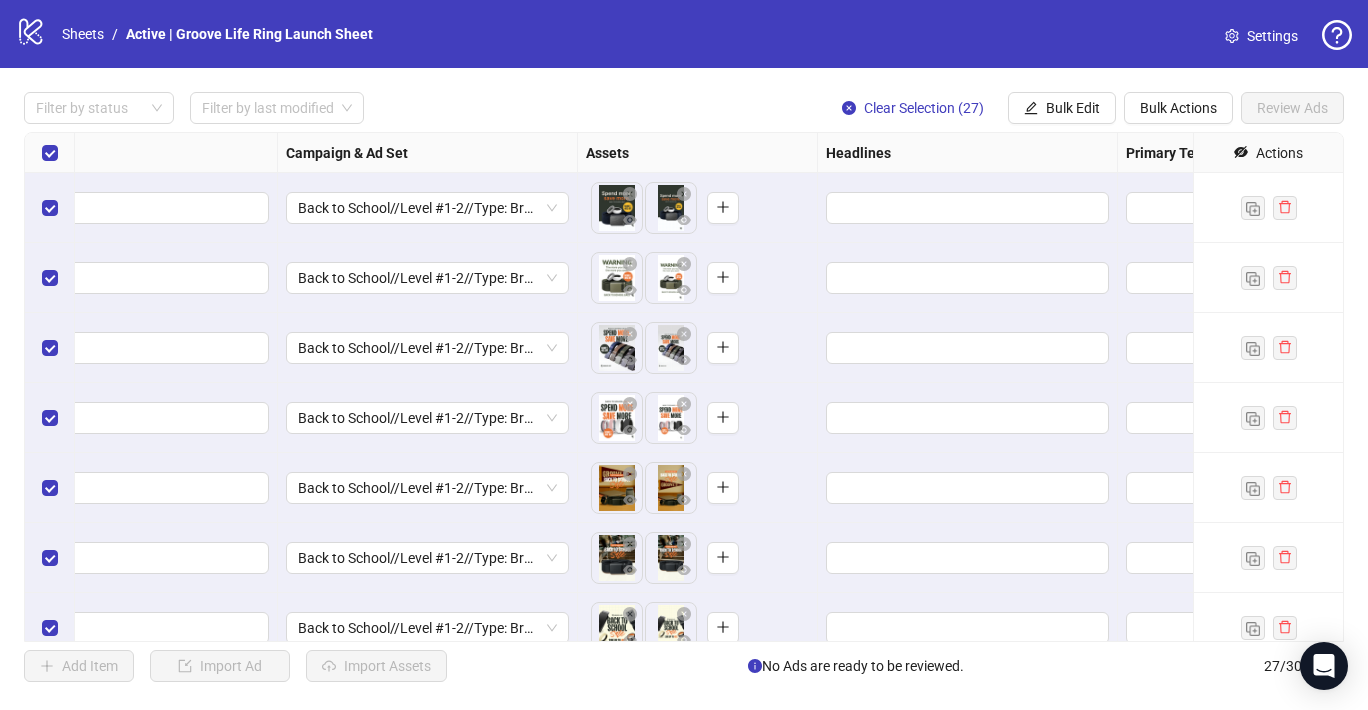 scroll, scrollTop: 0, scrollLeft: 439, axis: horizontal 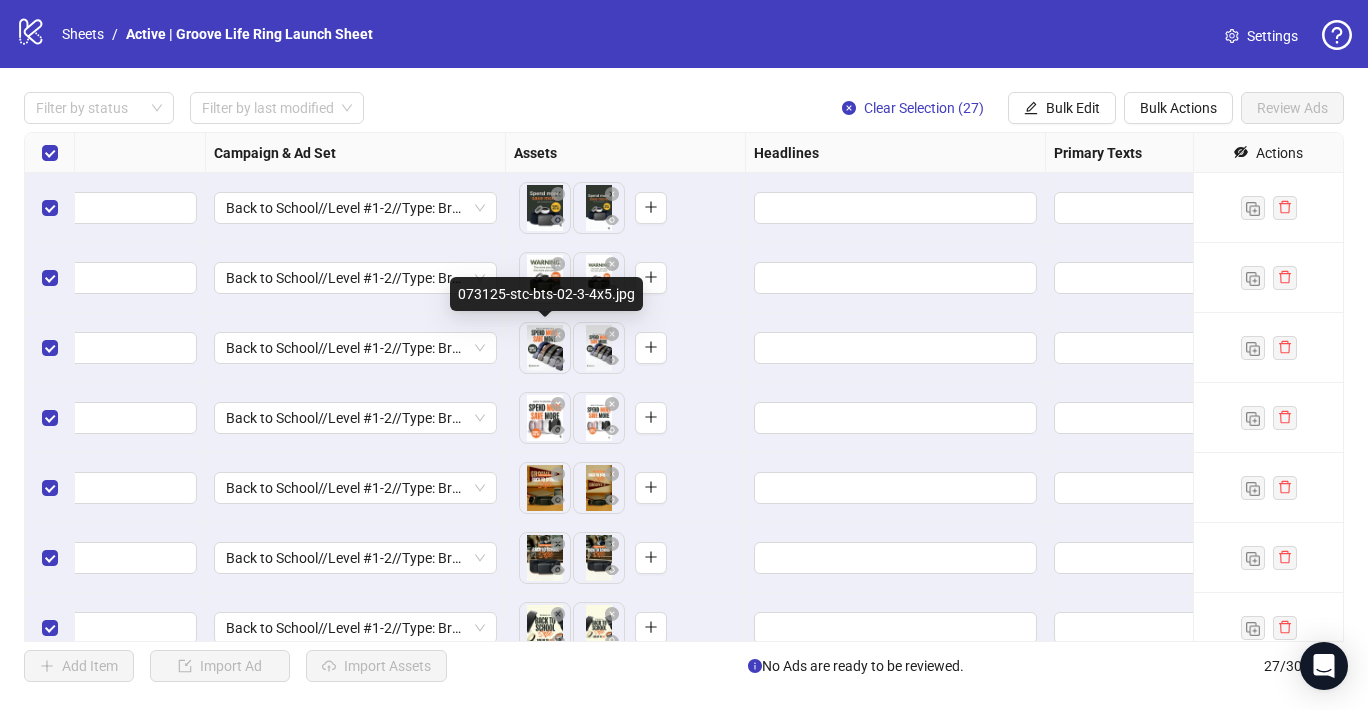 click on "**********" at bounding box center (684, 355) 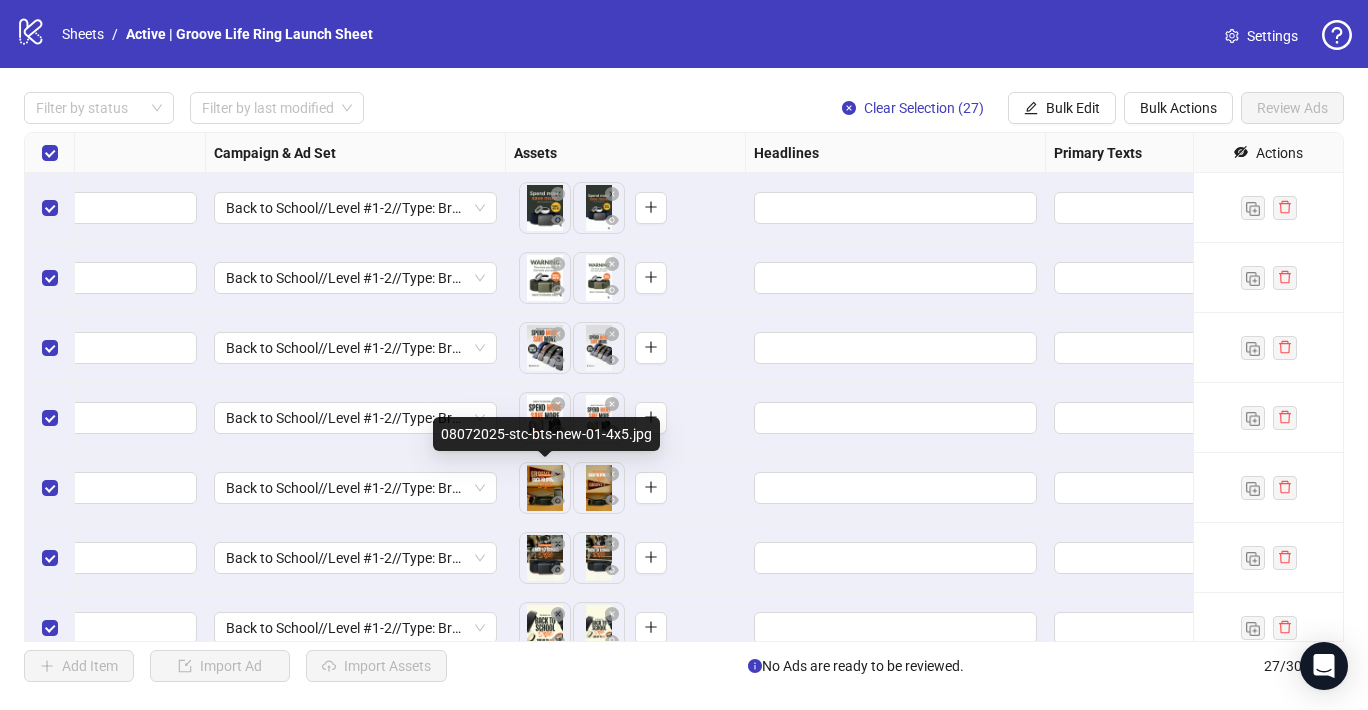 click on "**********" at bounding box center (684, 355) 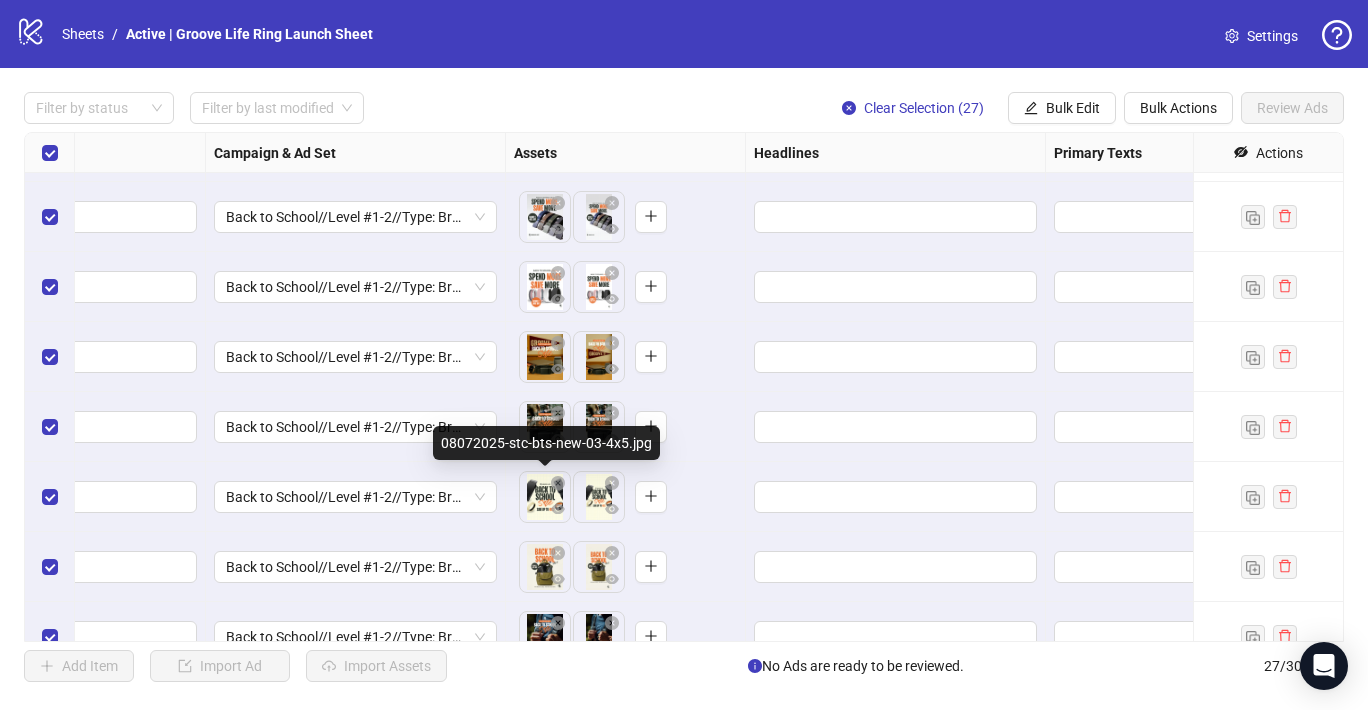 scroll, scrollTop: 0, scrollLeft: 439, axis: horizontal 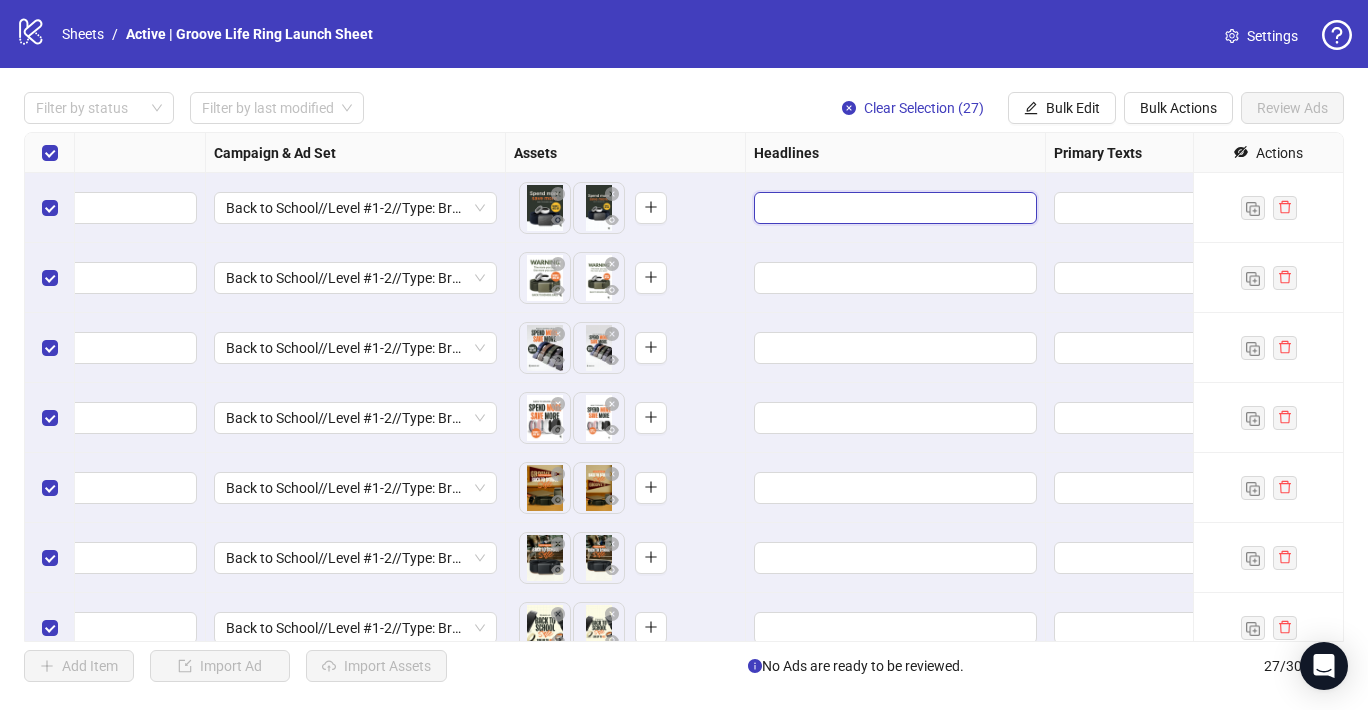 click at bounding box center (893, 208) 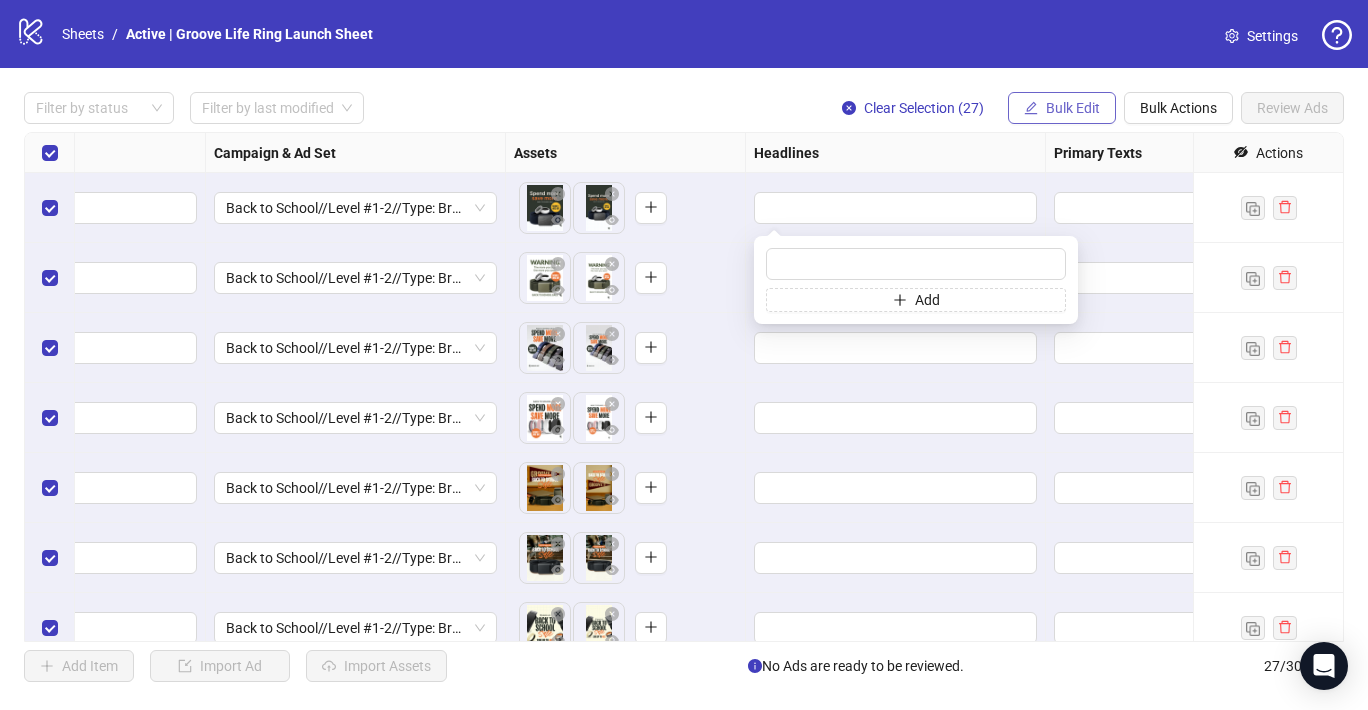 click on "Bulk Edit" at bounding box center [1062, 108] 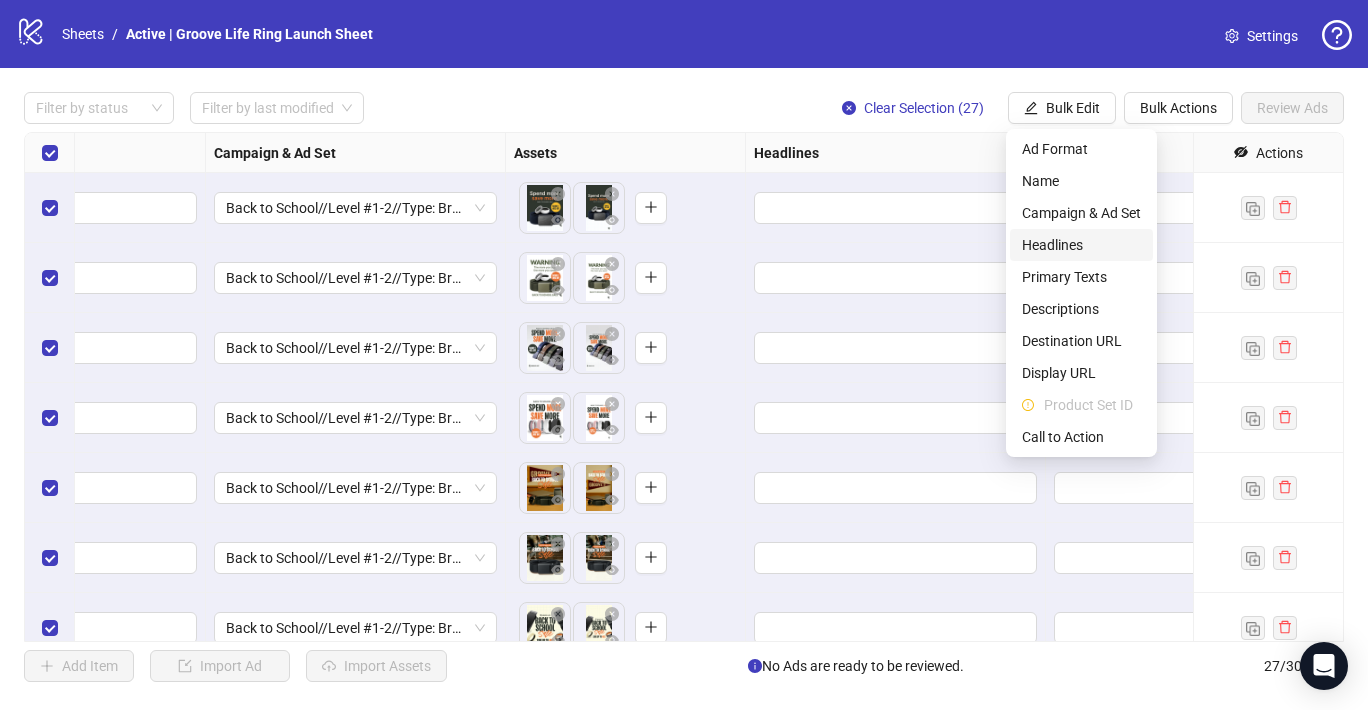 click on "Headlines" at bounding box center [1081, 245] 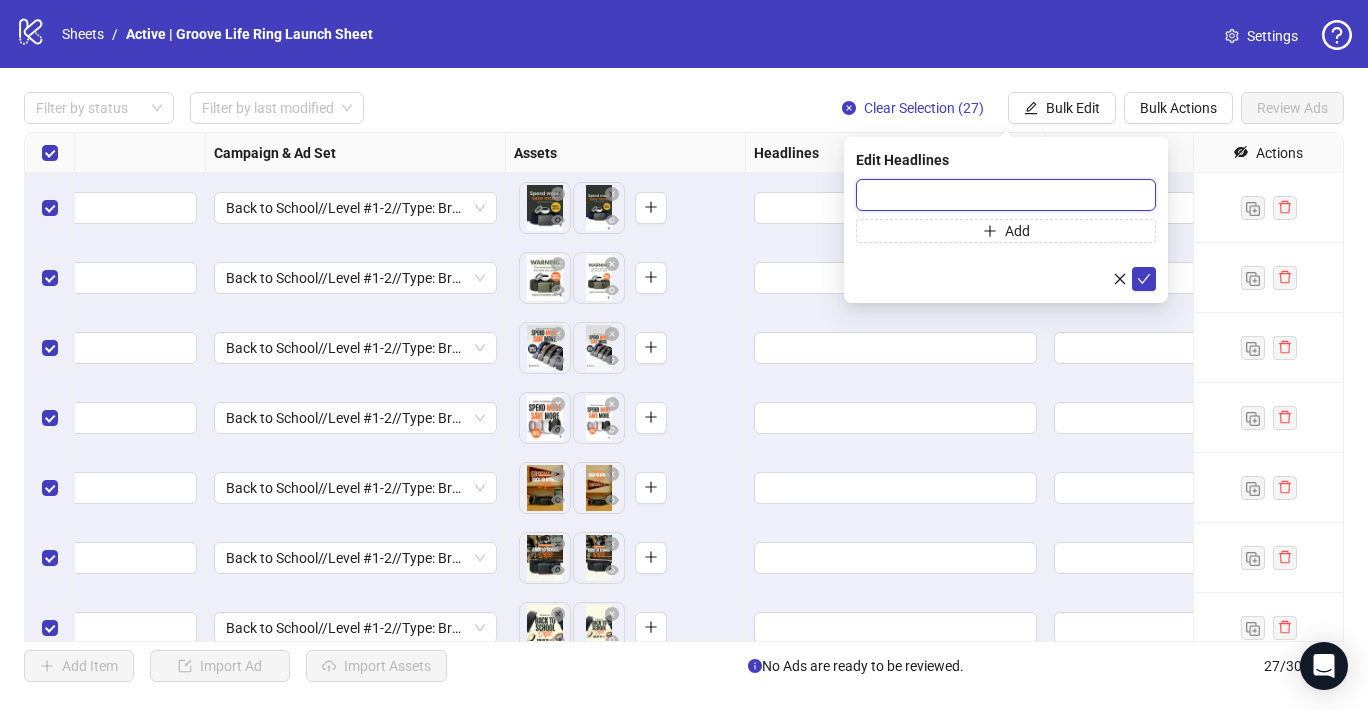 click at bounding box center [1006, 195] 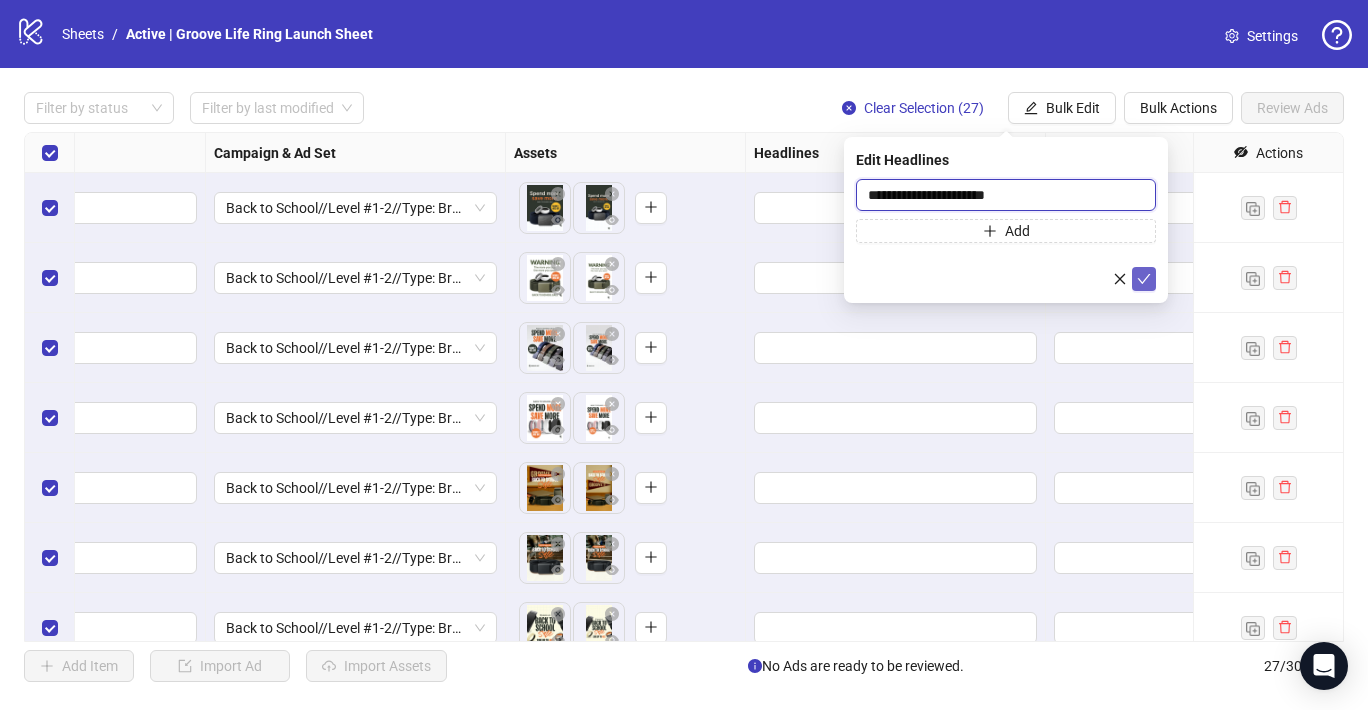 type on "**********" 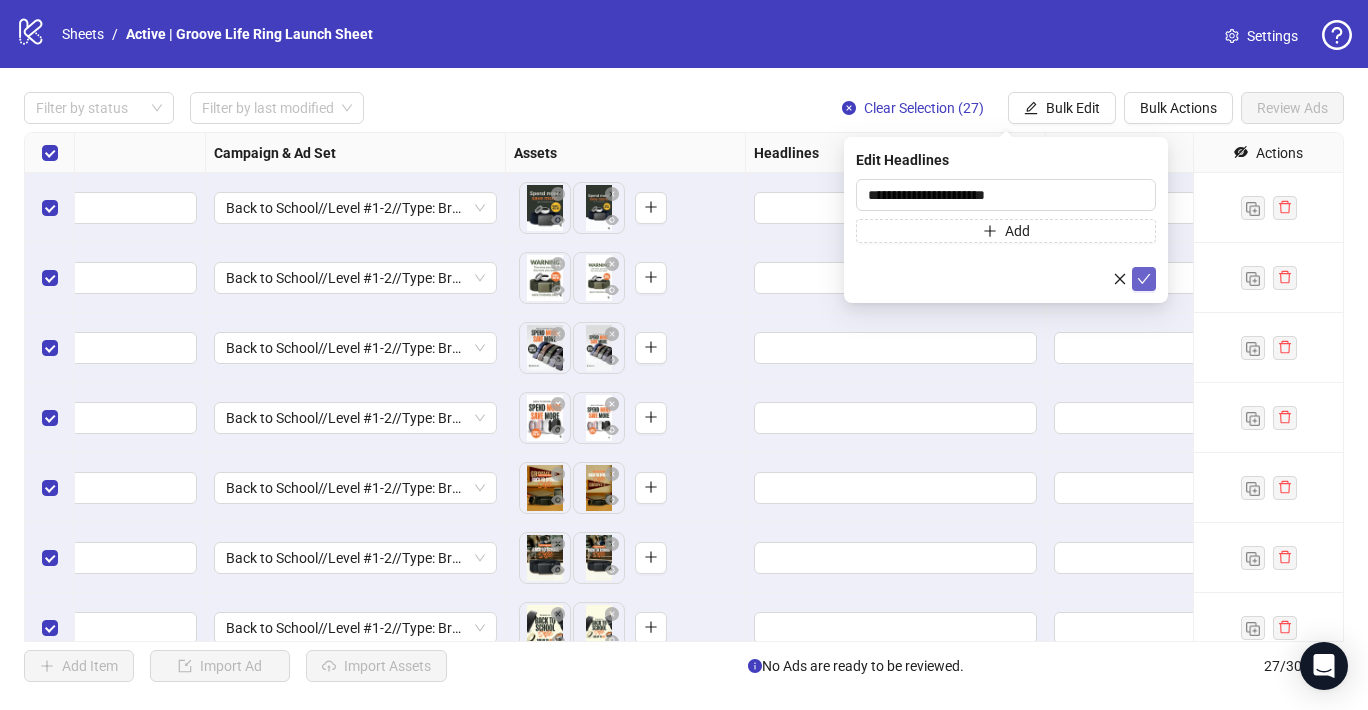 click 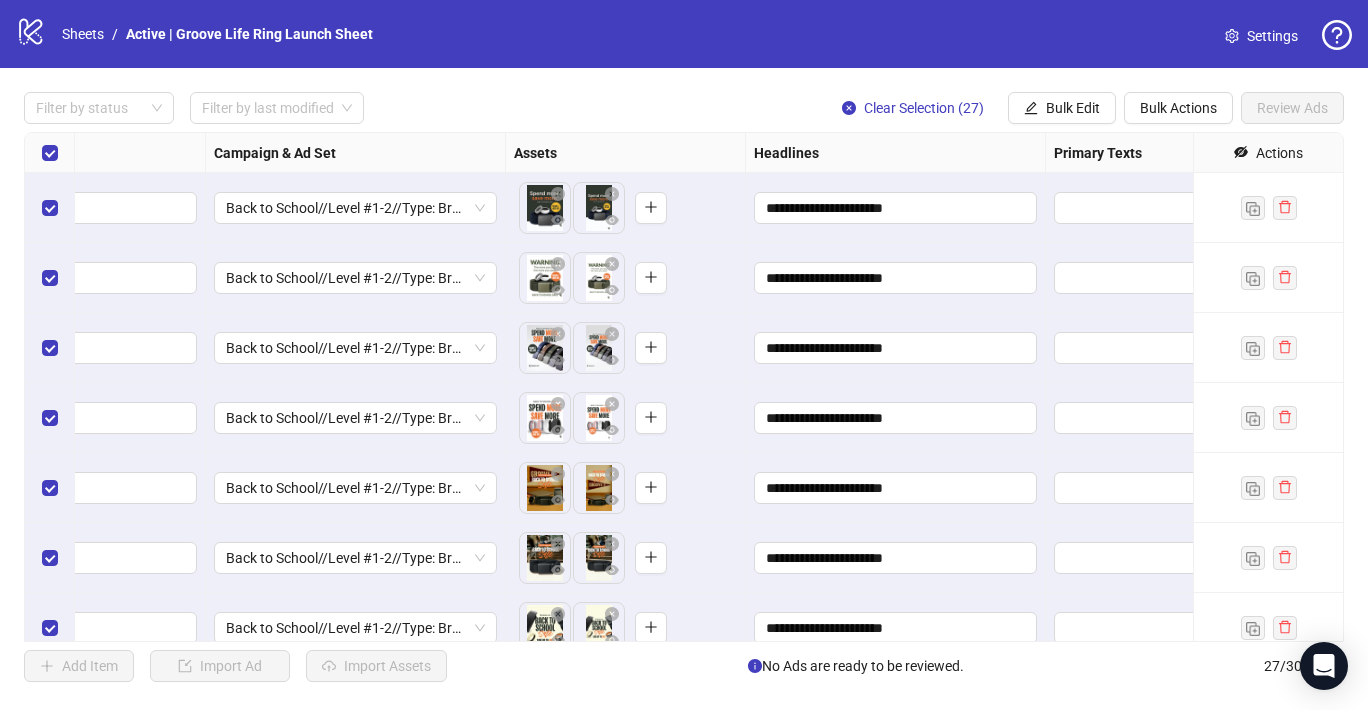 scroll, scrollTop: 0, scrollLeft: 668, axis: horizontal 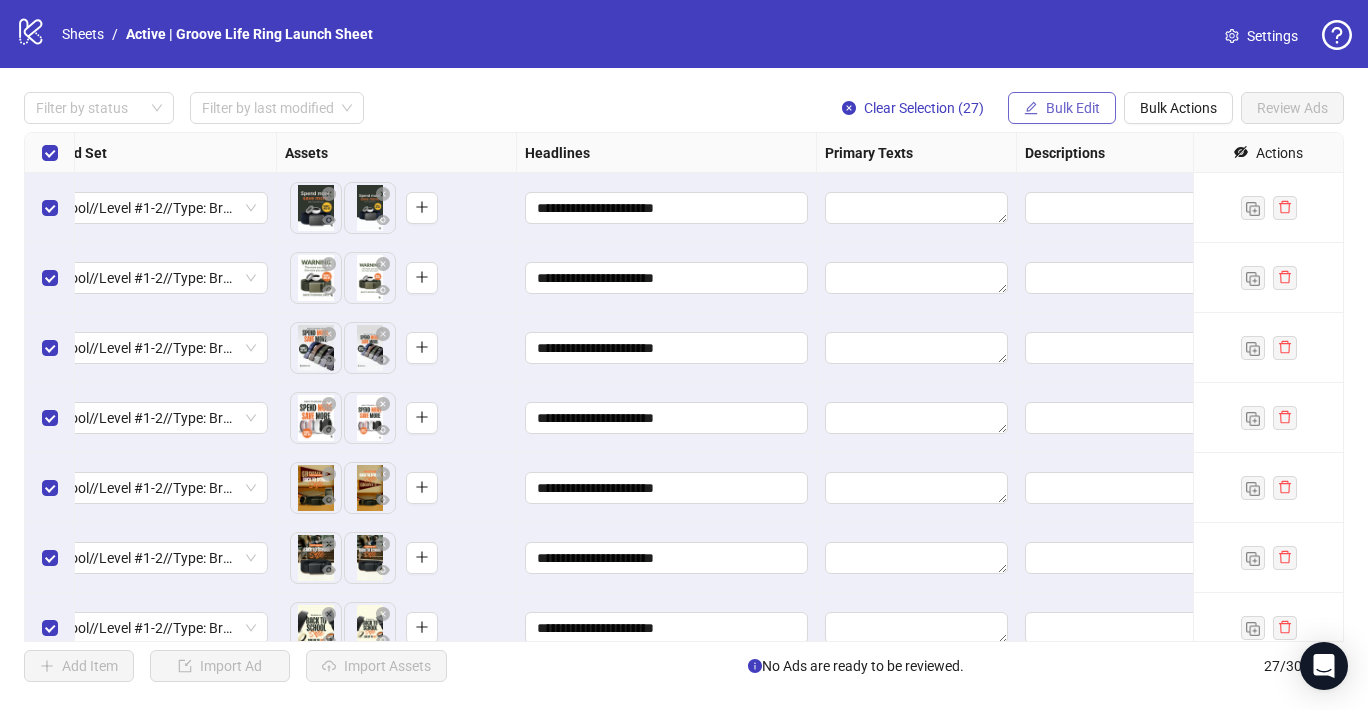 click 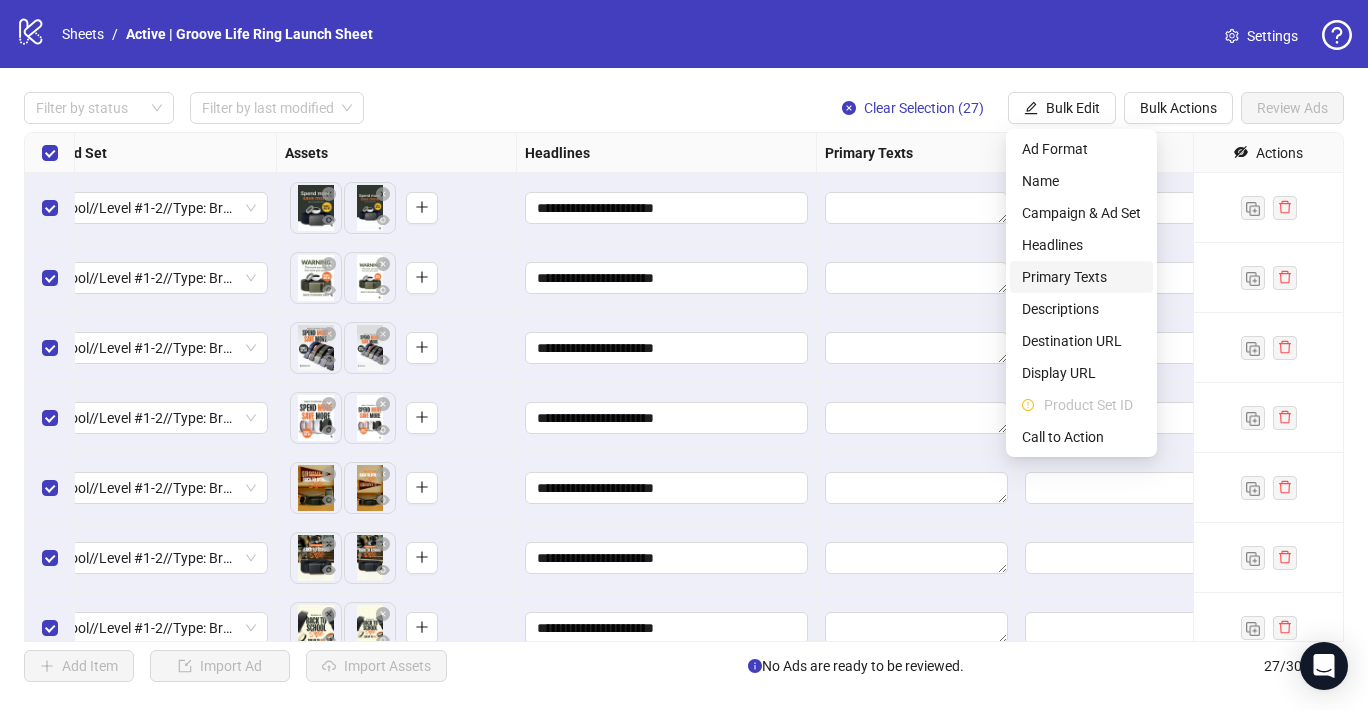 click on "Primary Texts" at bounding box center [1081, 277] 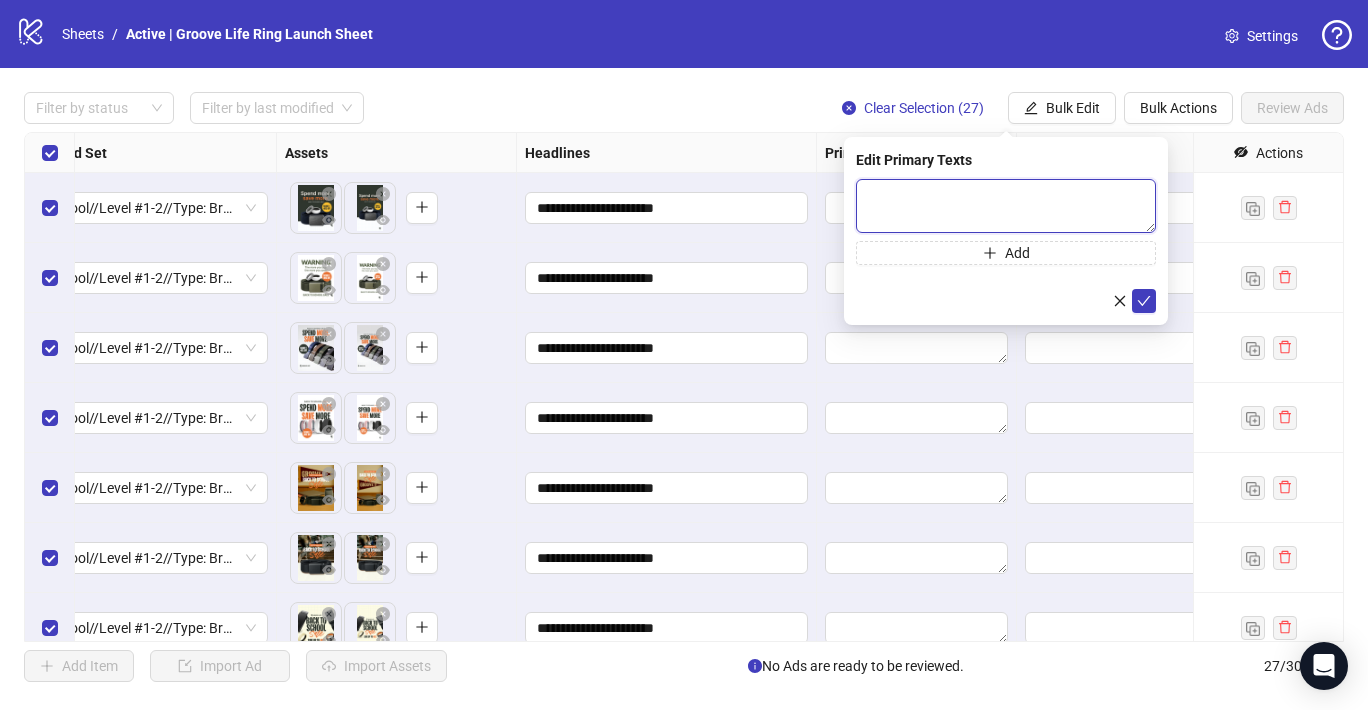 click at bounding box center (1006, 206) 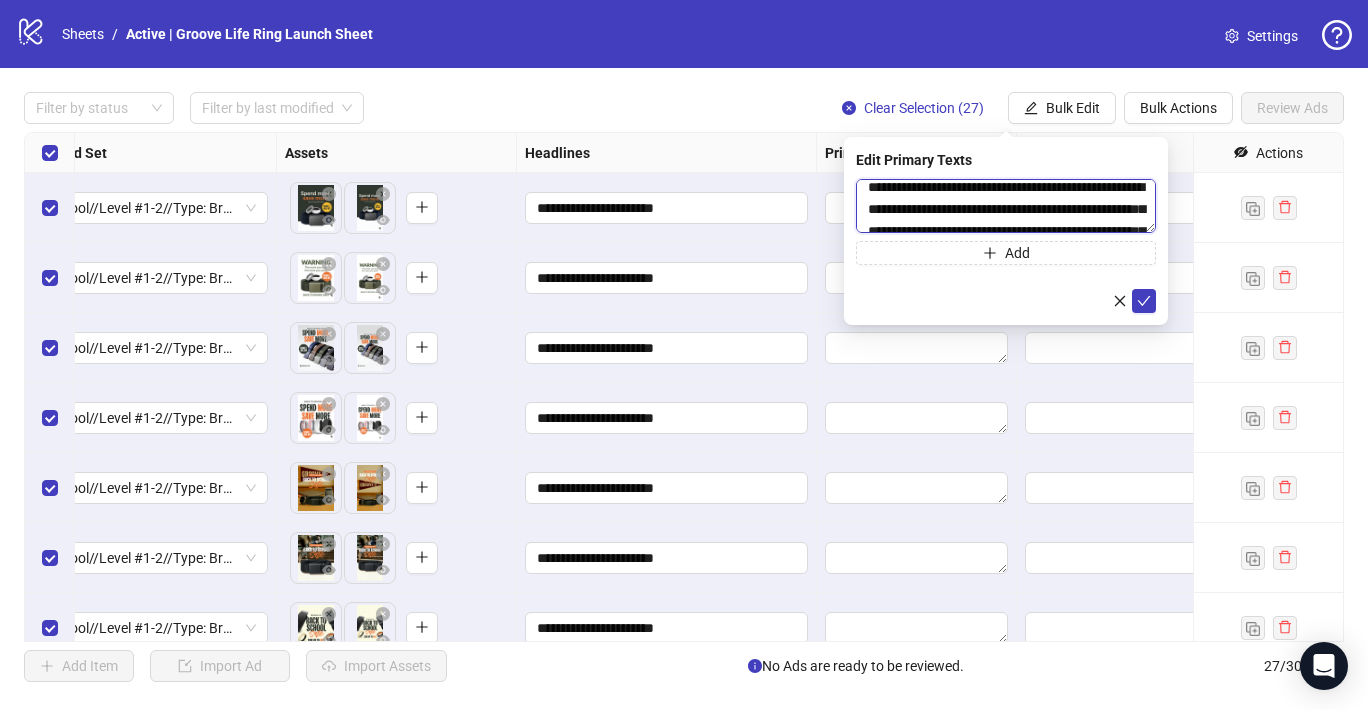 scroll, scrollTop: 10, scrollLeft: 0, axis: vertical 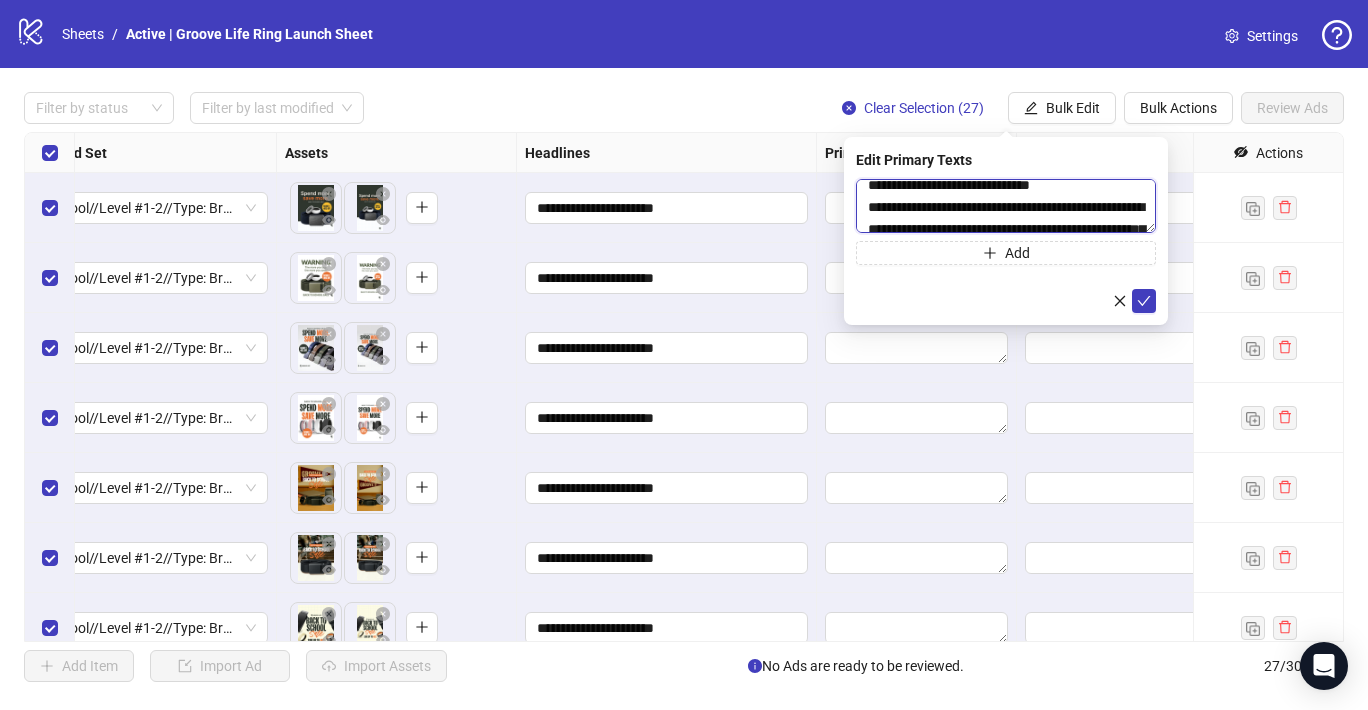 click on "**********" at bounding box center [1006, 206] 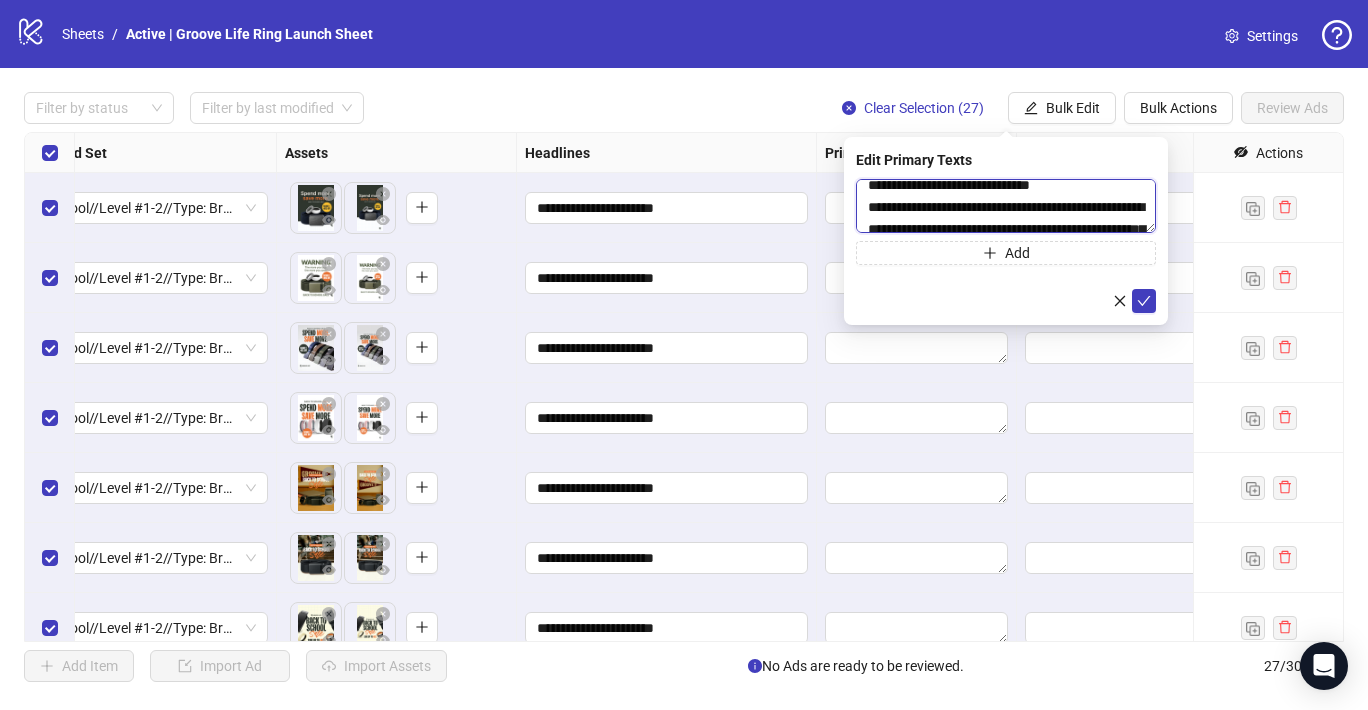 scroll, scrollTop: 36, scrollLeft: 0, axis: vertical 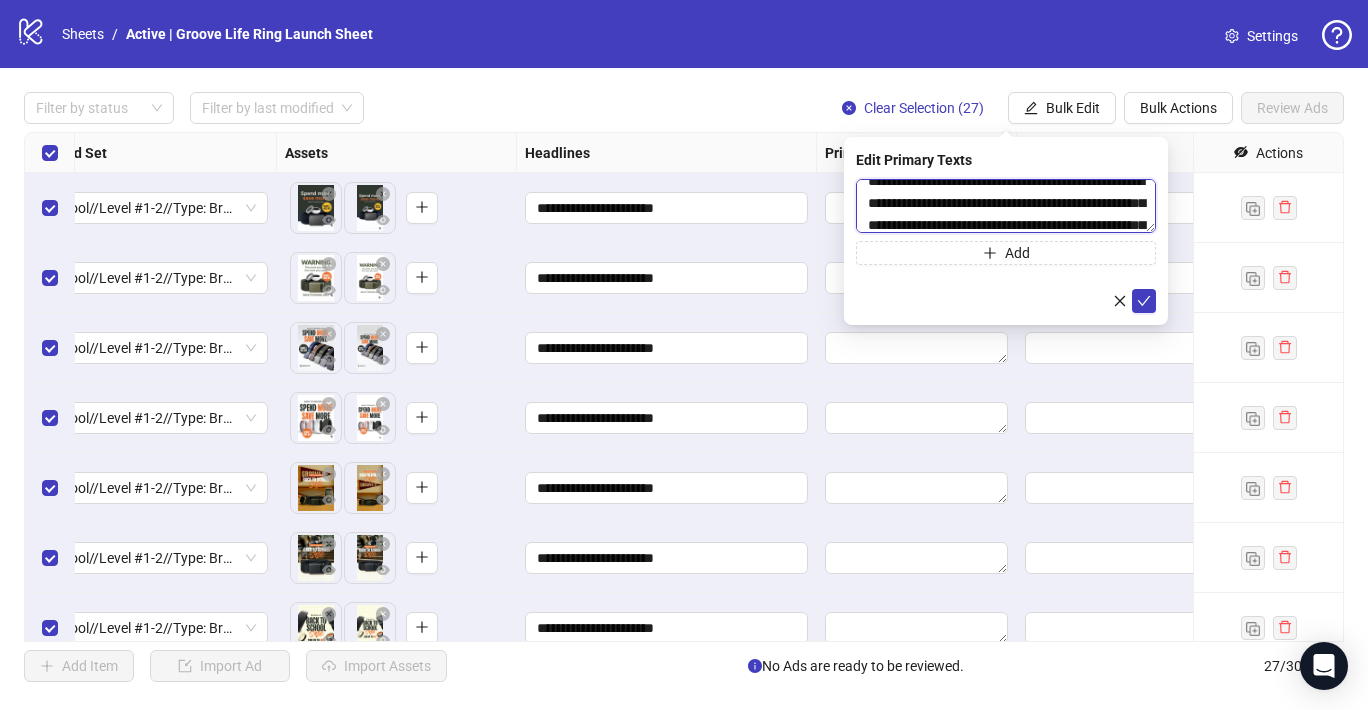 click on "**********" at bounding box center [1006, 206] 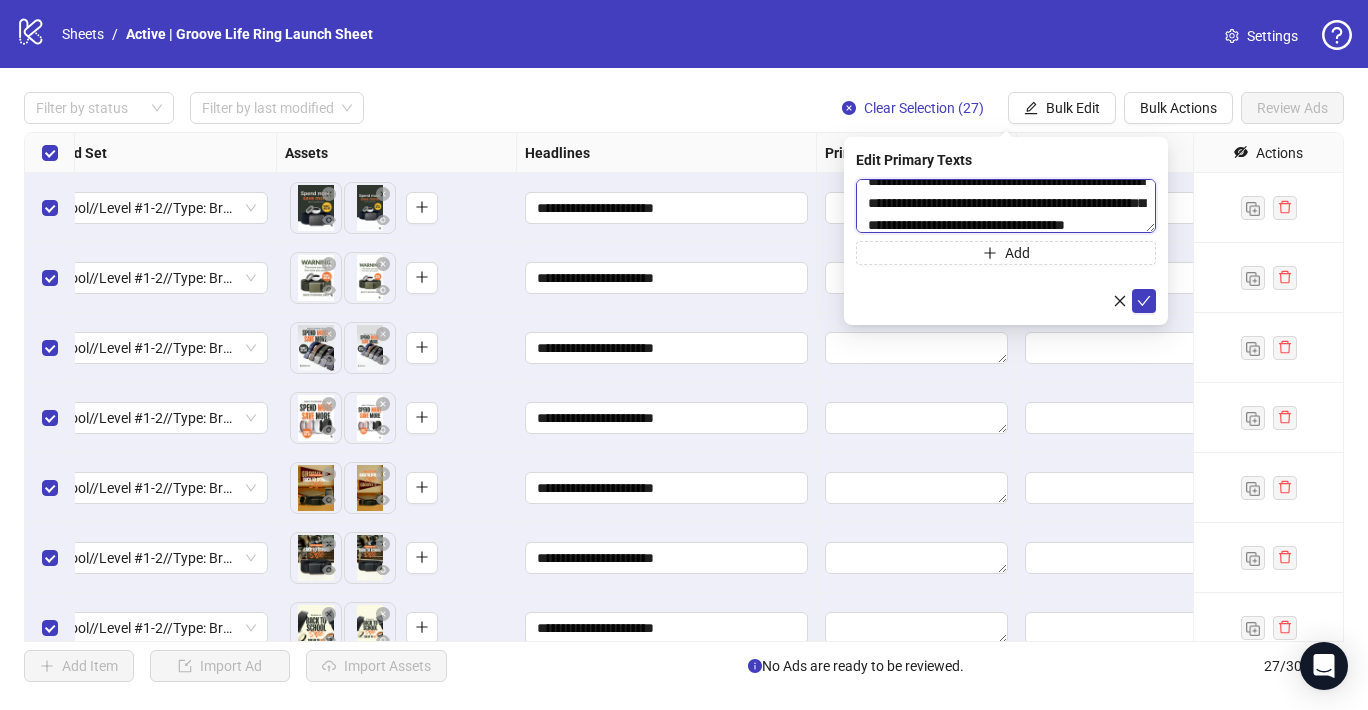 scroll, scrollTop: 28, scrollLeft: 0, axis: vertical 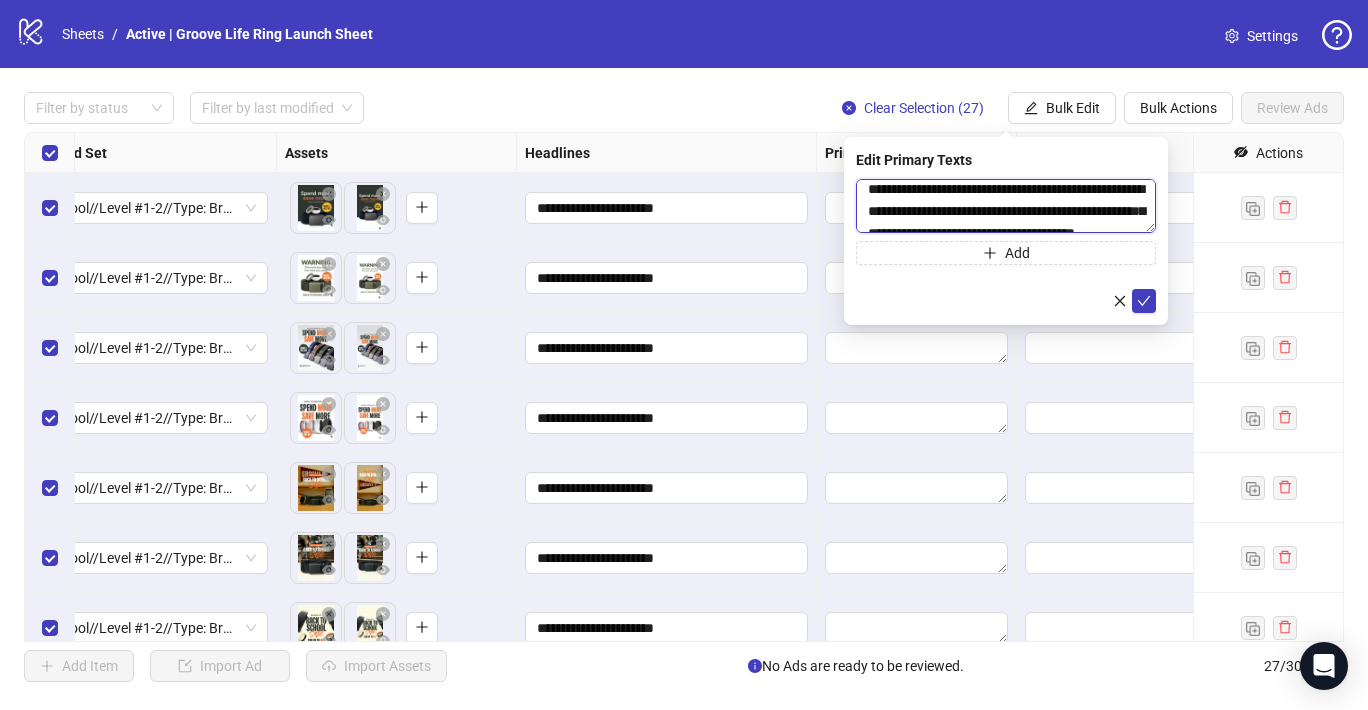 click on "**********" at bounding box center [1006, 206] 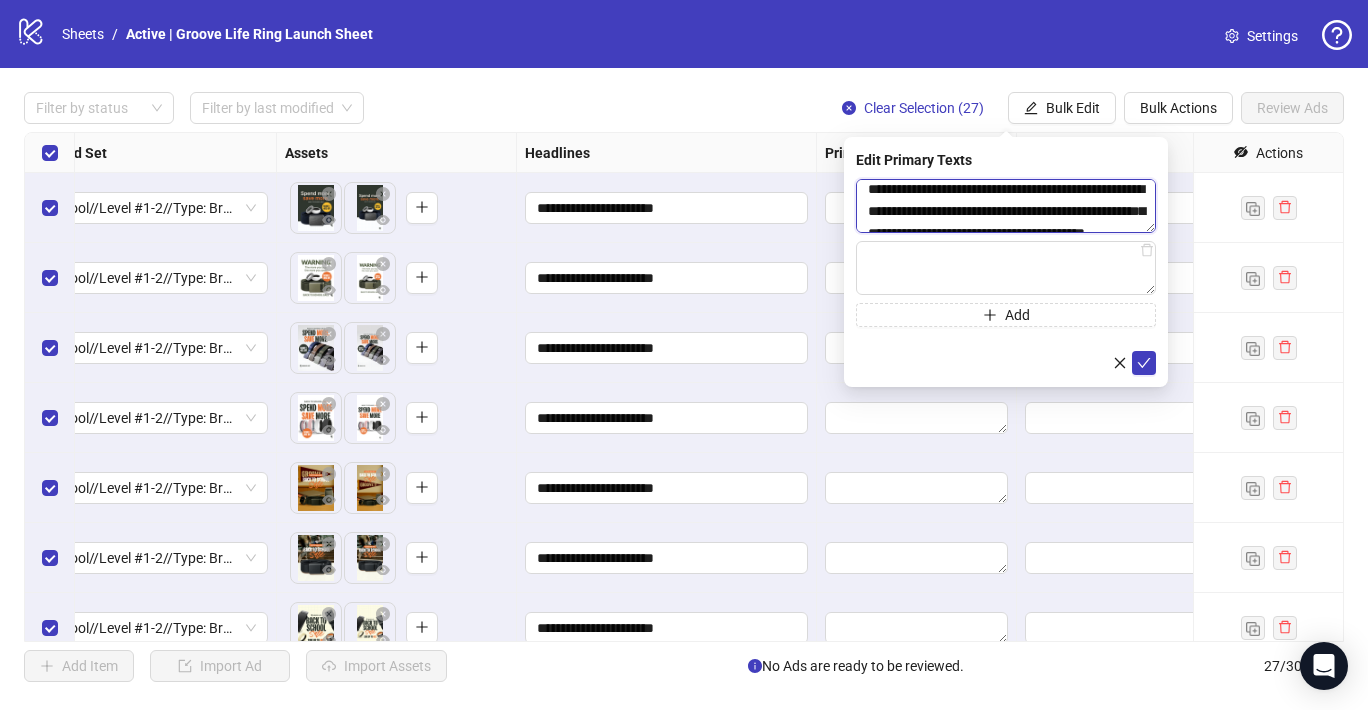 click on "**********" at bounding box center (1006, 206) 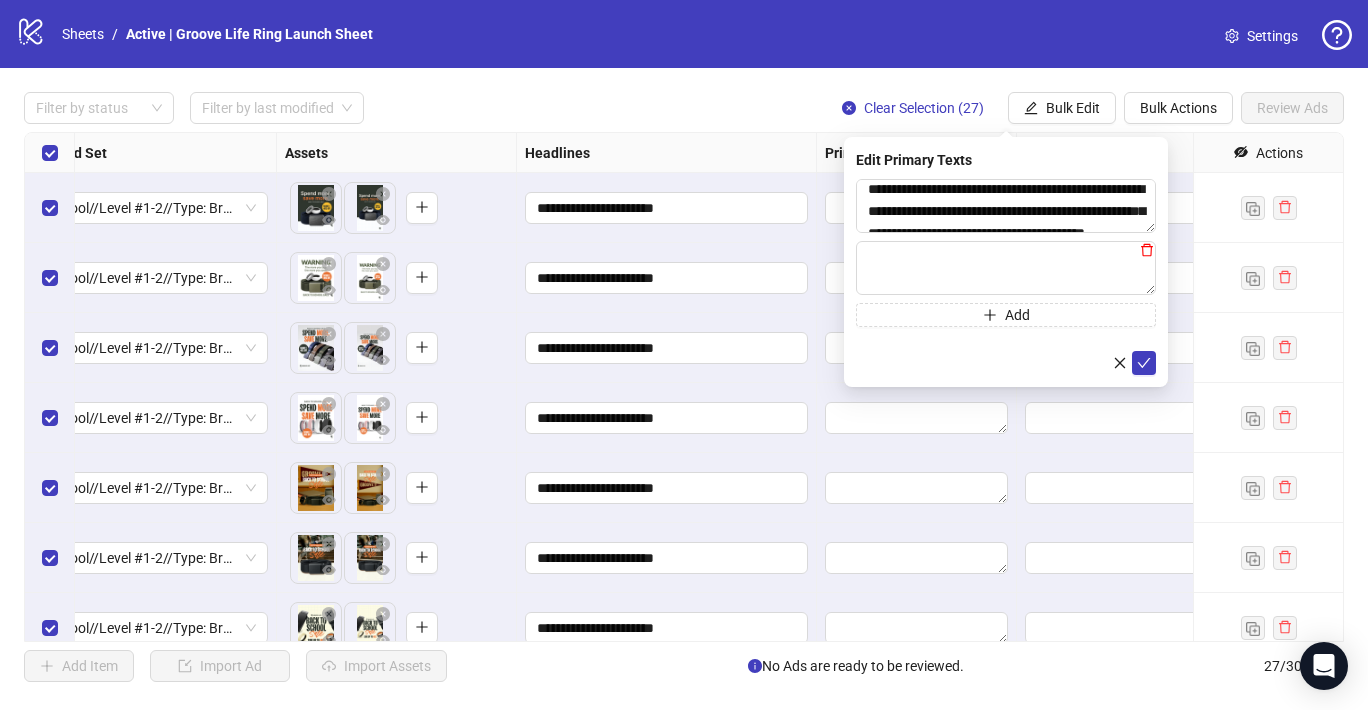 click 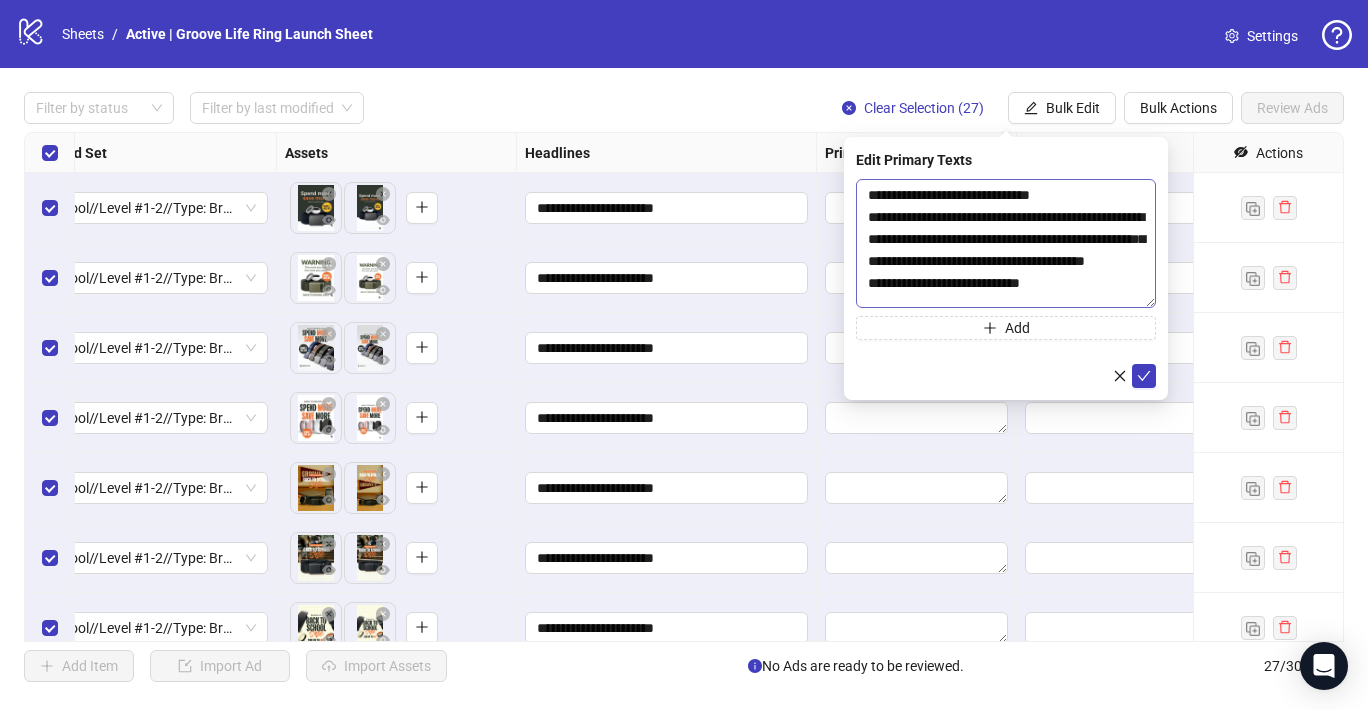 scroll, scrollTop: 0, scrollLeft: 0, axis: both 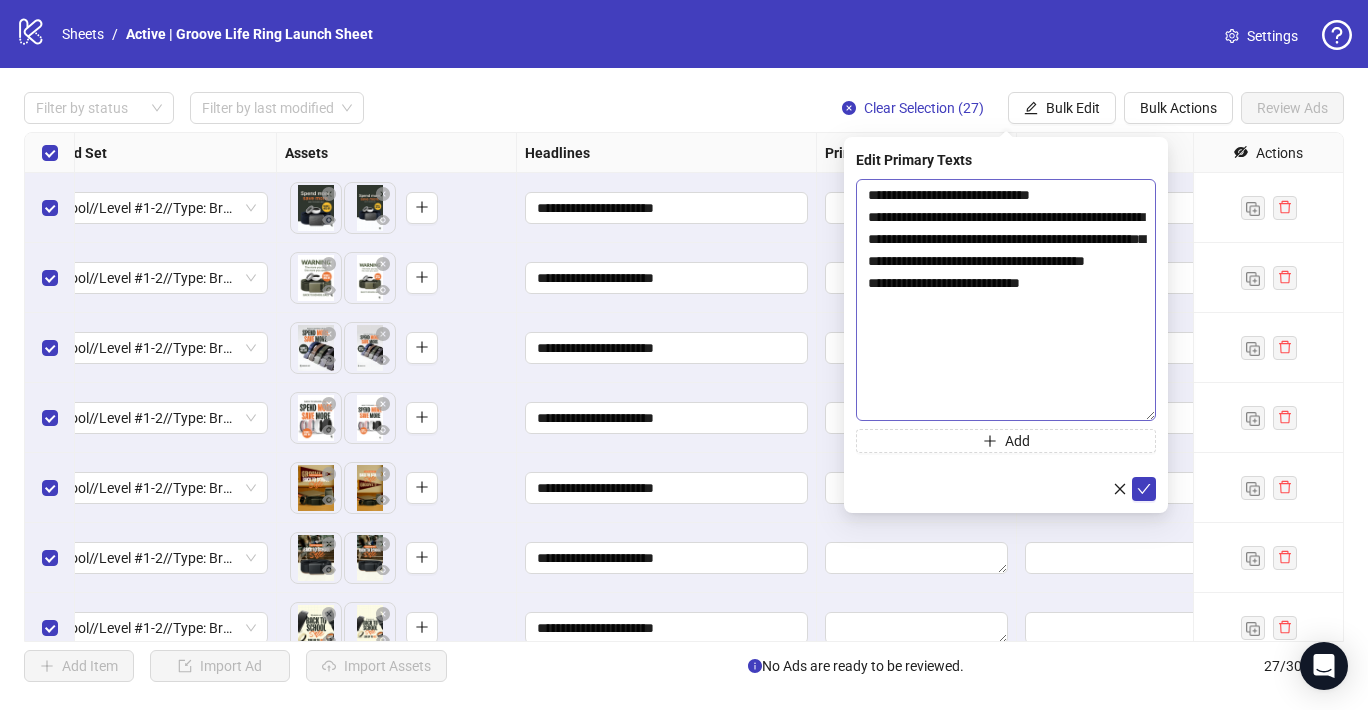 drag, startPoint x: 1147, startPoint y: 225, endPoint x: 1142, endPoint y: 429, distance: 204.06126 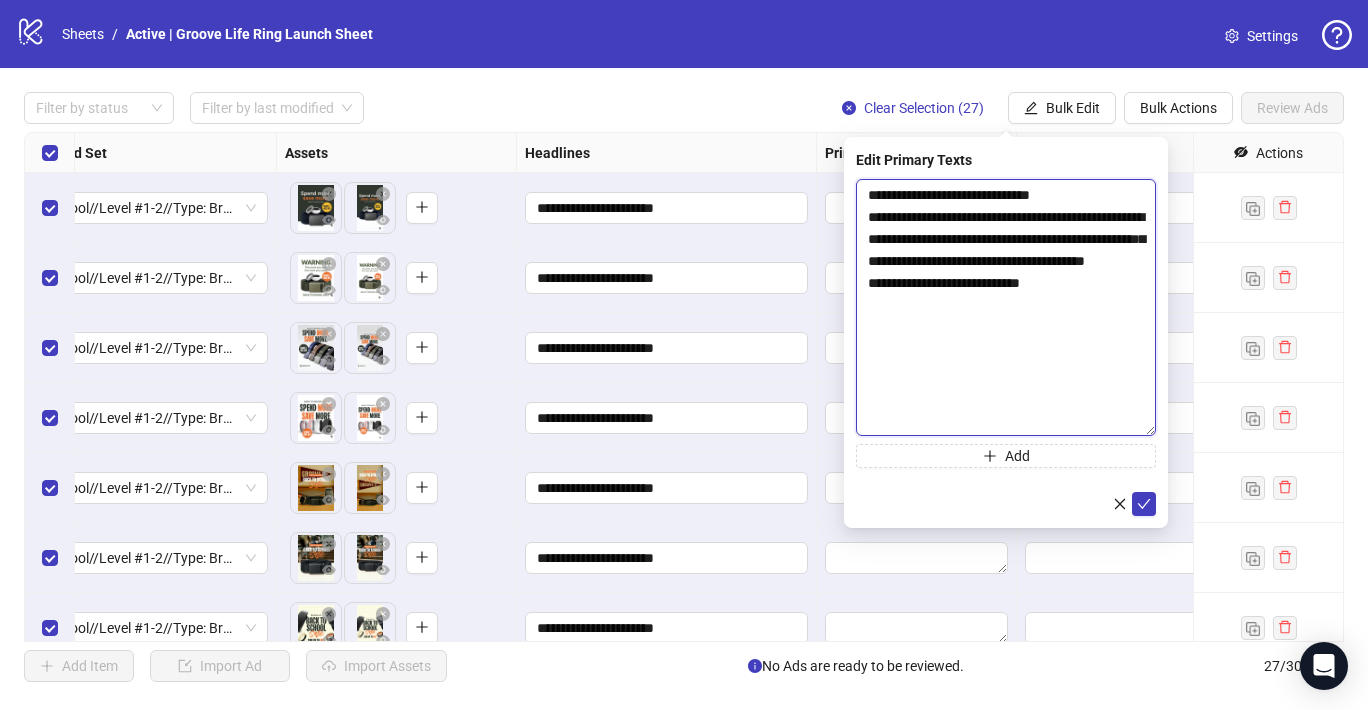click on "**********" at bounding box center (1006, 307) 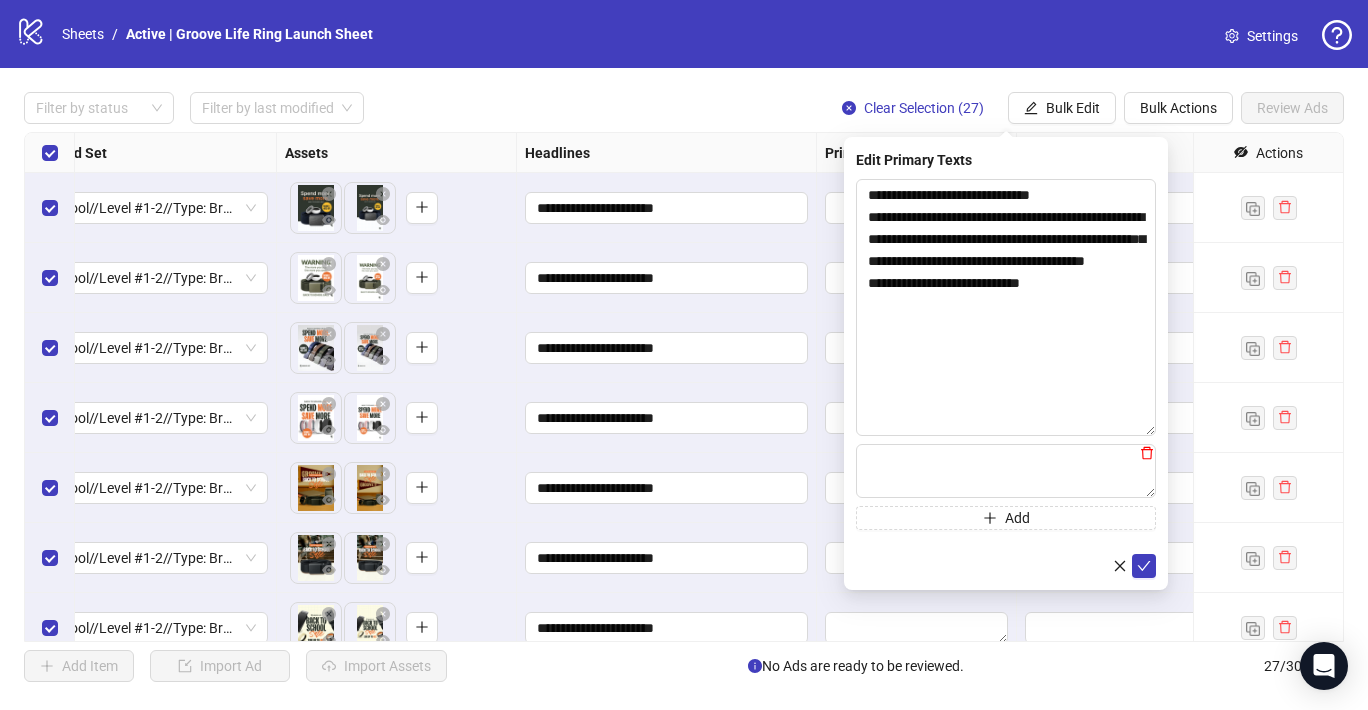 click 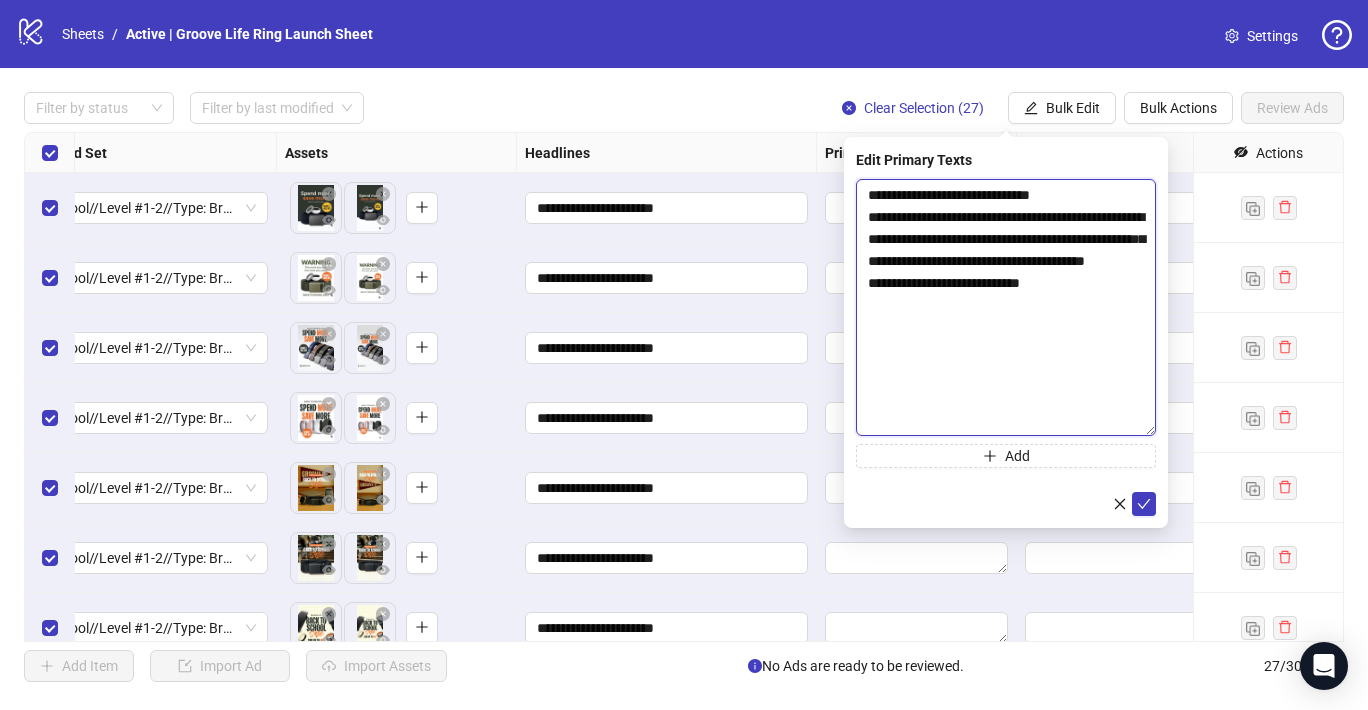 click on "**********" at bounding box center (1006, 307) 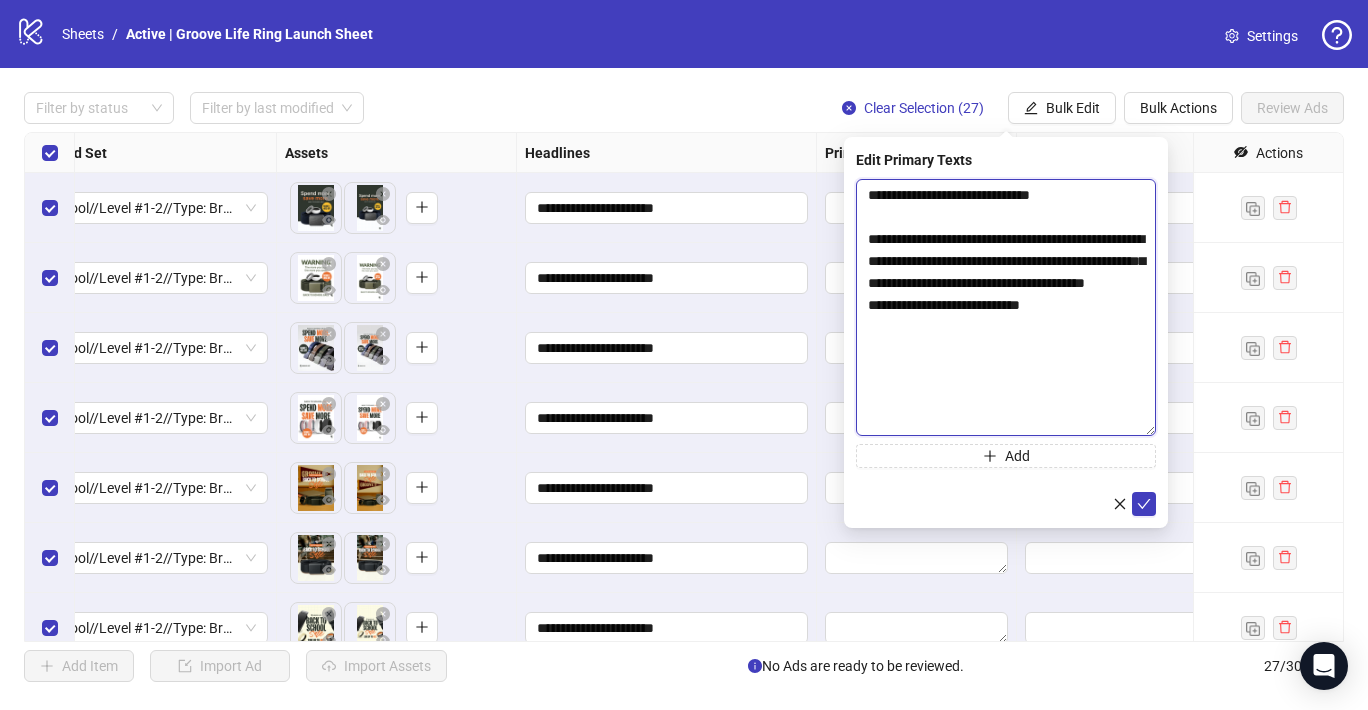 click on "**********" at bounding box center [1006, 307] 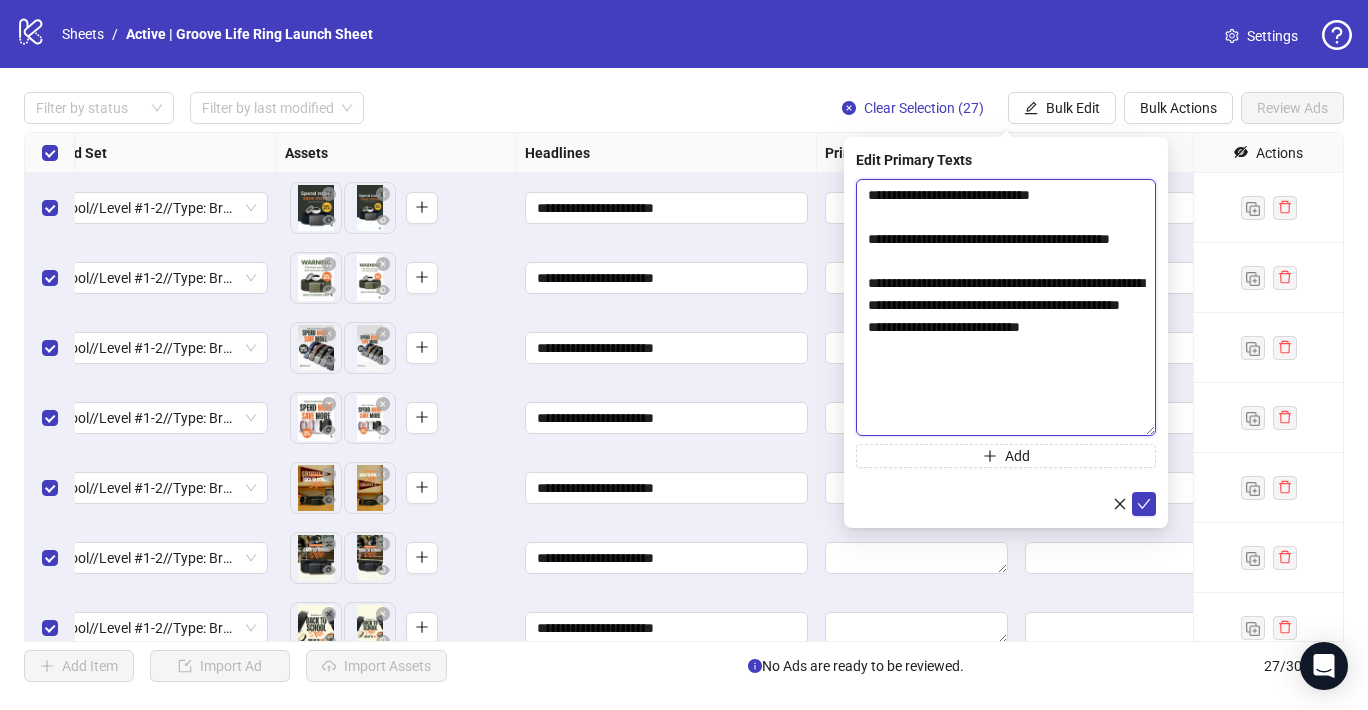 click on "**********" at bounding box center (1006, 307) 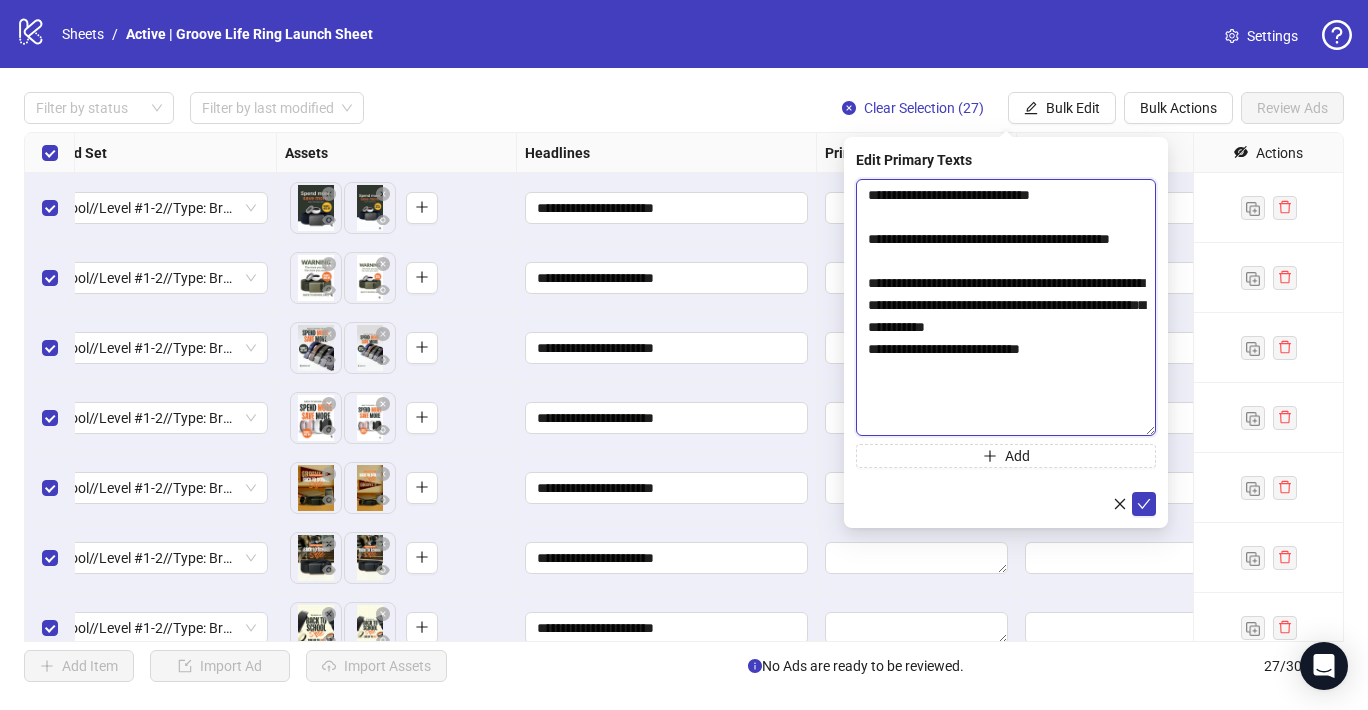 click on "**********" at bounding box center (1006, 307) 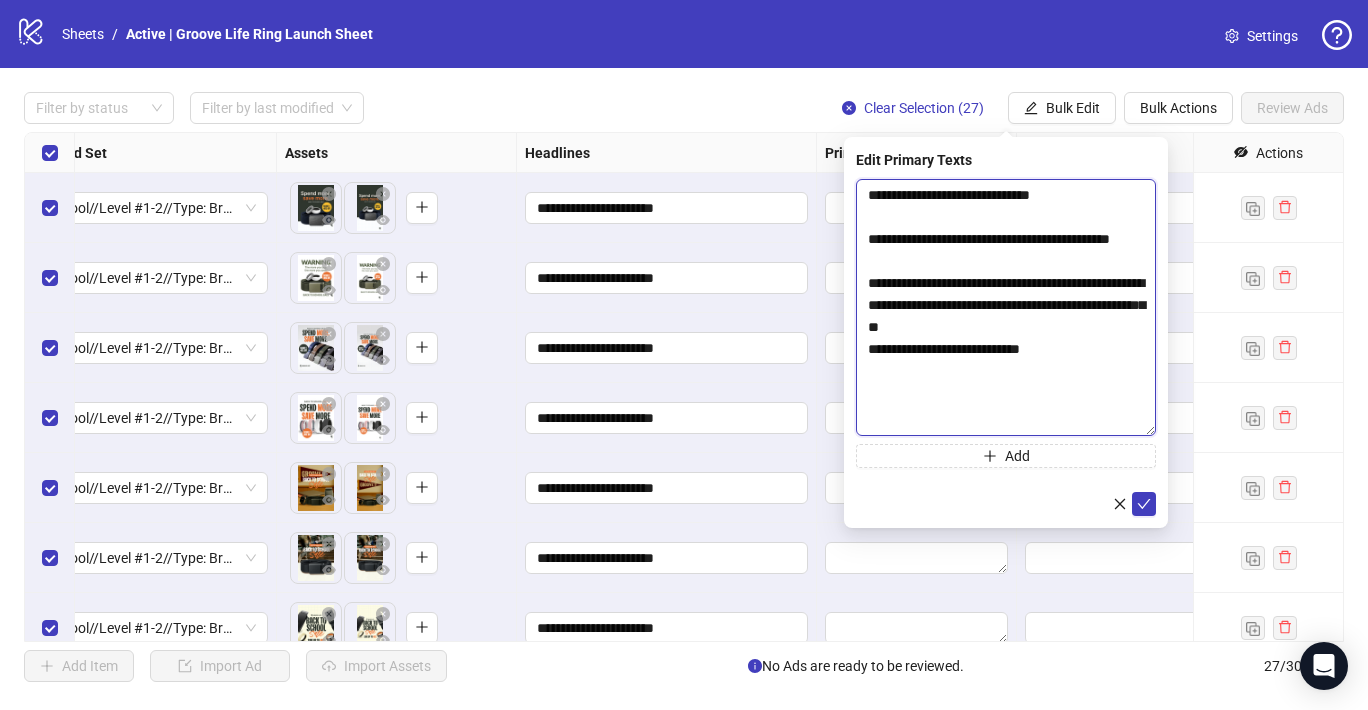 drag, startPoint x: 874, startPoint y: 324, endPoint x: 1068, endPoint y: 345, distance: 195.13329 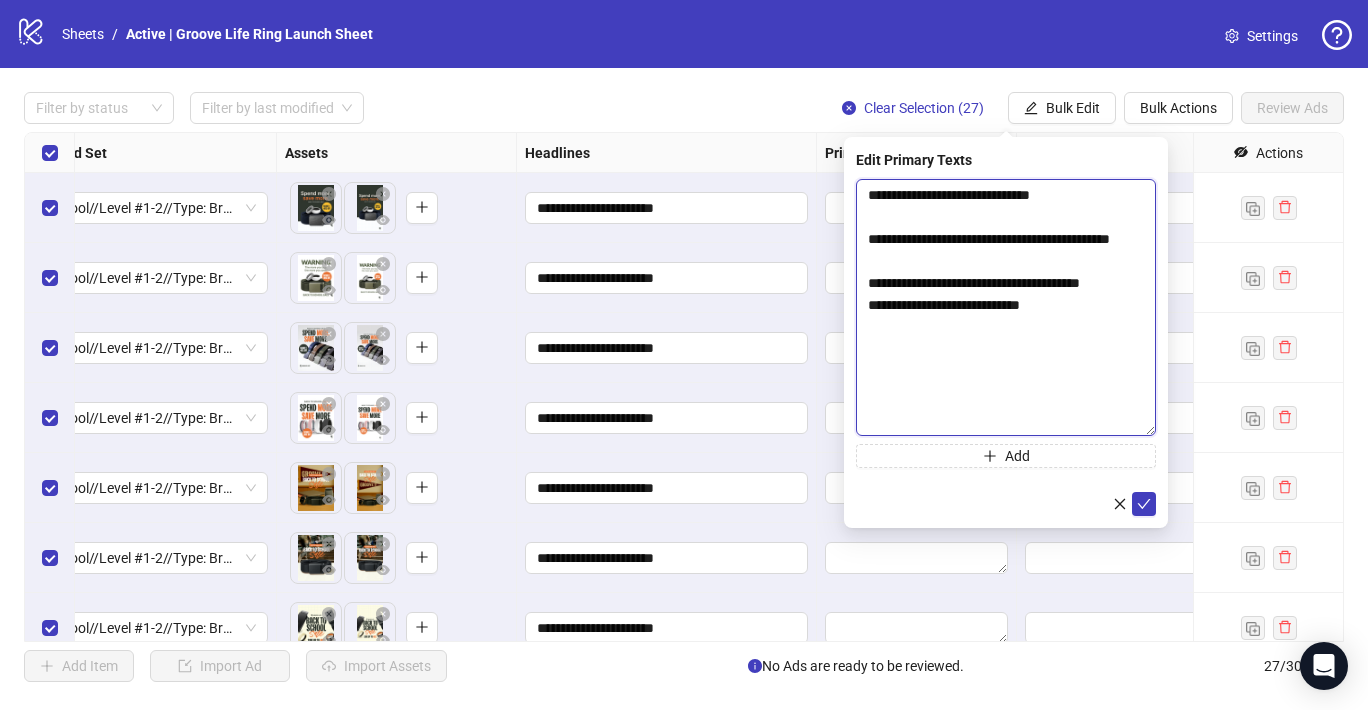 click on "**********" at bounding box center (1006, 307) 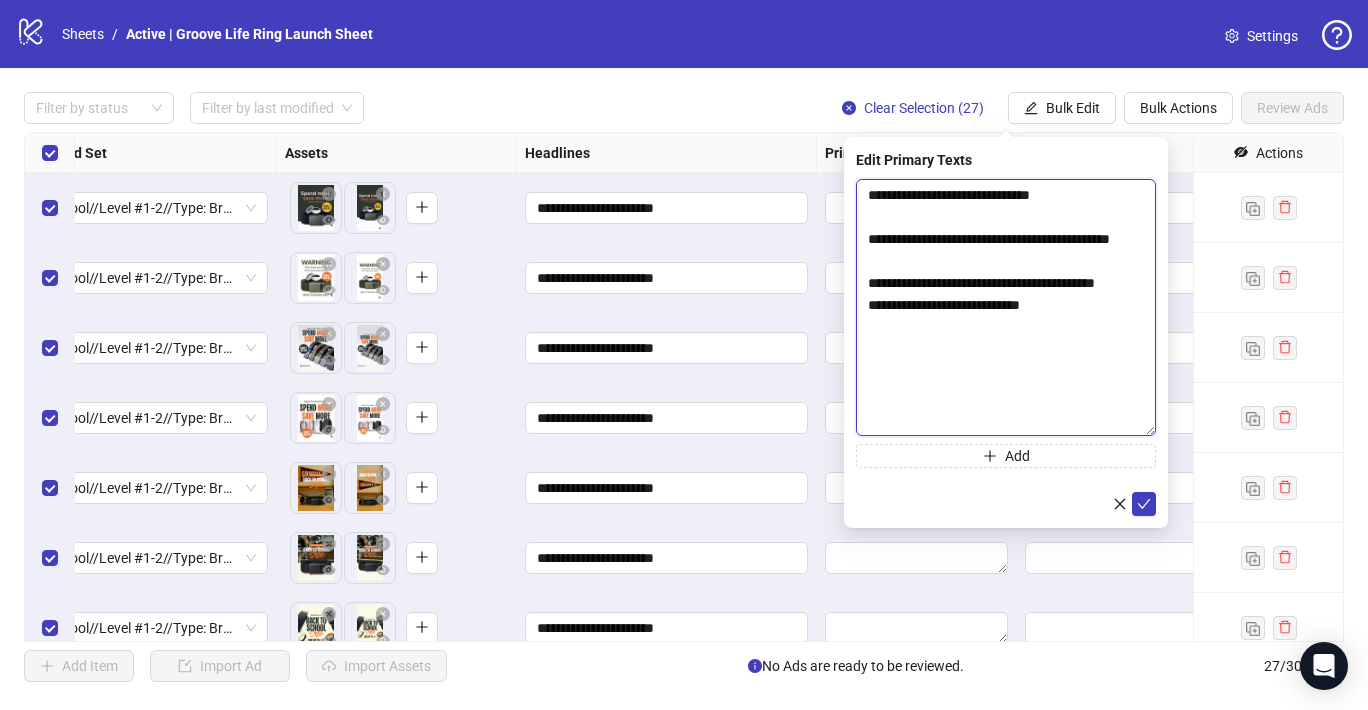 click on "**********" at bounding box center [1006, 307] 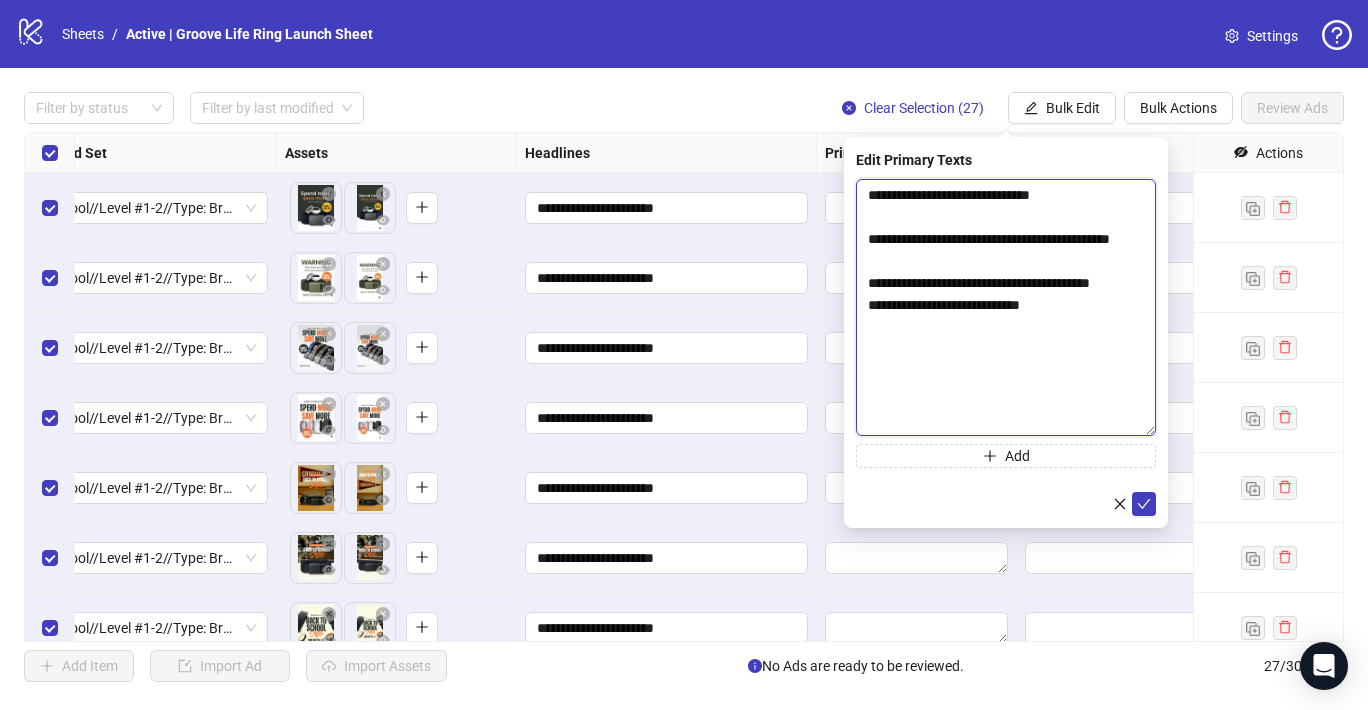 drag, startPoint x: 1034, startPoint y: 327, endPoint x: 792, endPoint y: 320, distance: 242.10121 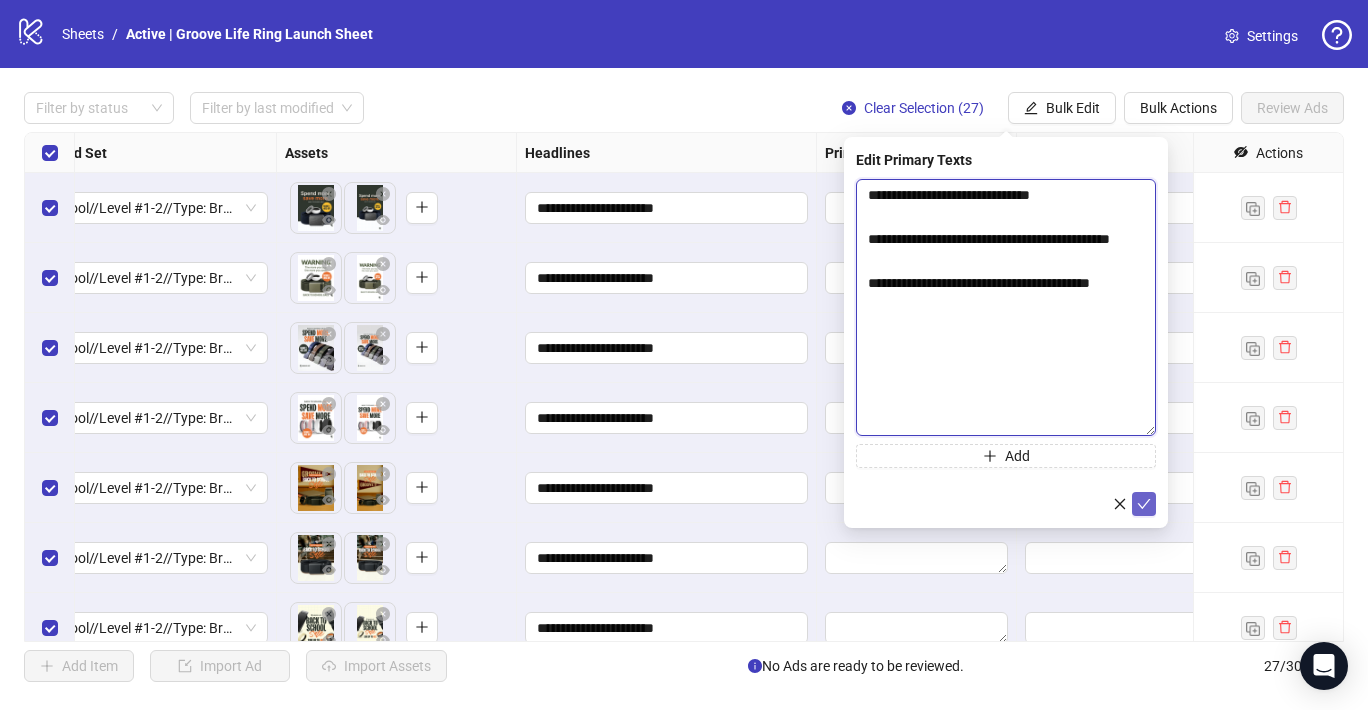 type on "**********" 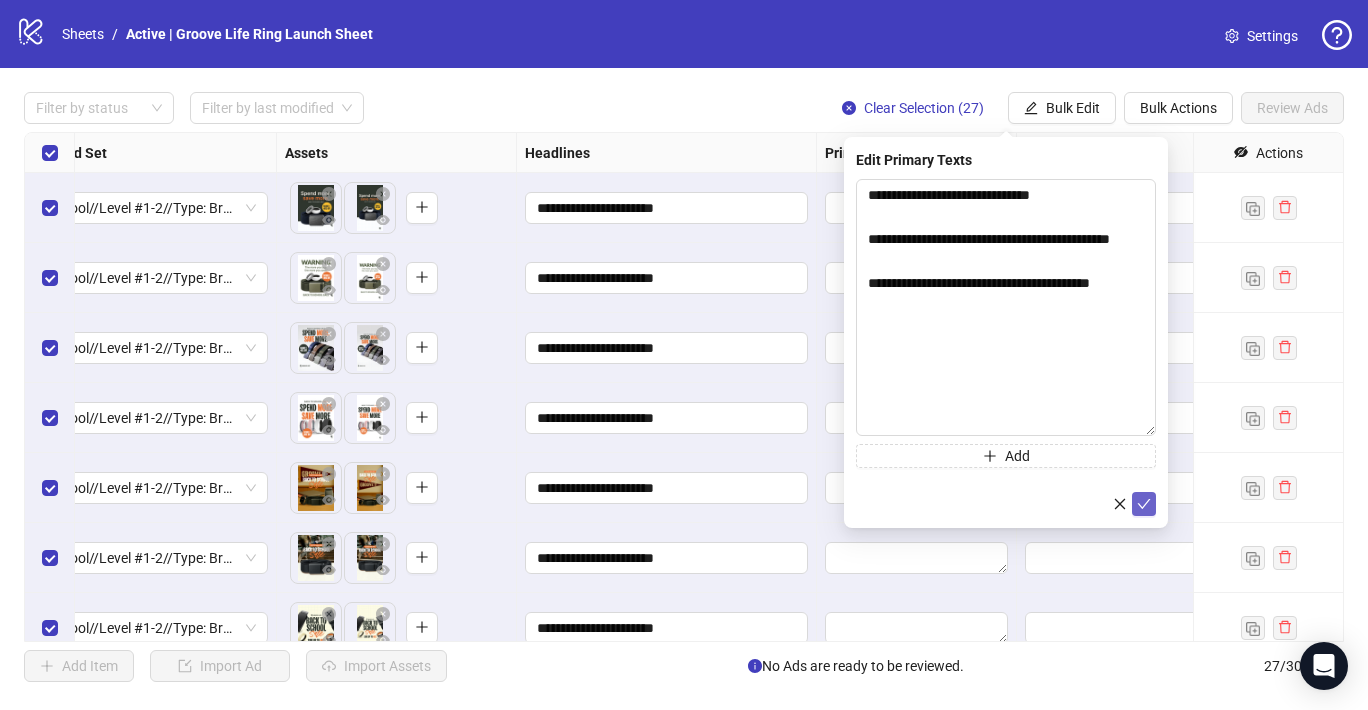 click 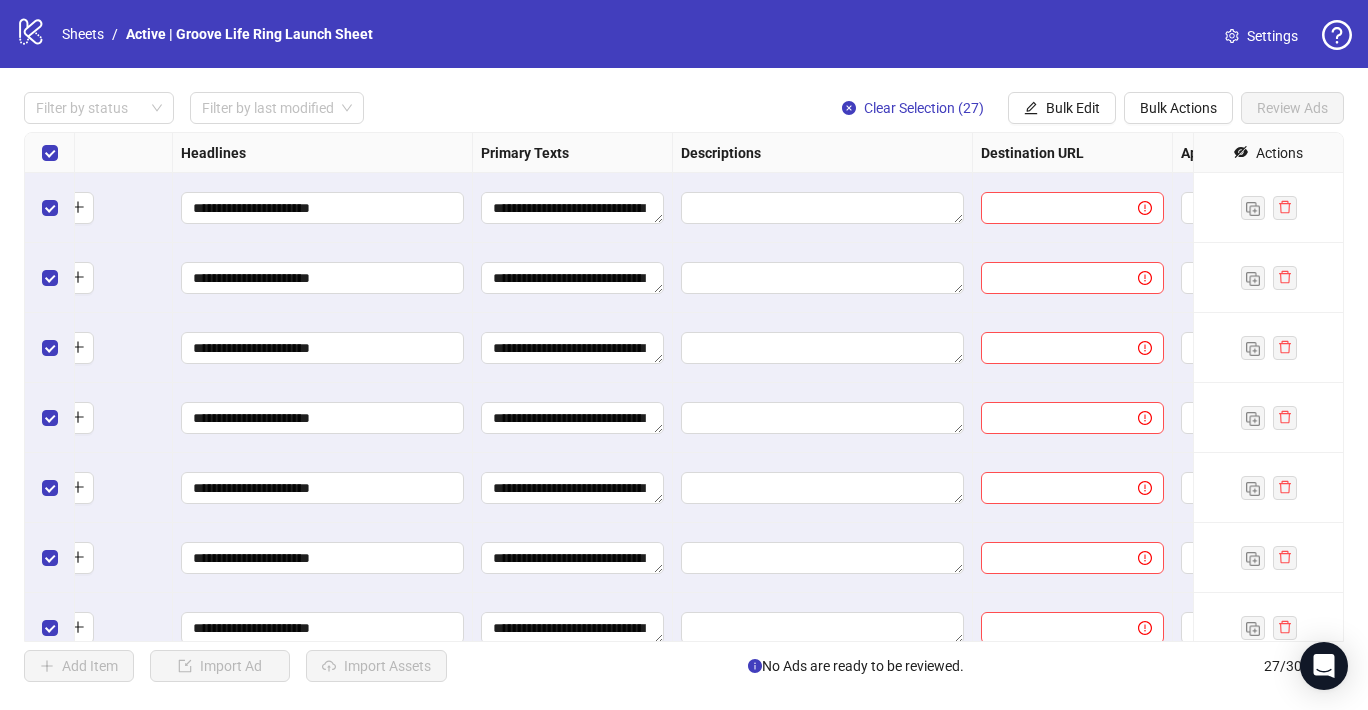 scroll, scrollTop: 0, scrollLeft: 1052, axis: horizontal 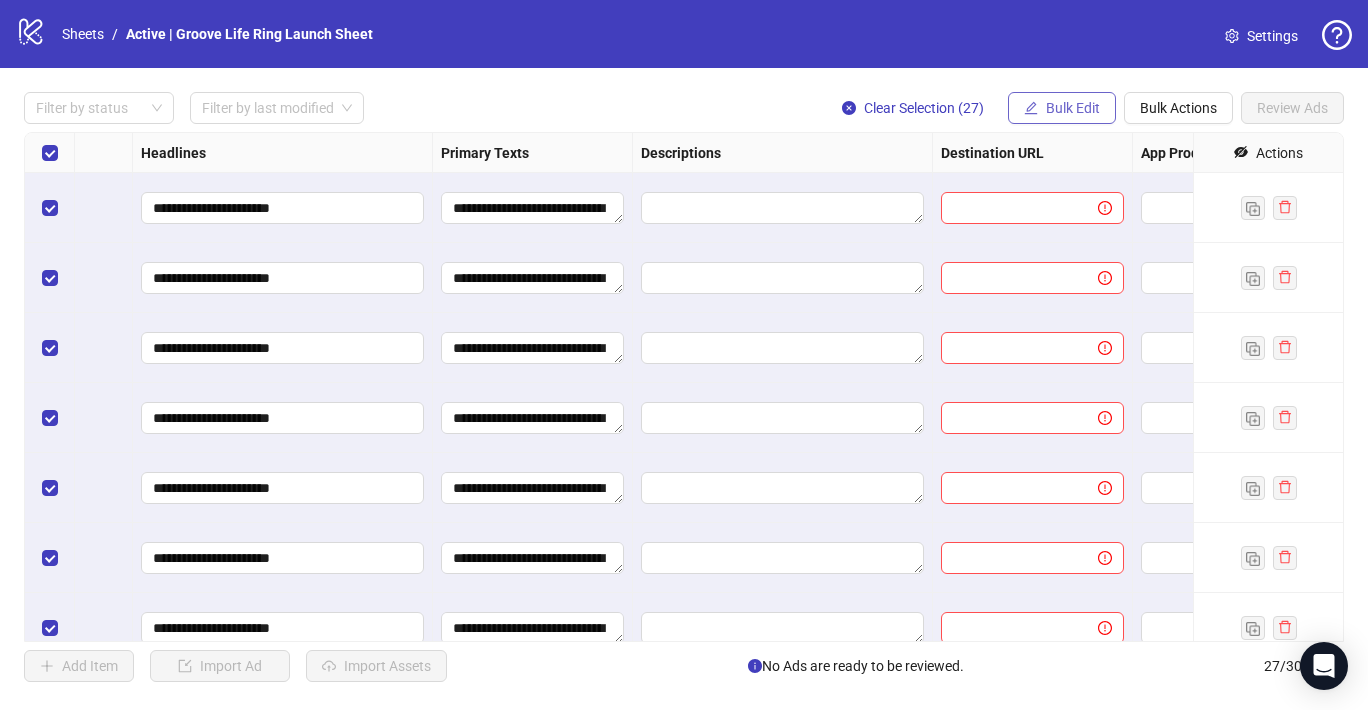 click on "Bulk Edit" at bounding box center [1073, 108] 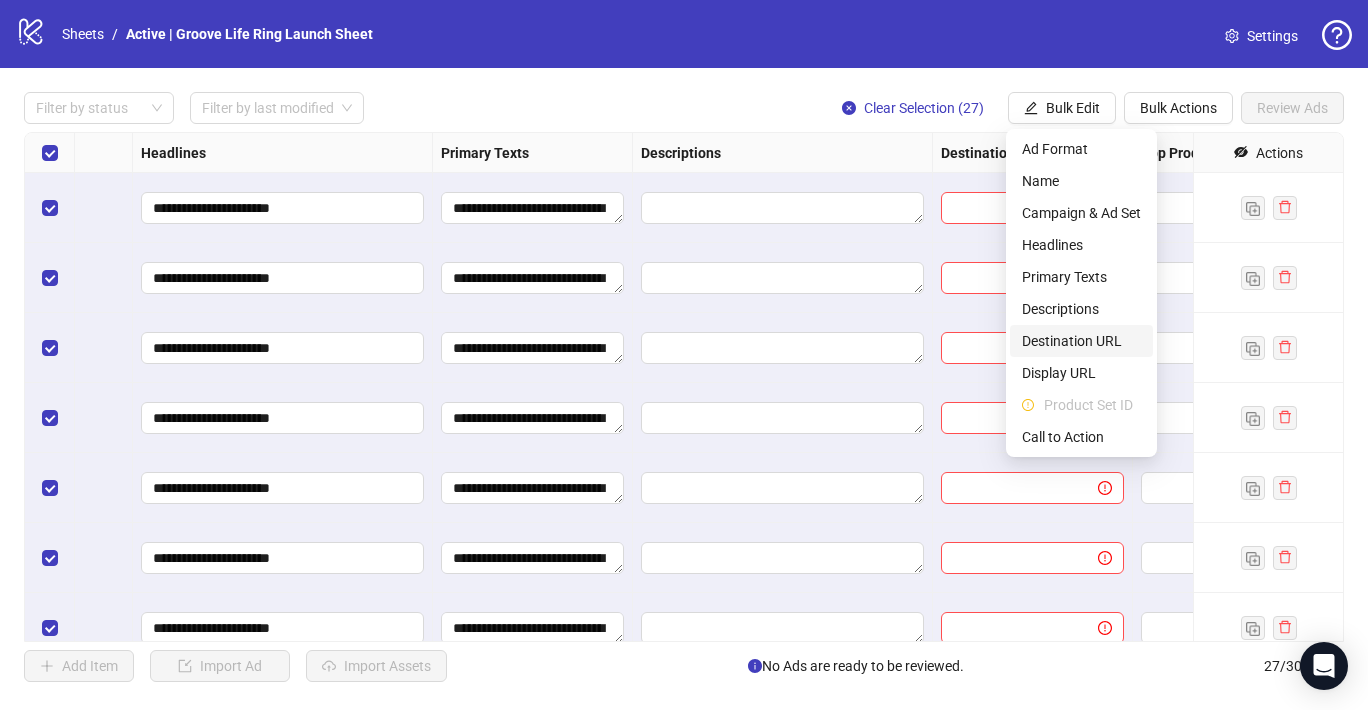 click on "Destination URL" at bounding box center [1081, 341] 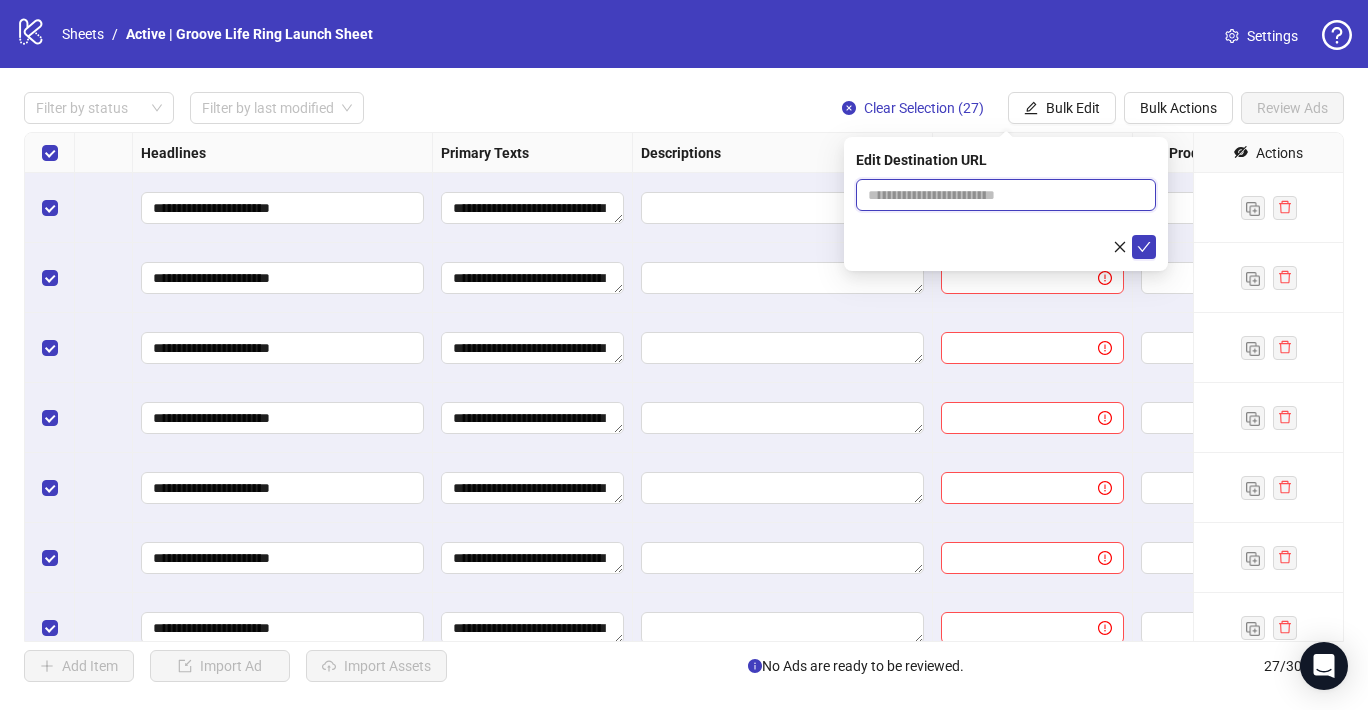 click at bounding box center (998, 195) 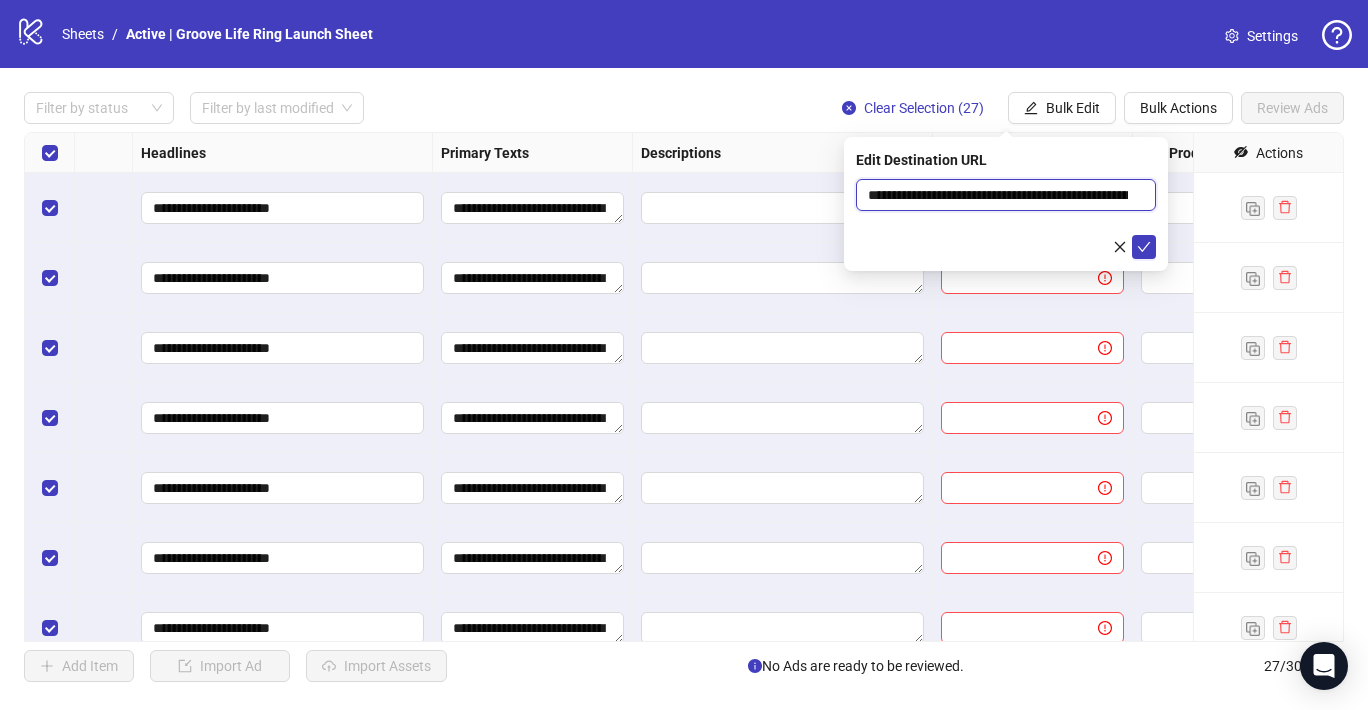 scroll, scrollTop: 0, scrollLeft: 113, axis: horizontal 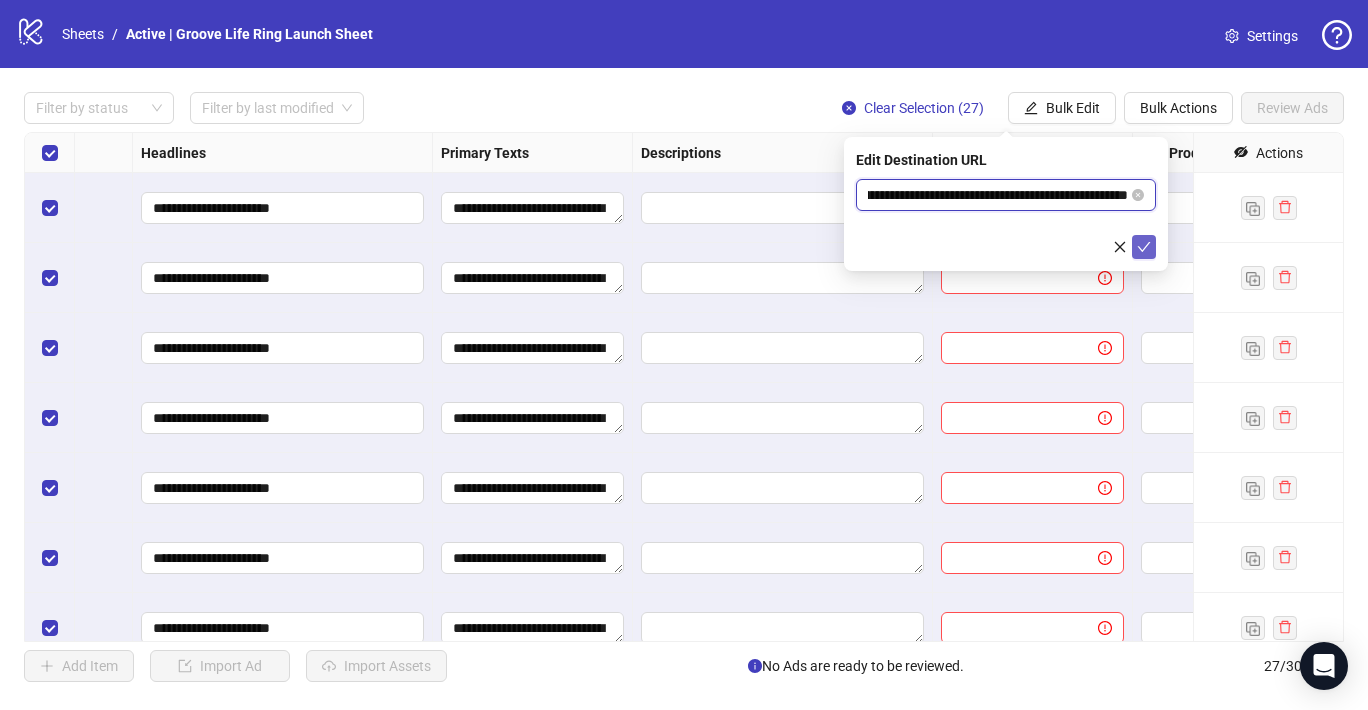 type on "**********" 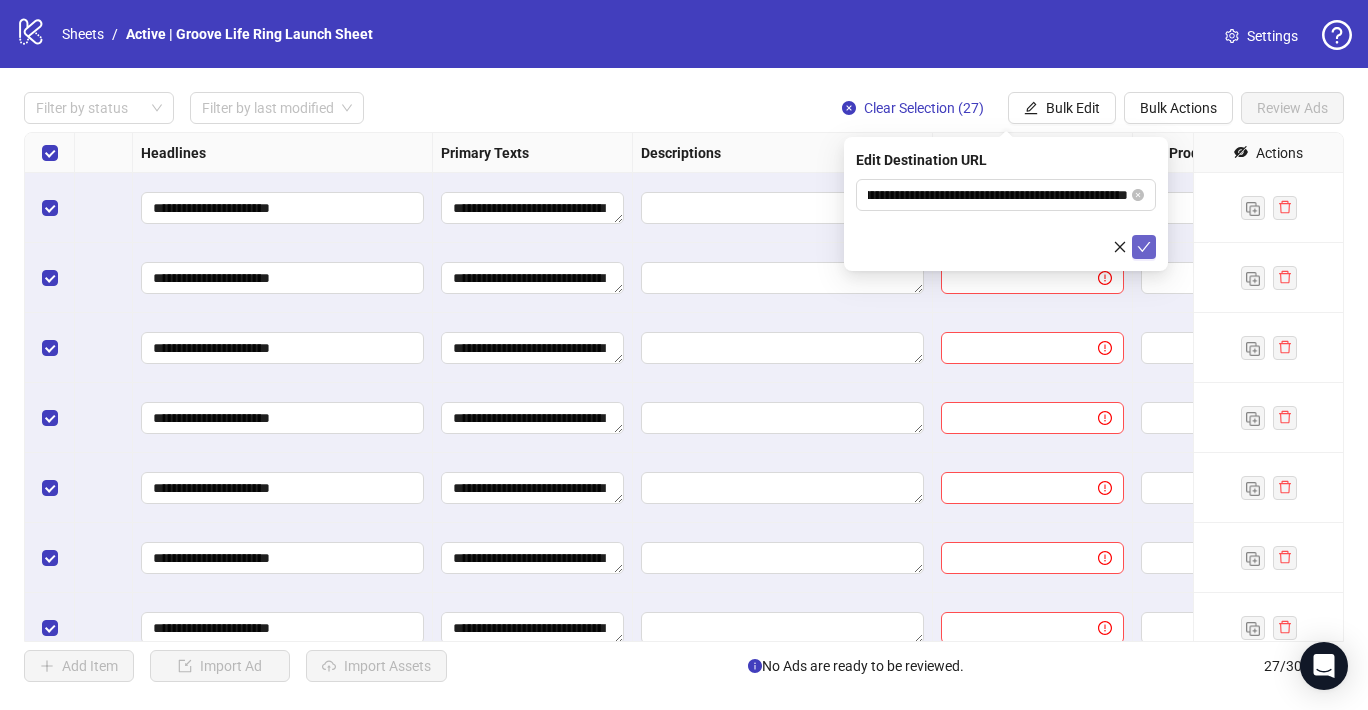 scroll, scrollTop: 0, scrollLeft: 0, axis: both 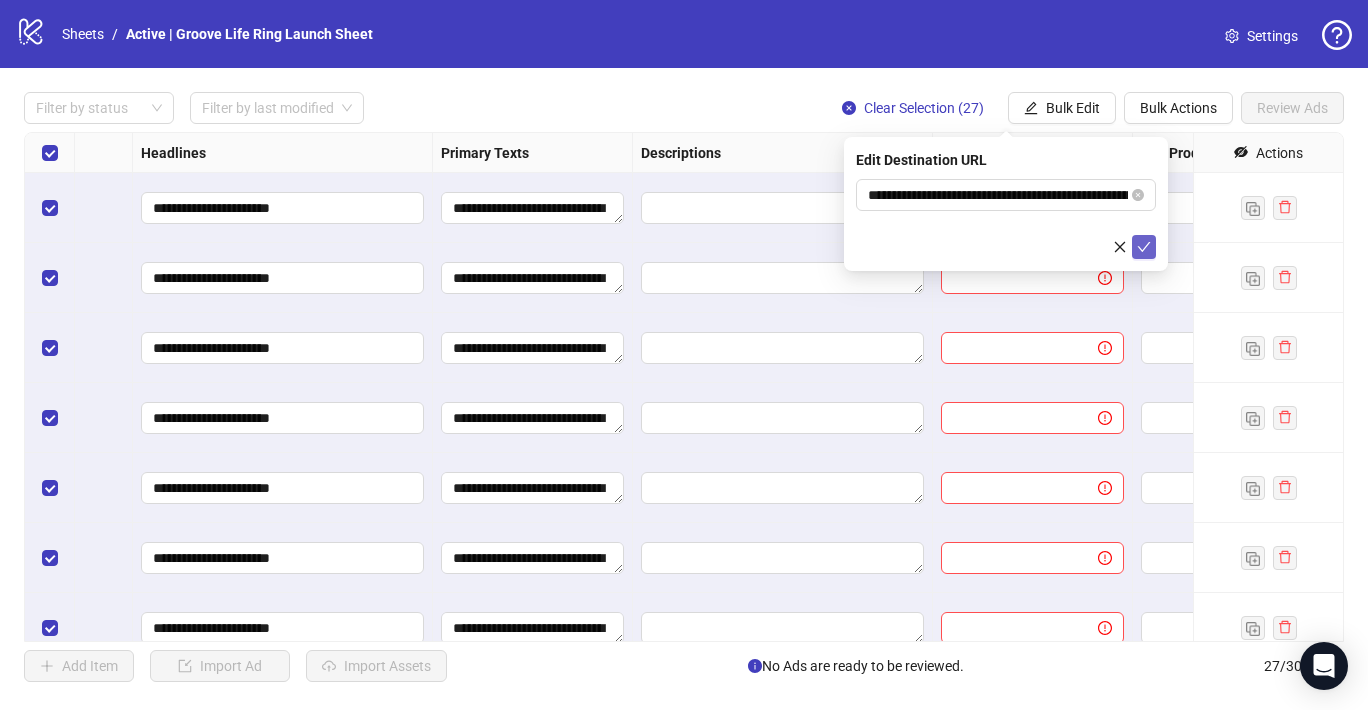 click 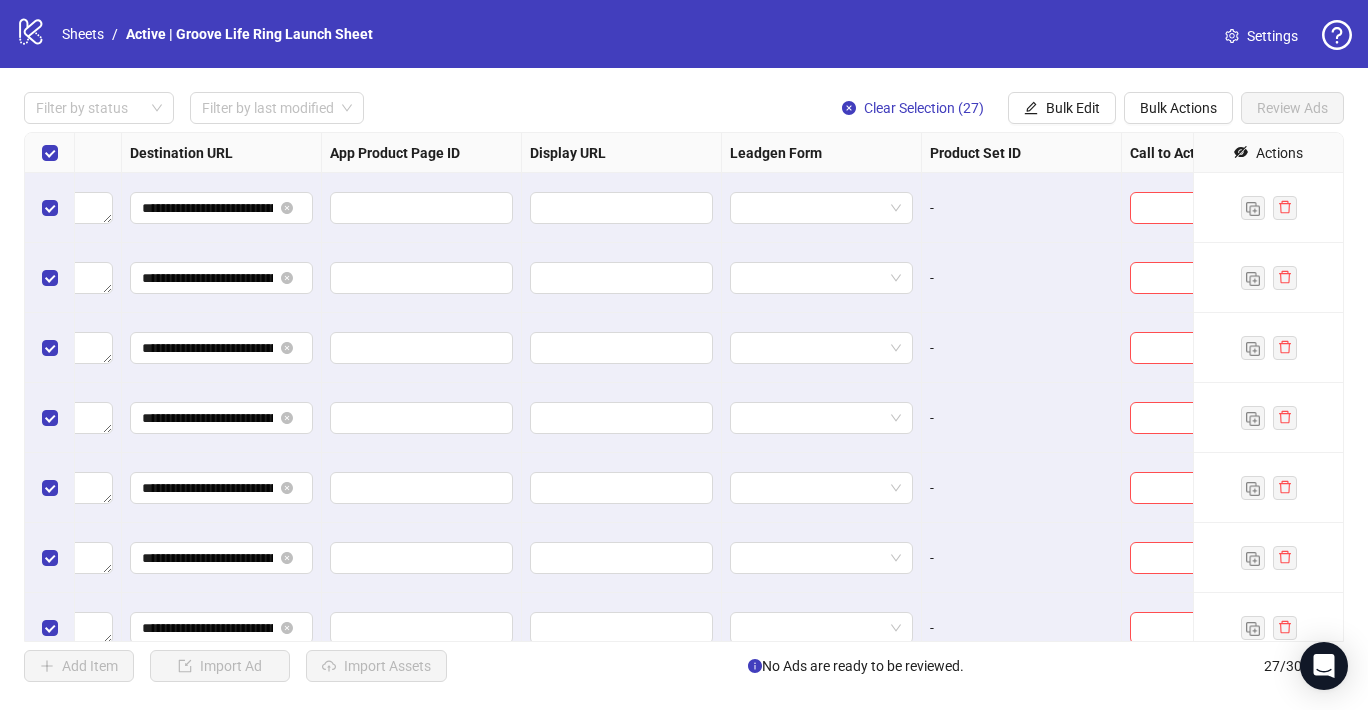 scroll, scrollTop: 0, scrollLeft: 1952, axis: horizontal 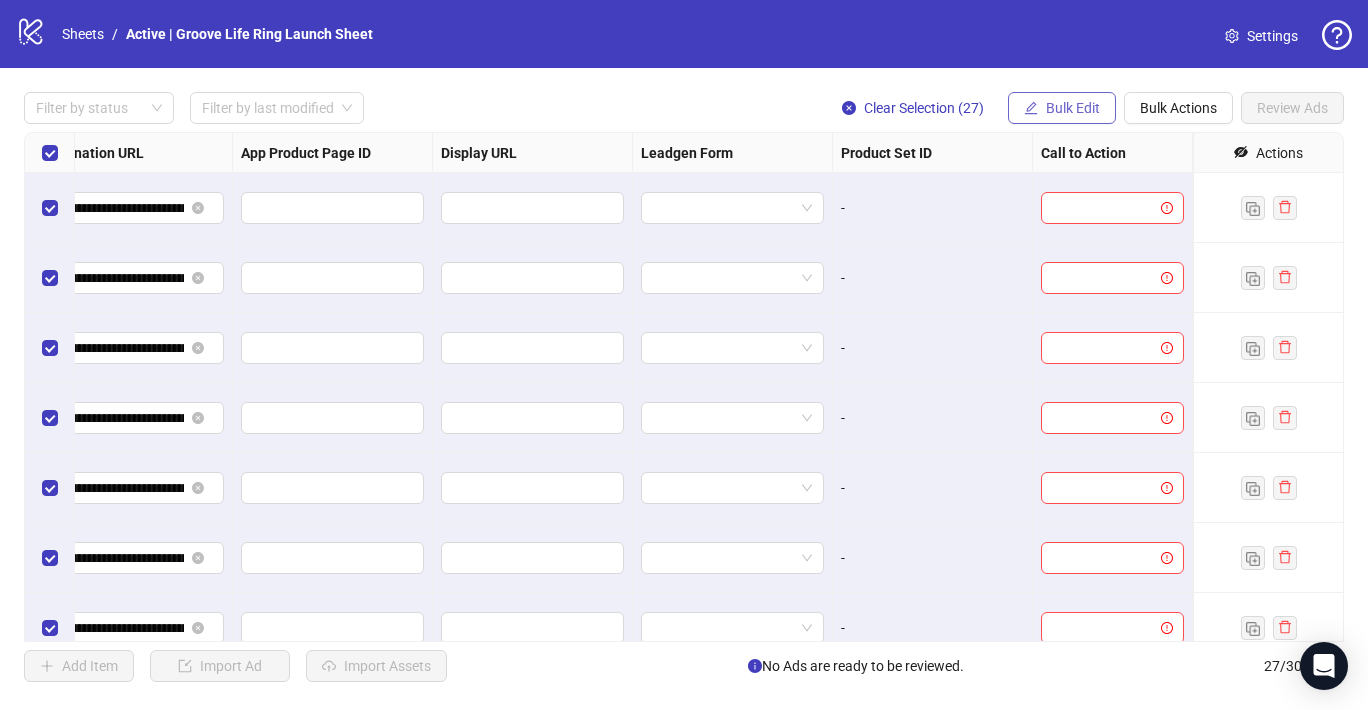 click on "Bulk Edit" at bounding box center (1073, 108) 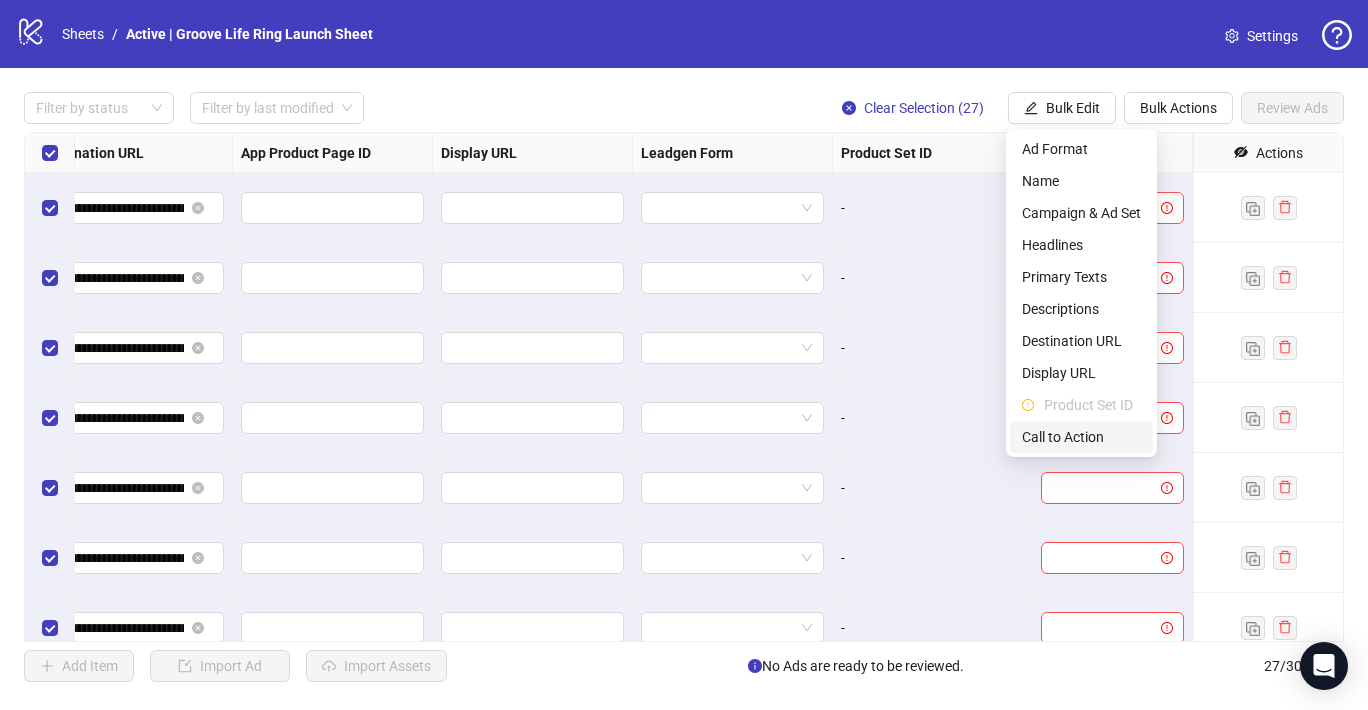 click on "Call to Action" at bounding box center [1081, 437] 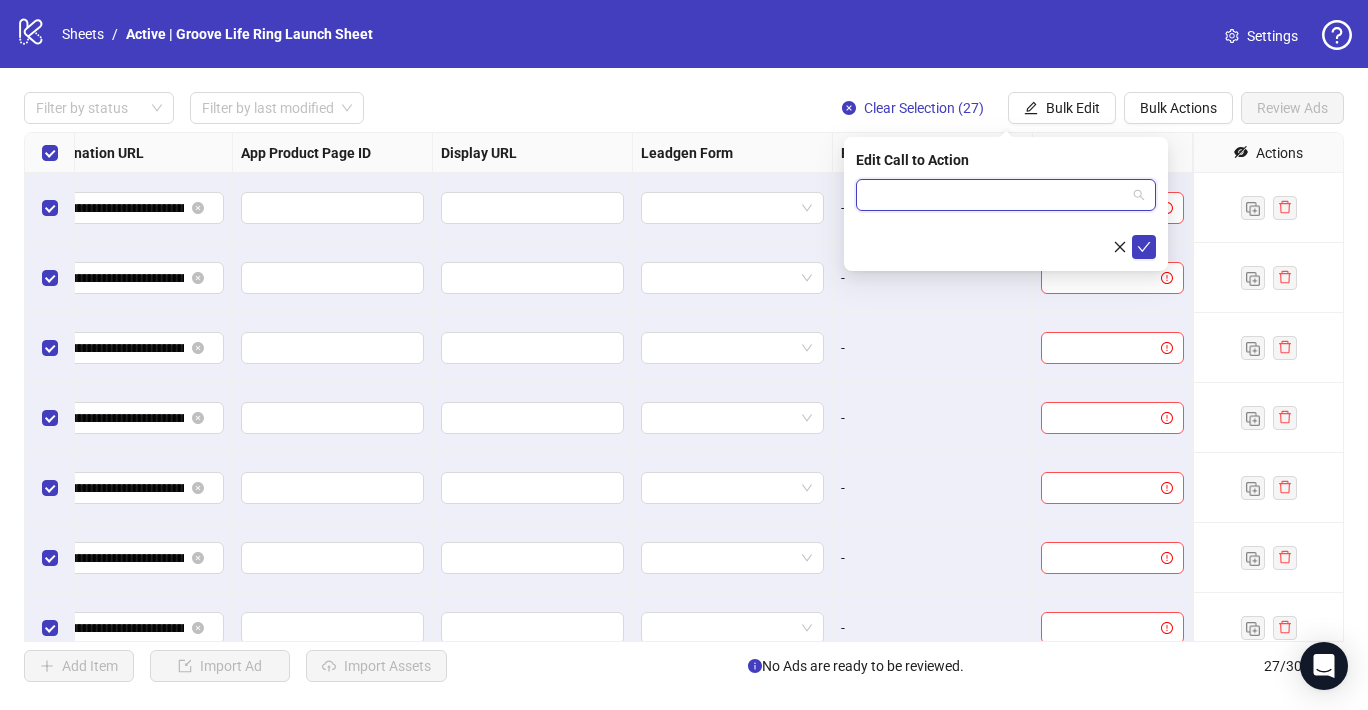 click at bounding box center (997, 195) 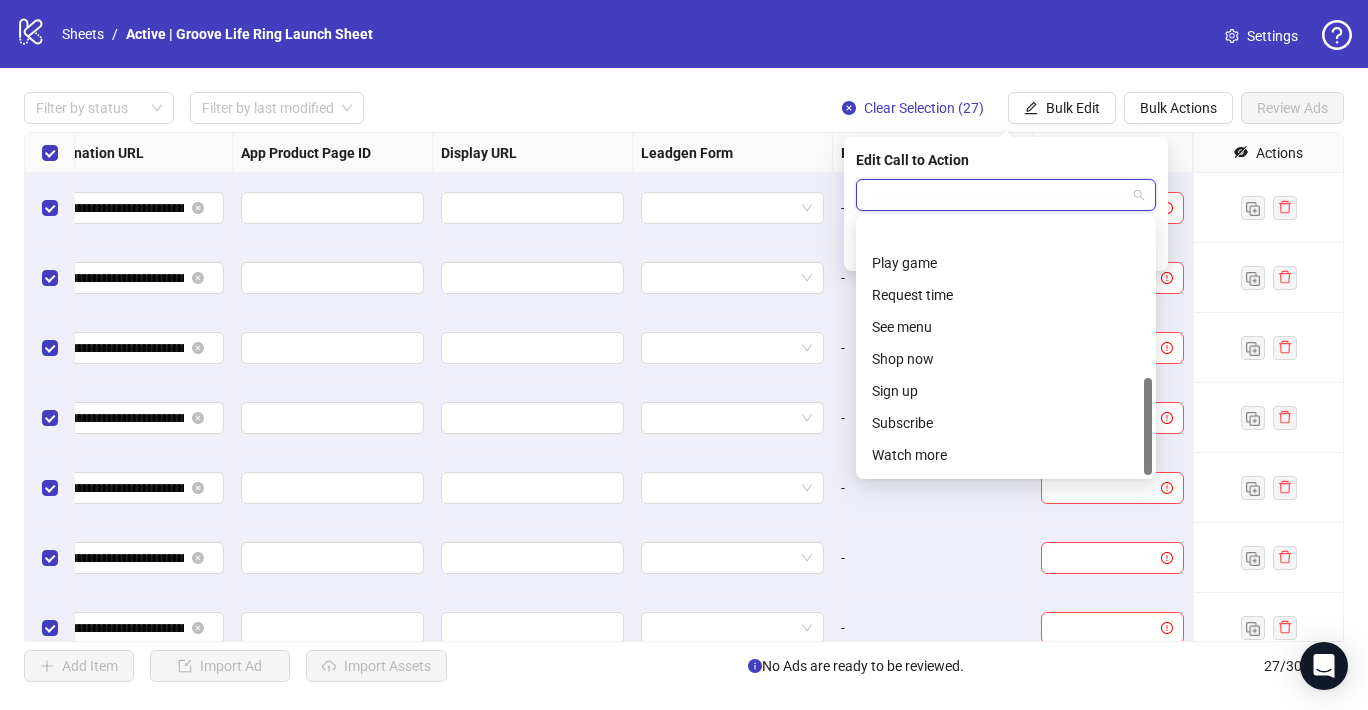 scroll, scrollTop: 416, scrollLeft: 0, axis: vertical 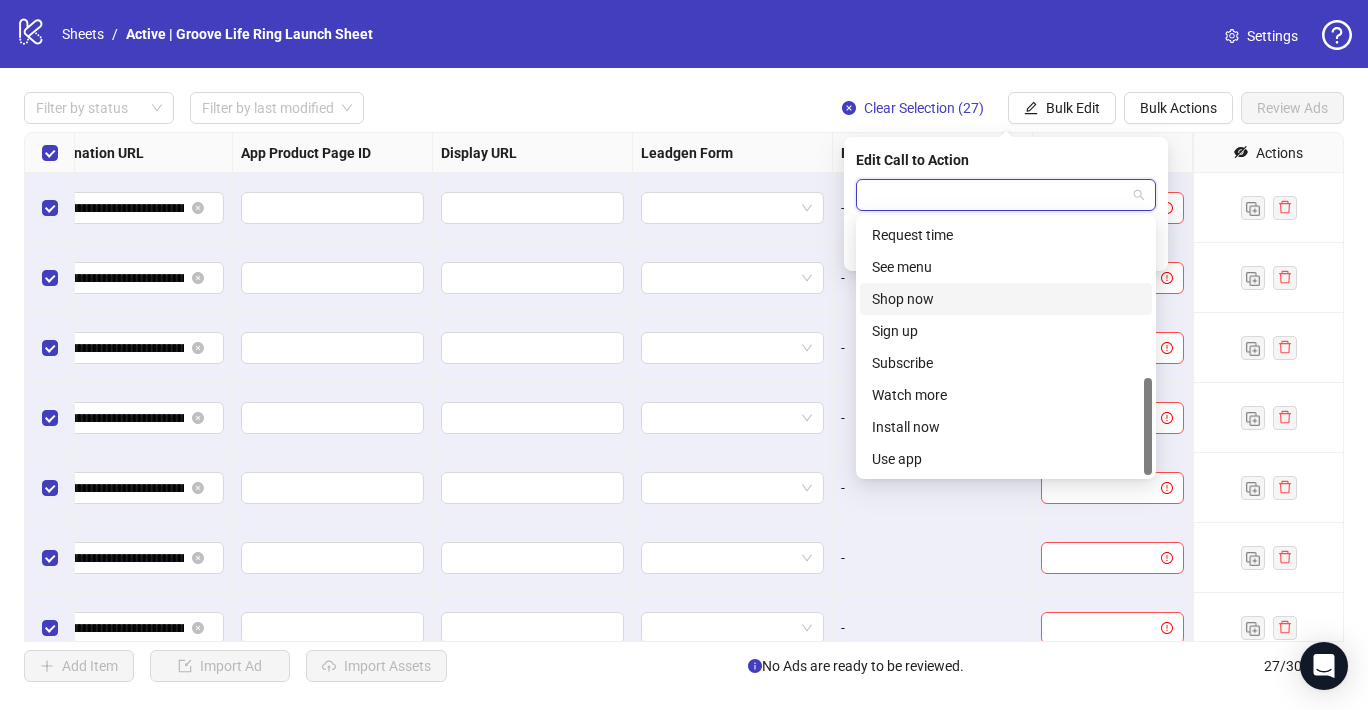 click on "Shop now" at bounding box center [1006, 299] 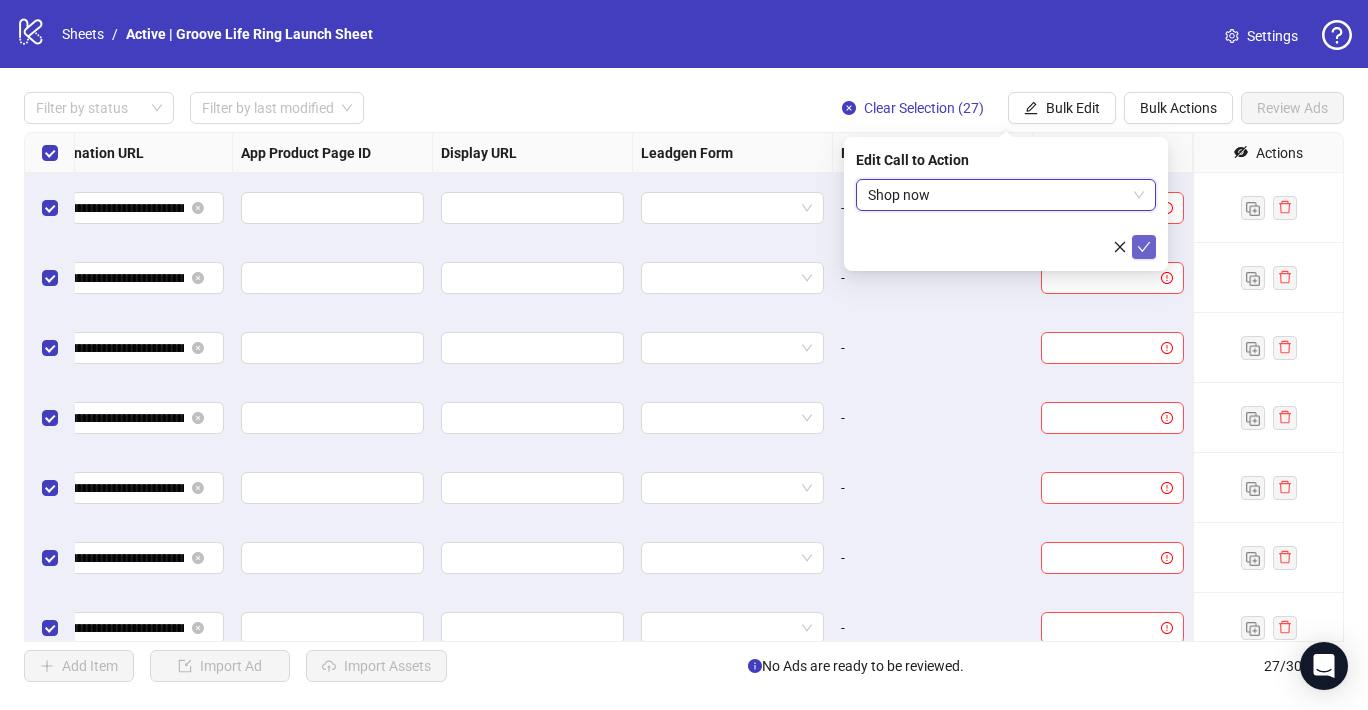 click 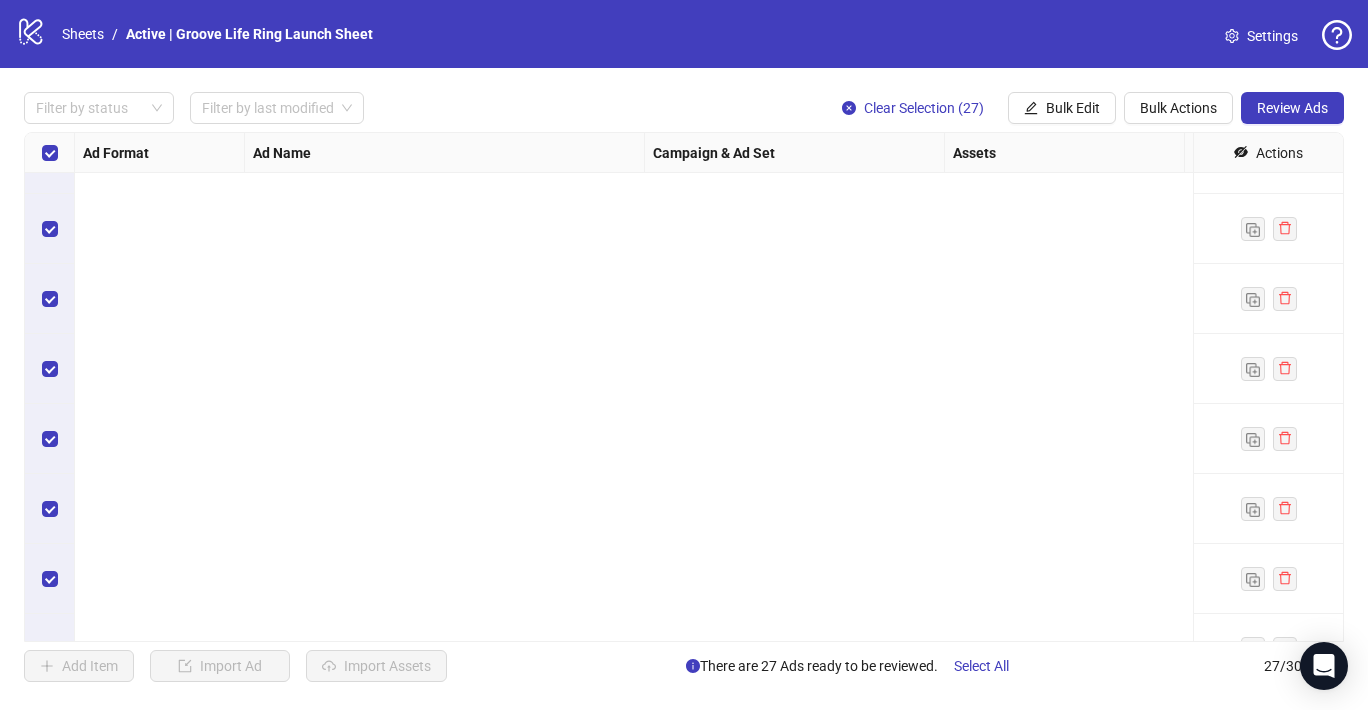 scroll, scrollTop: 1422, scrollLeft: 0, axis: vertical 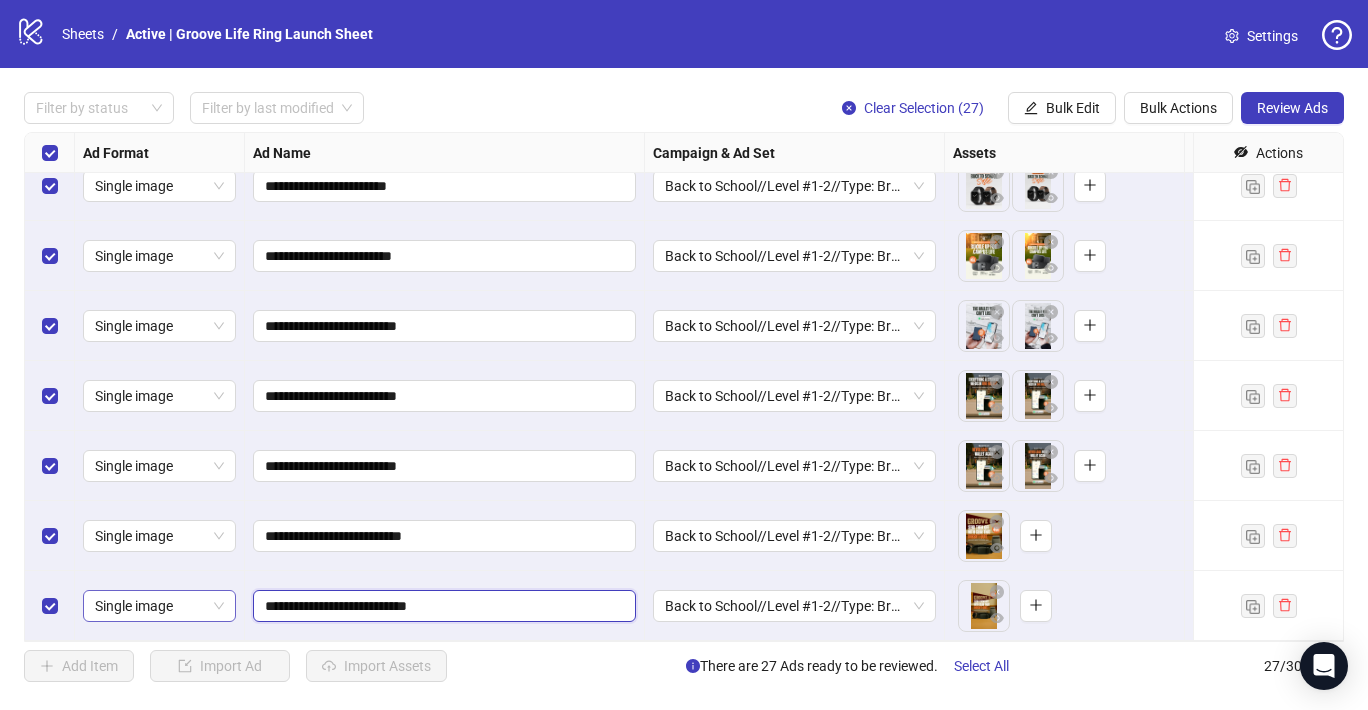 drag, startPoint x: 474, startPoint y: 603, endPoint x: 218, endPoint y: 603, distance: 256 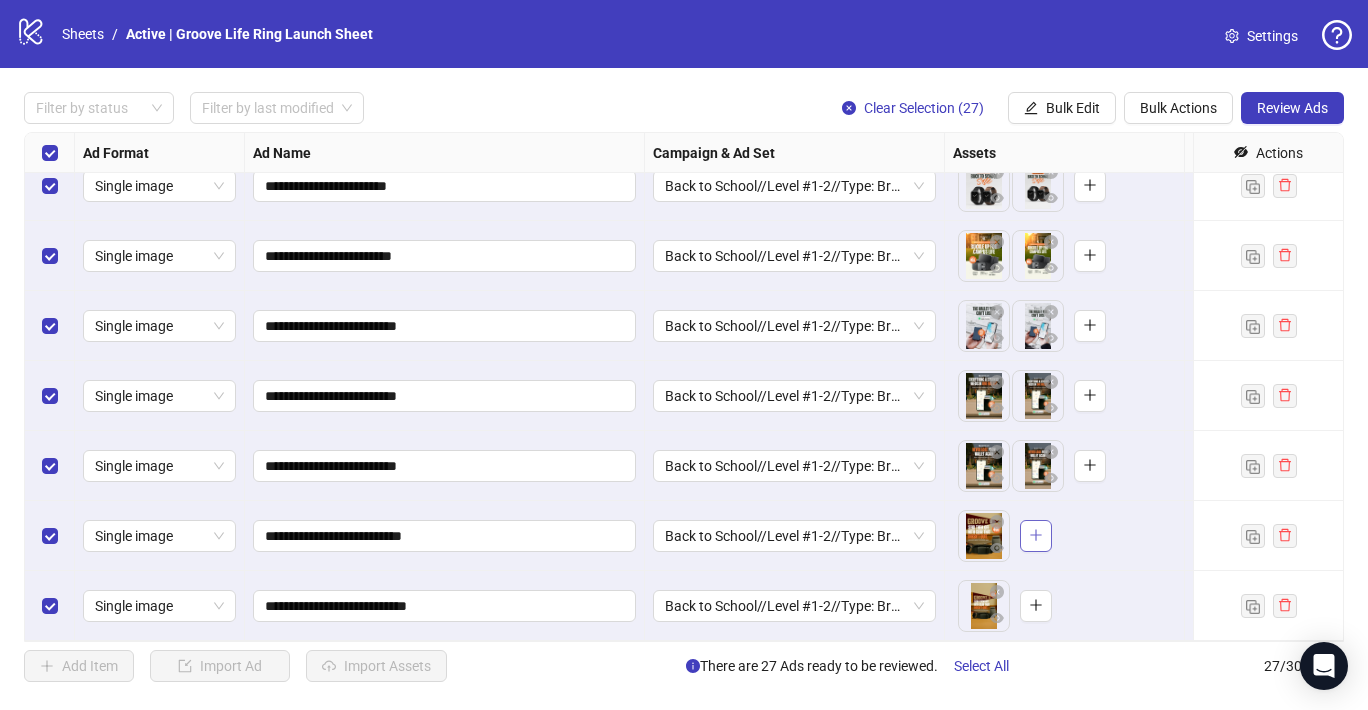click 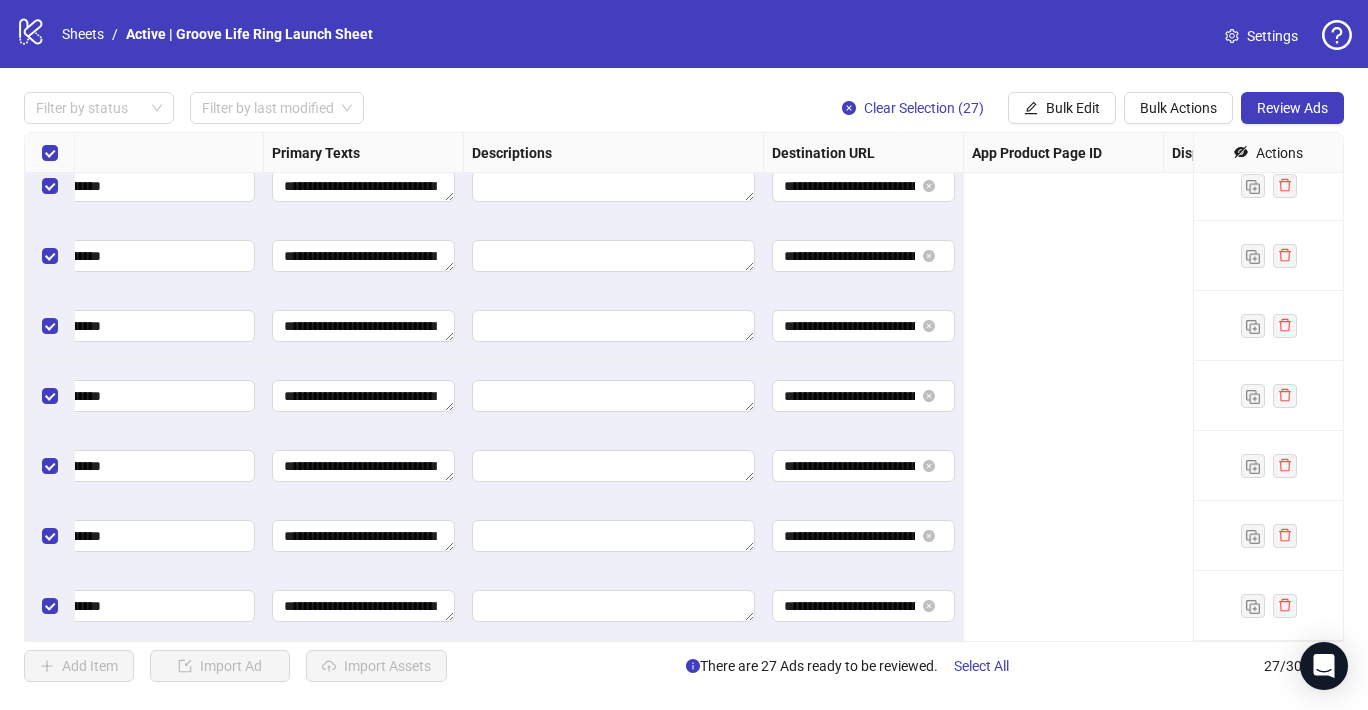 scroll, scrollTop: 1422, scrollLeft: 1380, axis: both 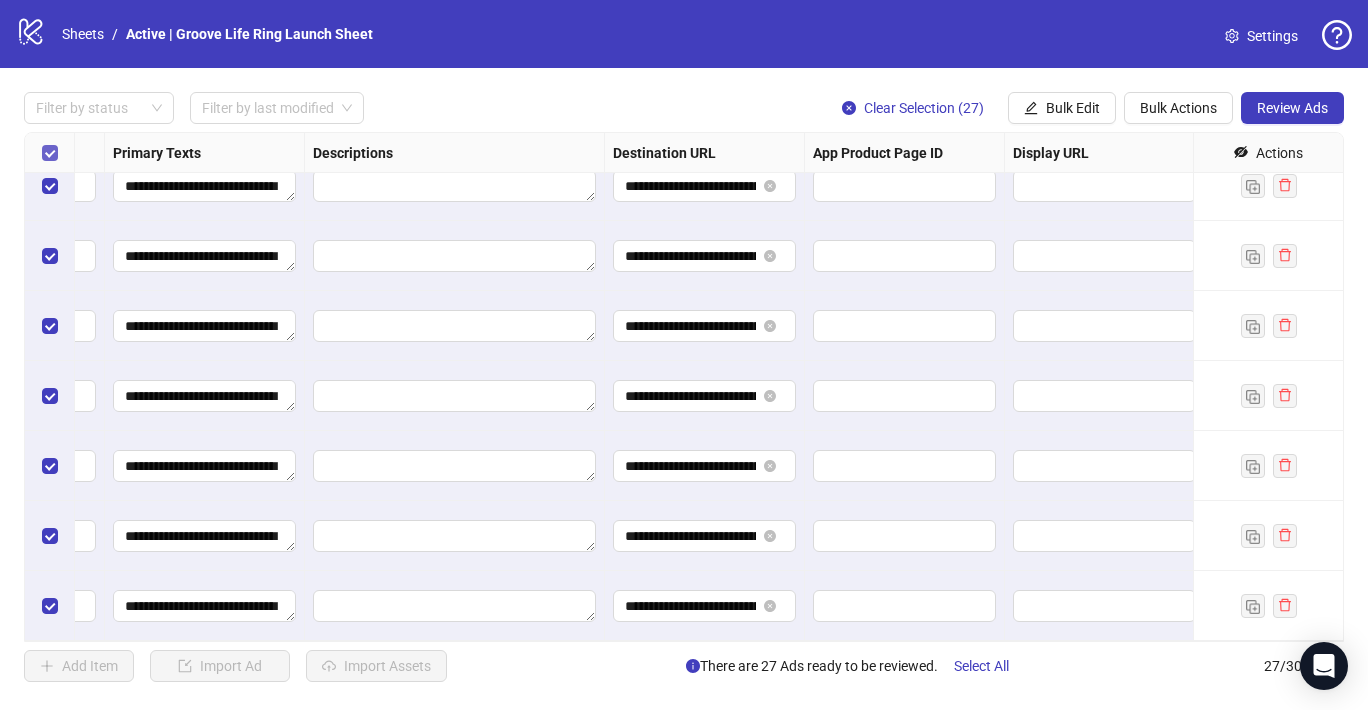 click at bounding box center (50, 153) 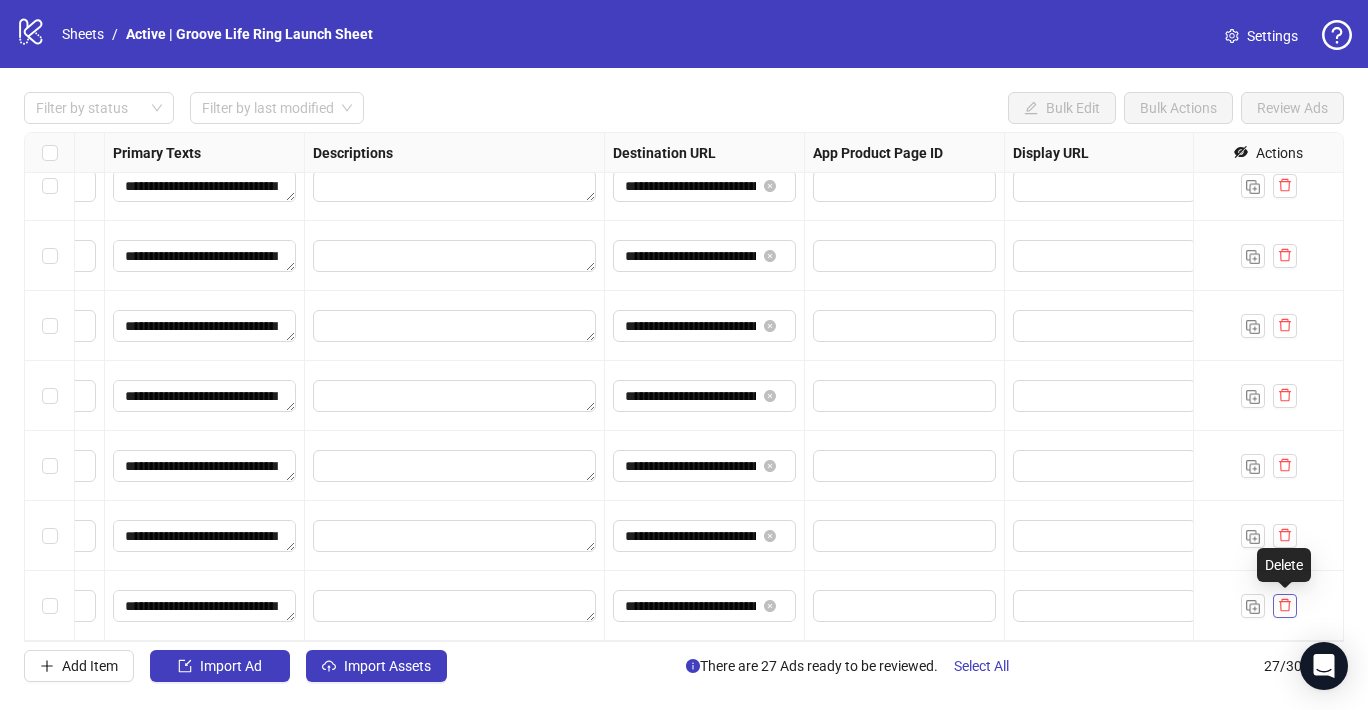 click 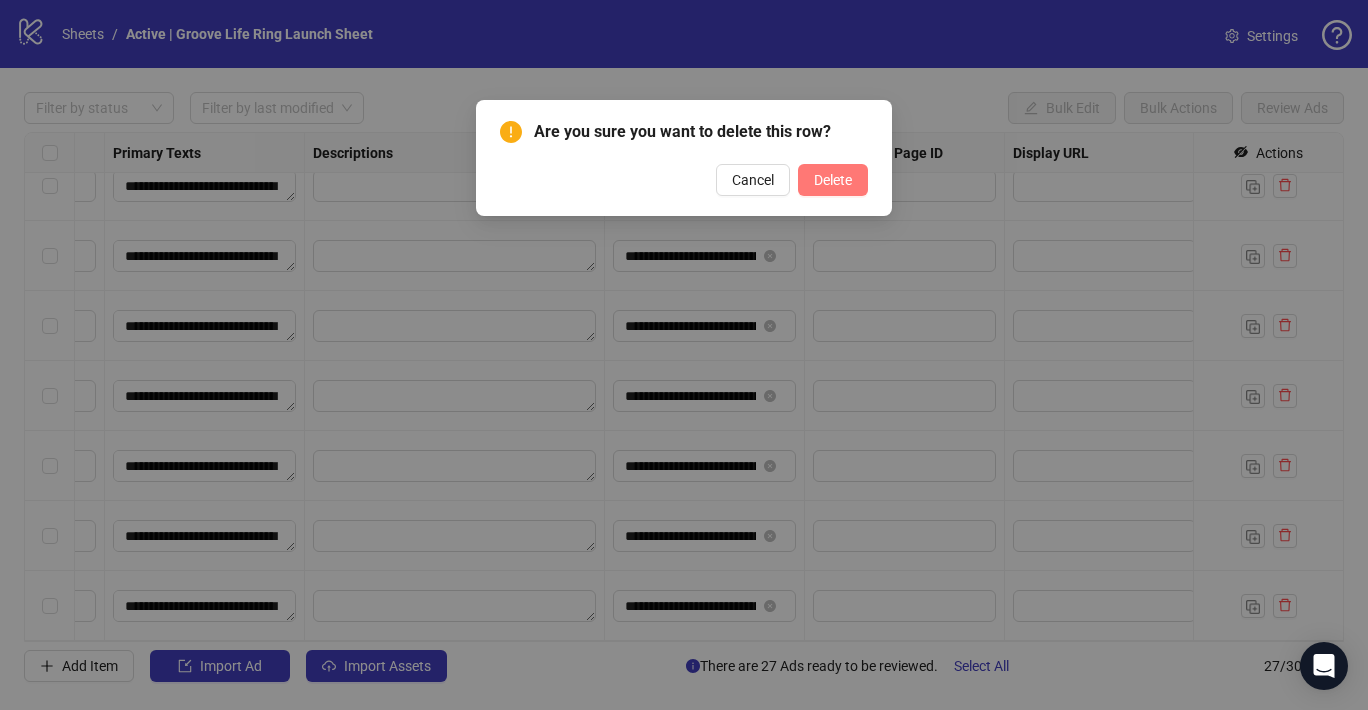 click on "Delete" at bounding box center [833, 180] 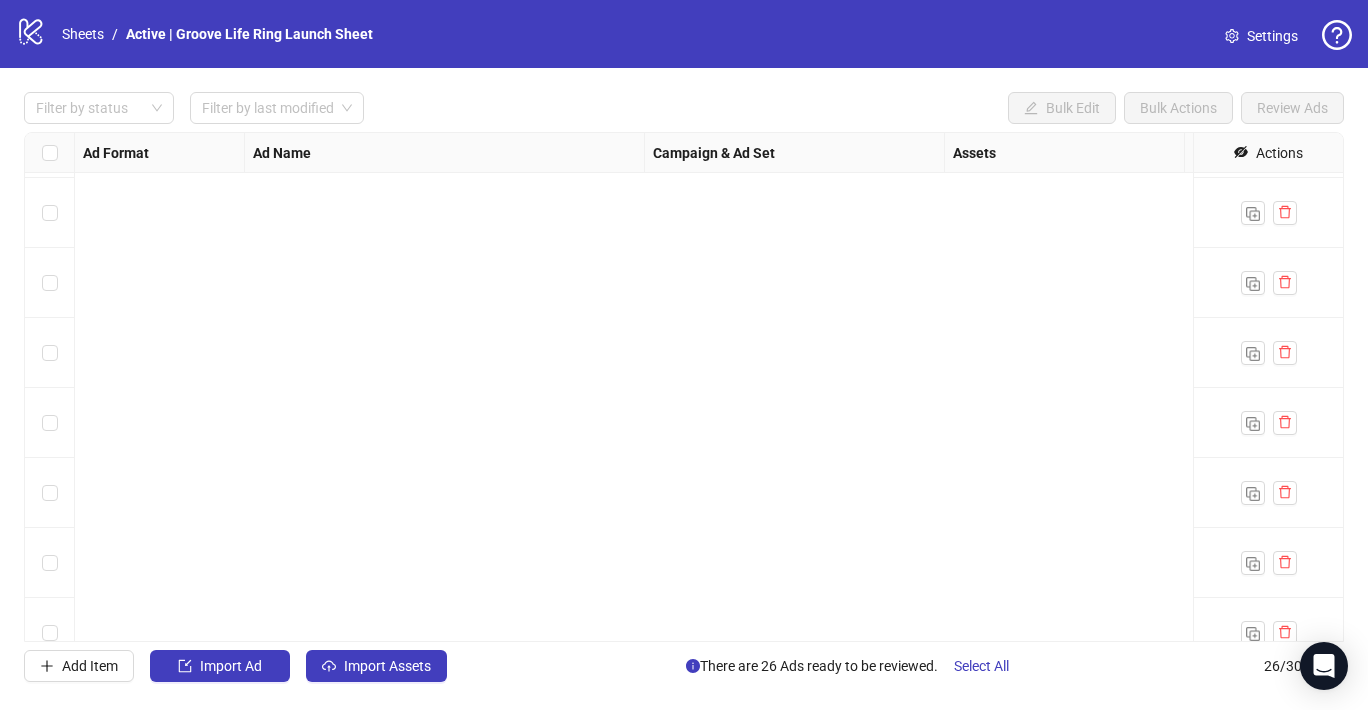 scroll, scrollTop: 0, scrollLeft: 0, axis: both 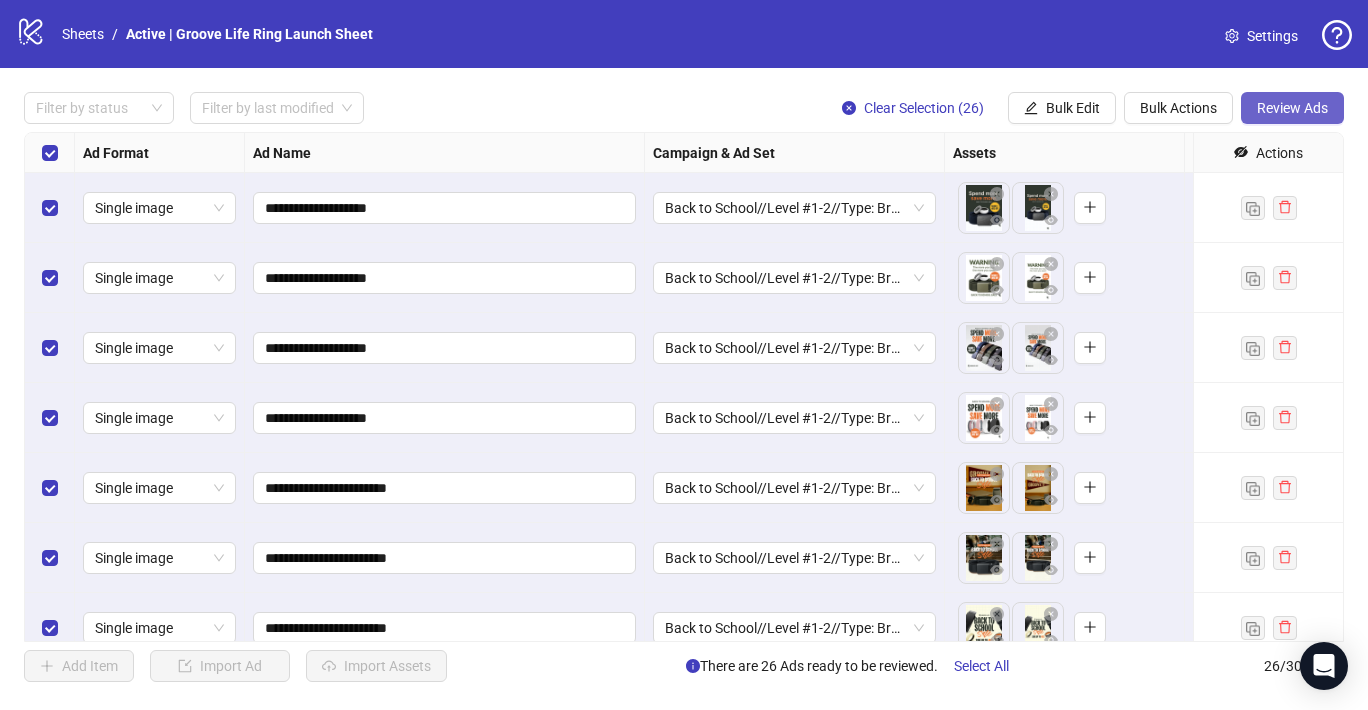 click on "Review Ads" at bounding box center [1292, 108] 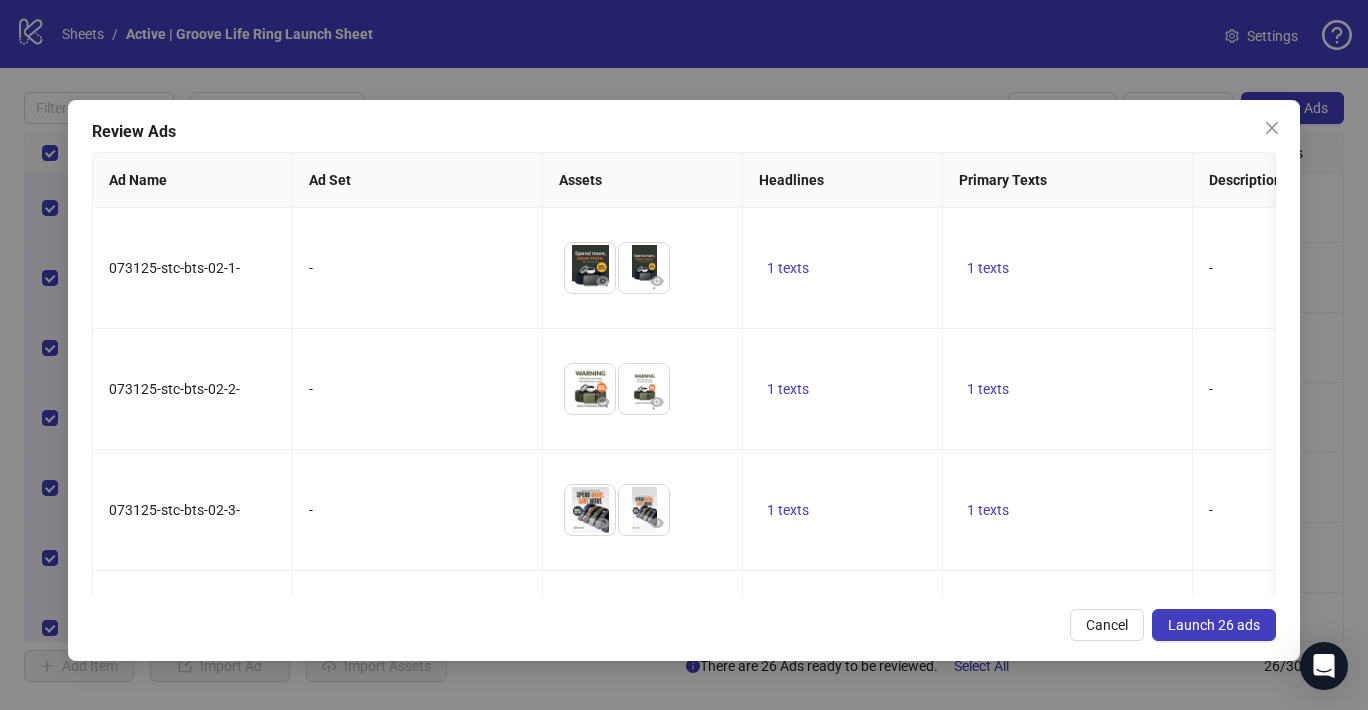 click on "Launch 26 ads" at bounding box center [1214, 625] 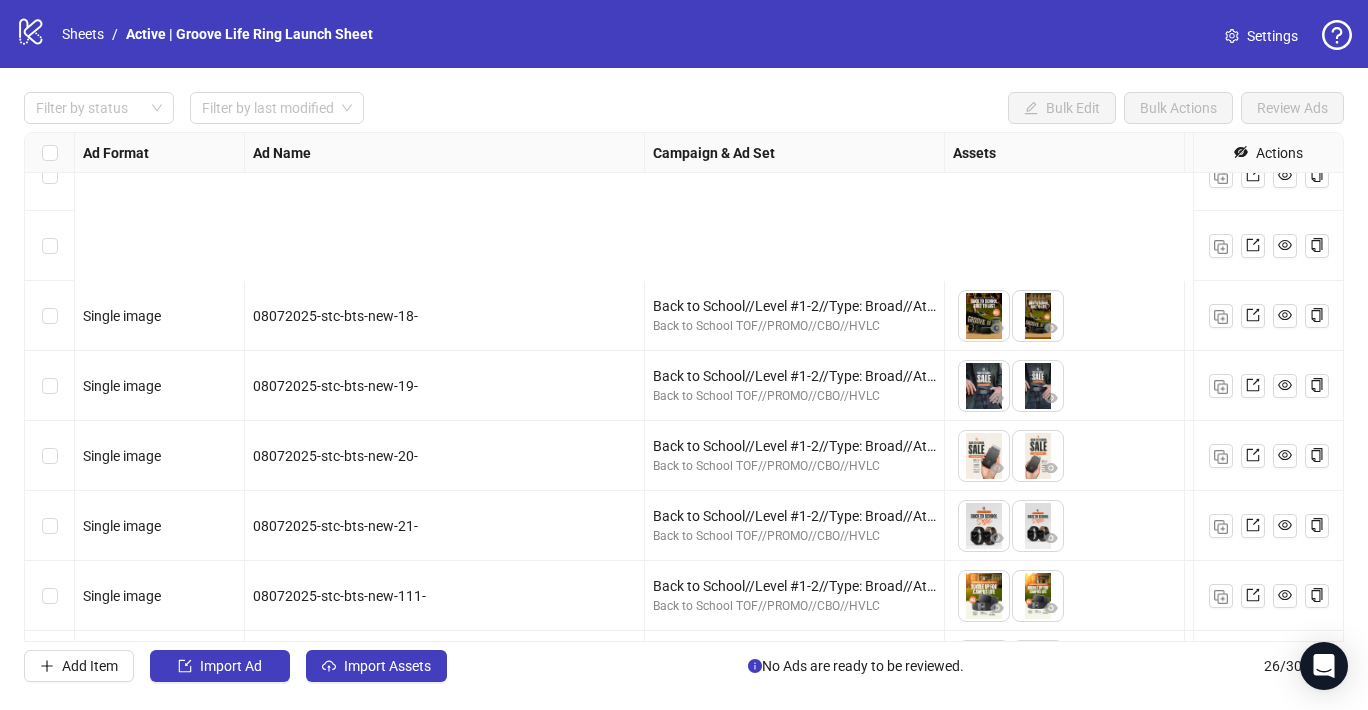 scroll, scrollTop: 1352, scrollLeft: 0, axis: vertical 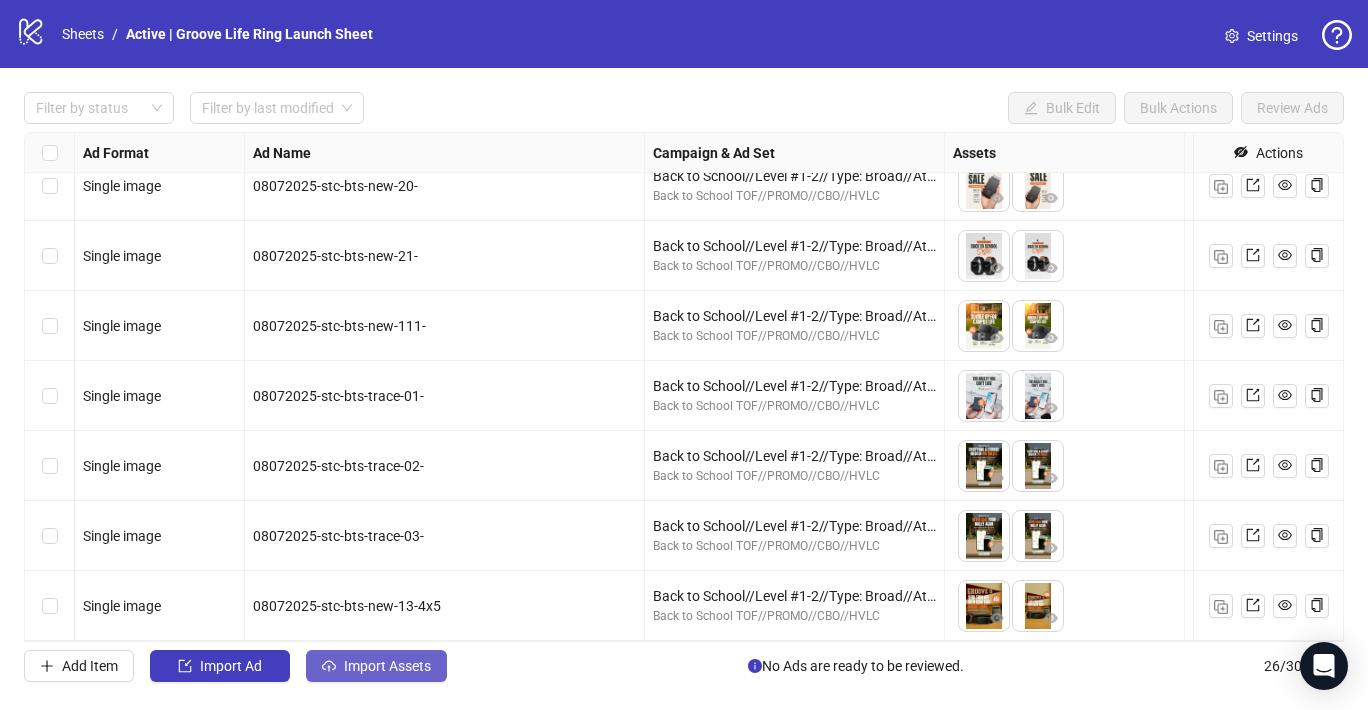 click on "Import Assets" at bounding box center [387, 666] 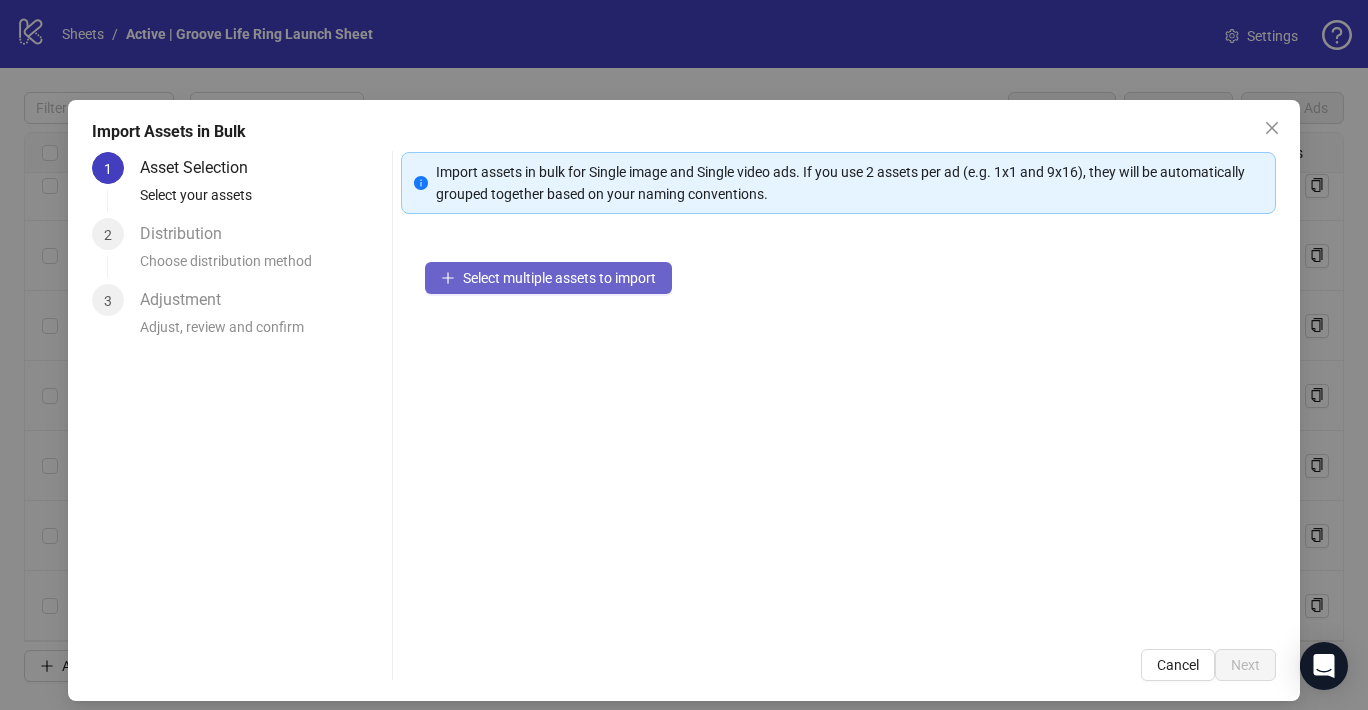 click on "Select multiple assets to import" at bounding box center (559, 278) 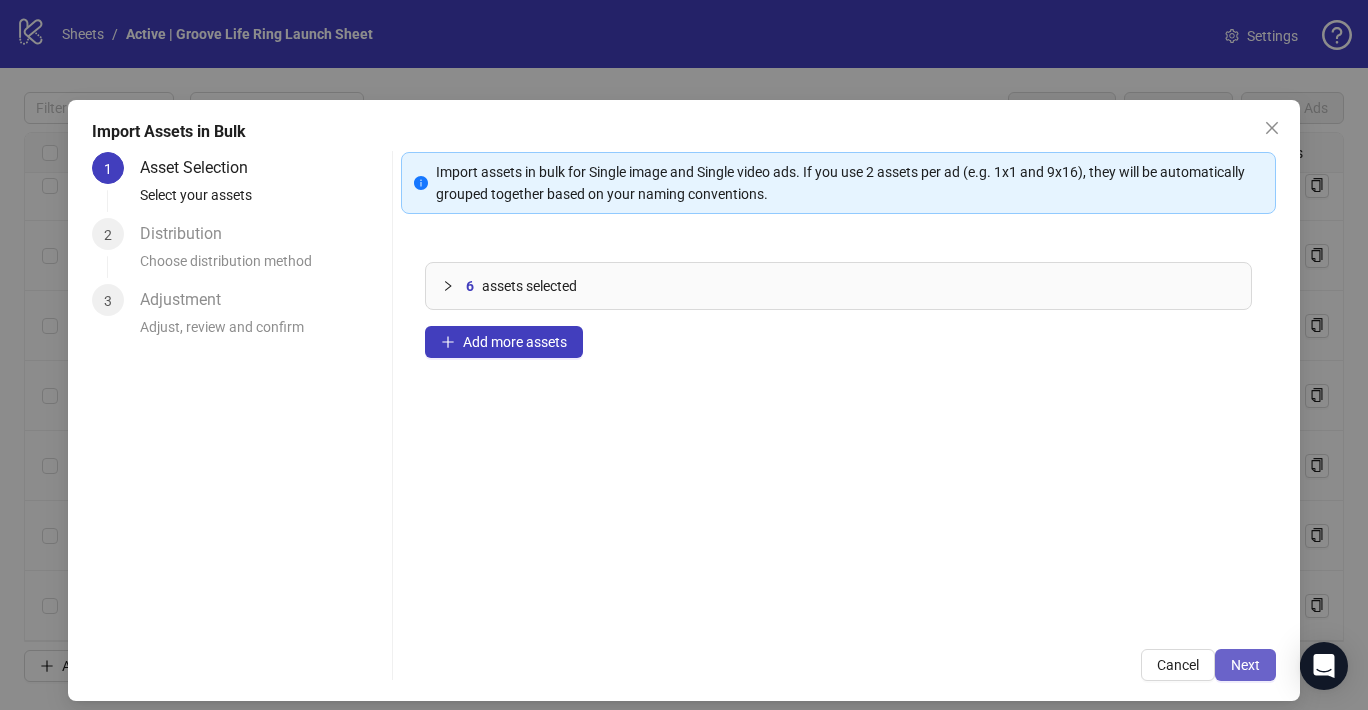 click on "Next" at bounding box center (1245, 665) 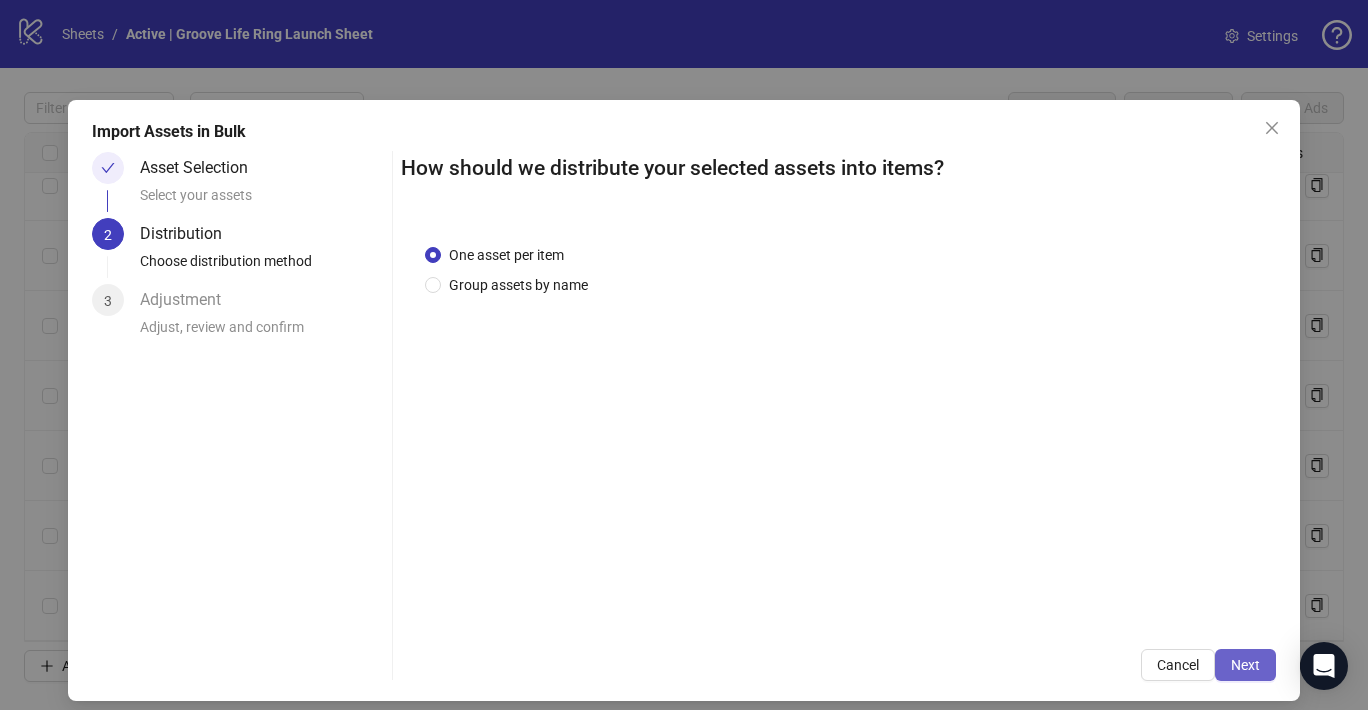 click on "Next" at bounding box center [1245, 665] 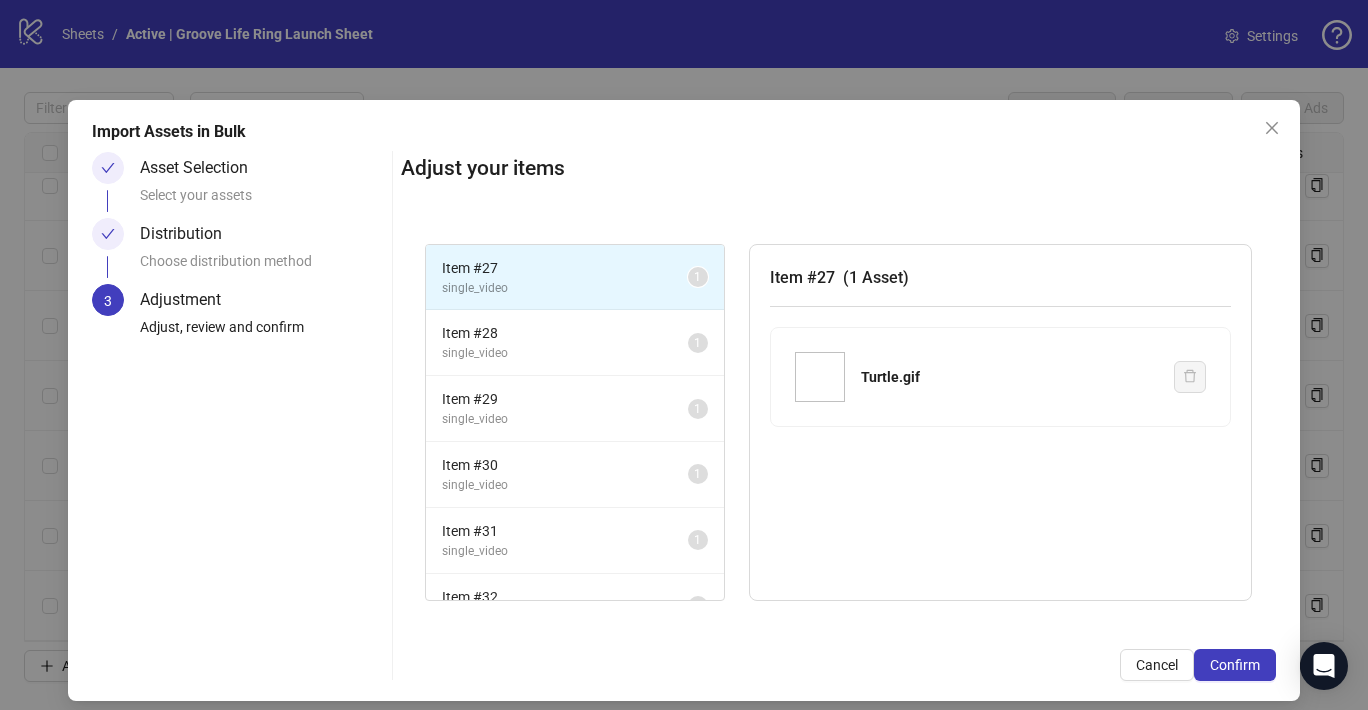 click on "Confirm" at bounding box center [1235, 665] 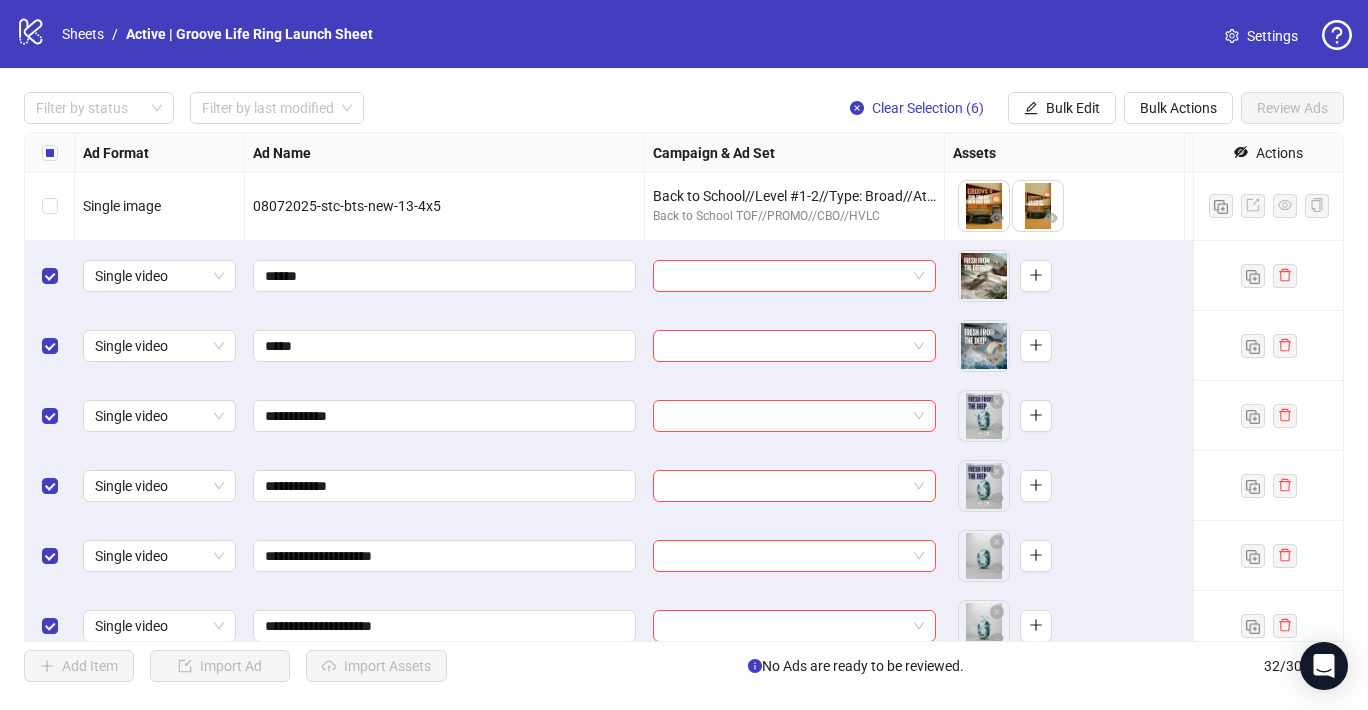 scroll, scrollTop: 1772, scrollLeft: 0, axis: vertical 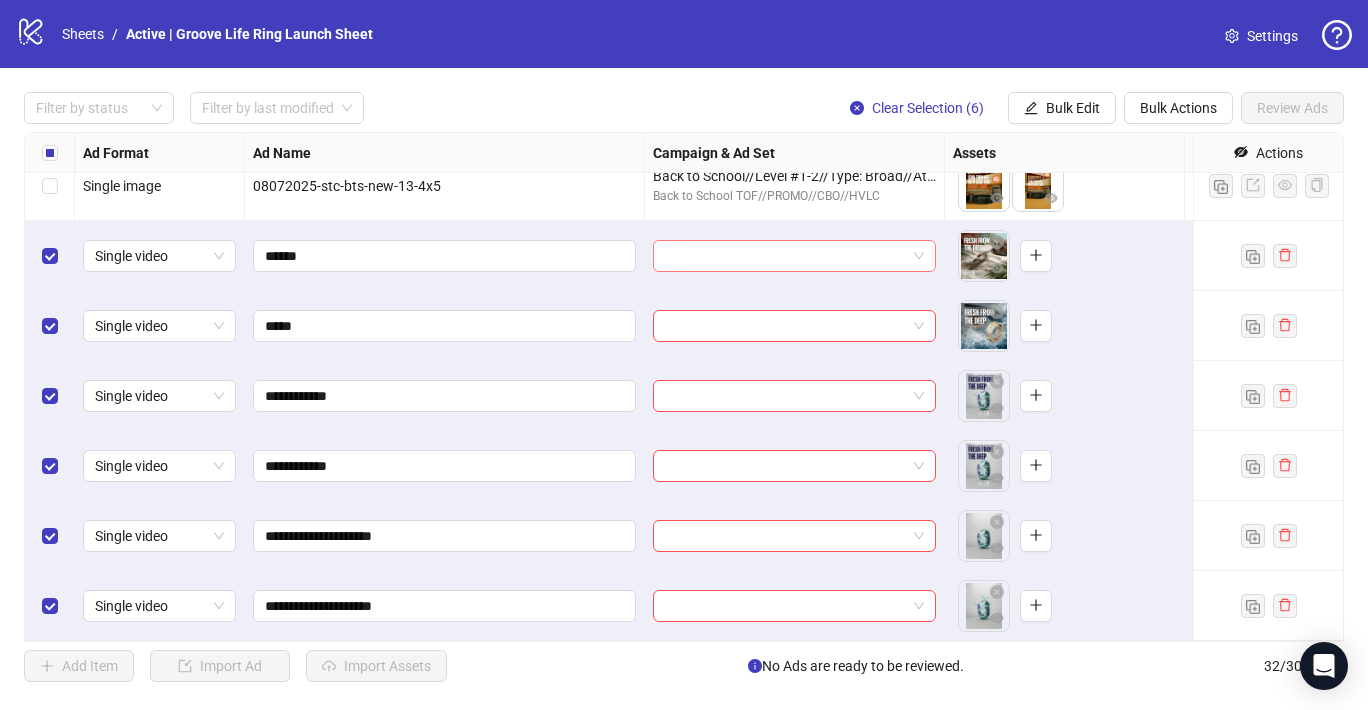click at bounding box center (785, 256) 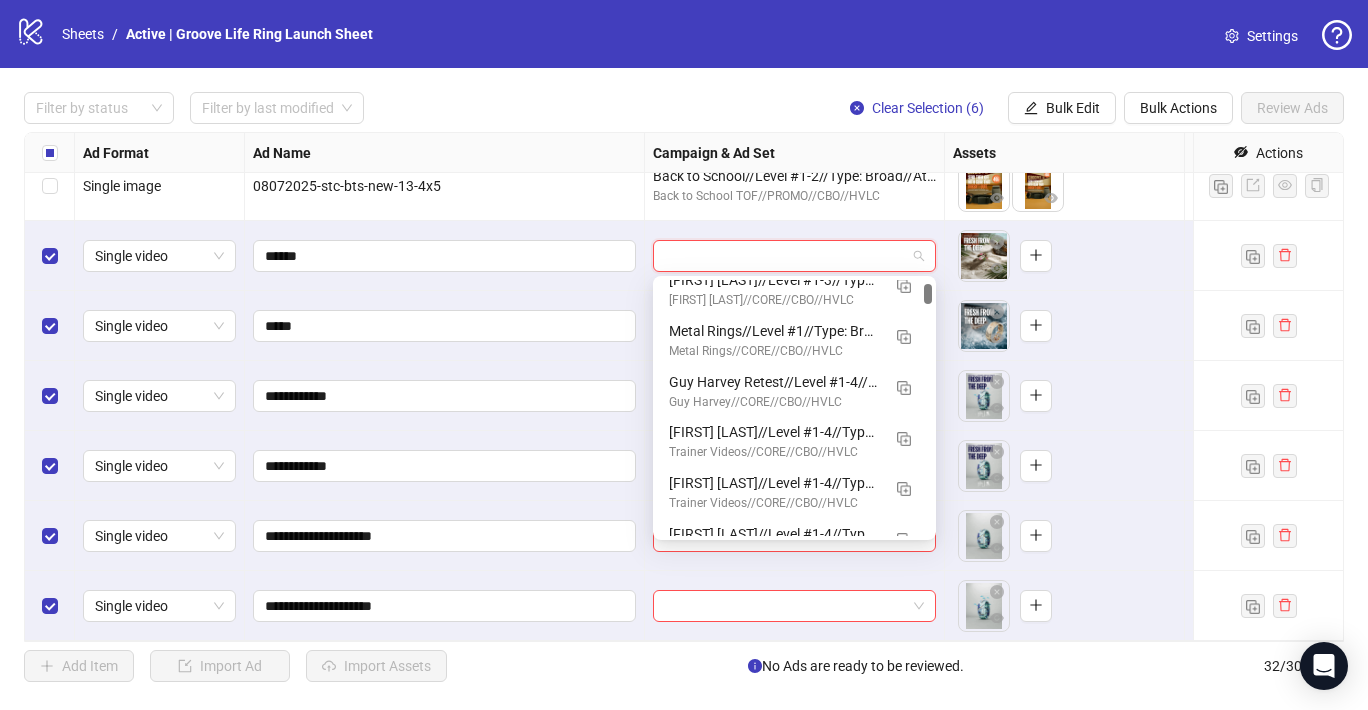 scroll, scrollTop: 239, scrollLeft: 0, axis: vertical 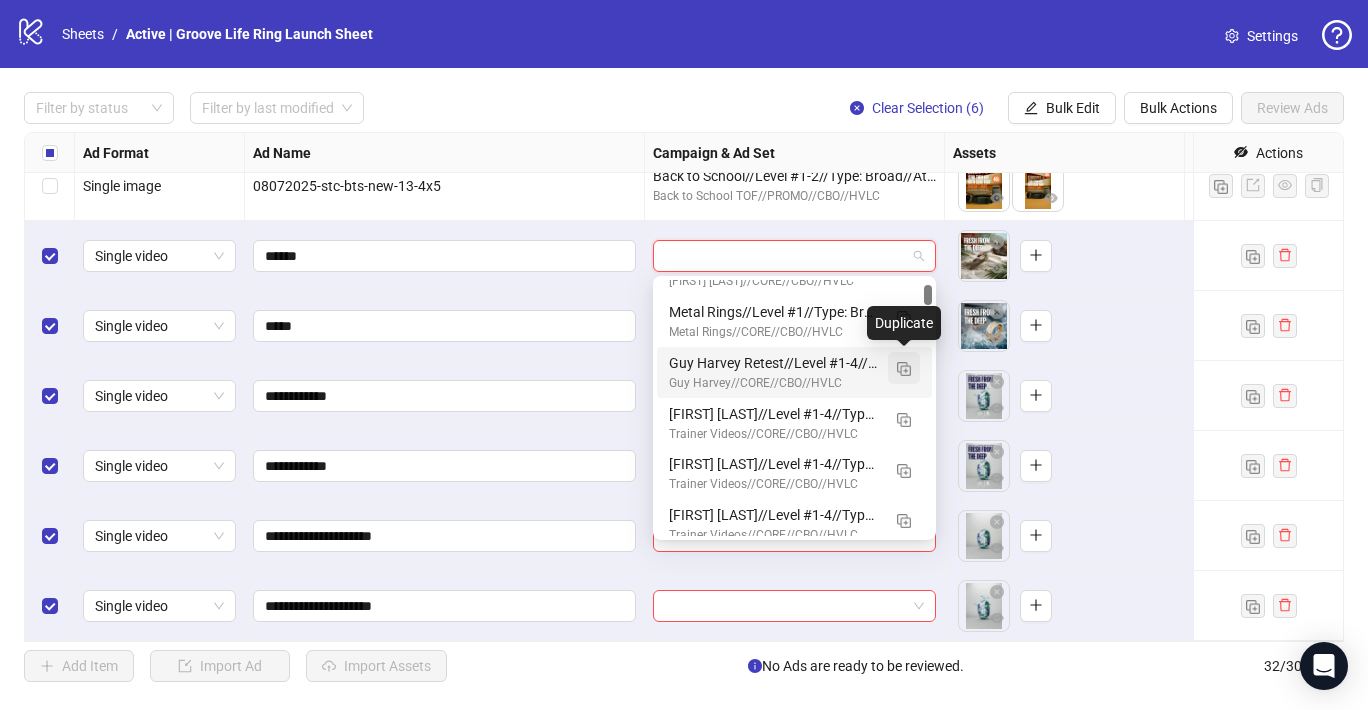 click at bounding box center (904, 369) 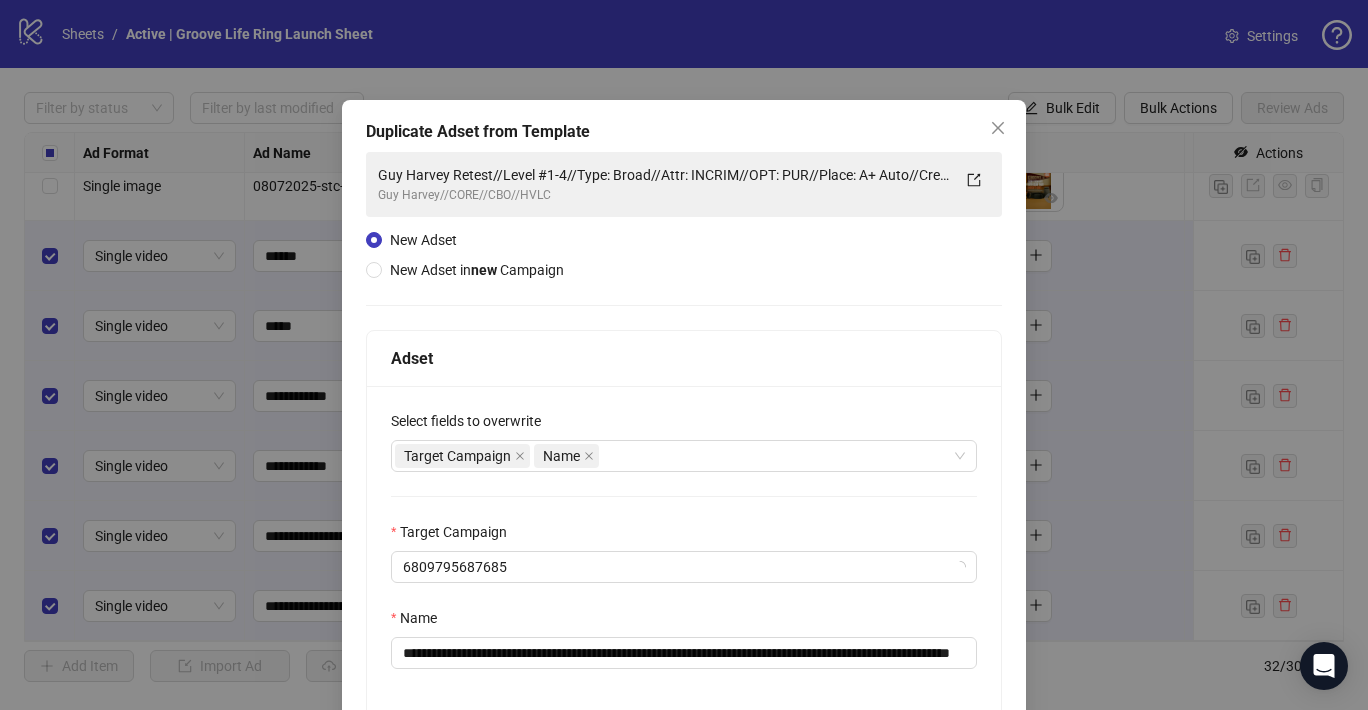 click on "Adset" at bounding box center [684, 359] 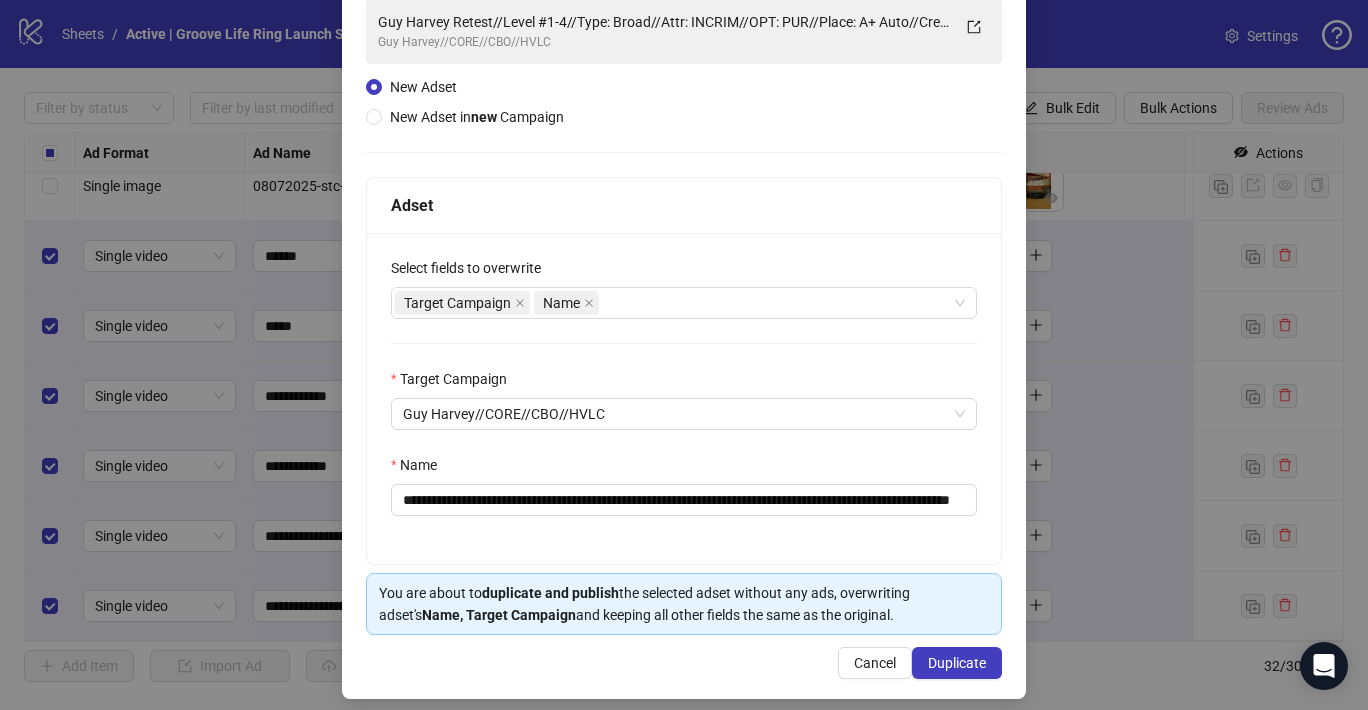 scroll, scrollTop: 167, scrollLeft: 0, axis: vertical 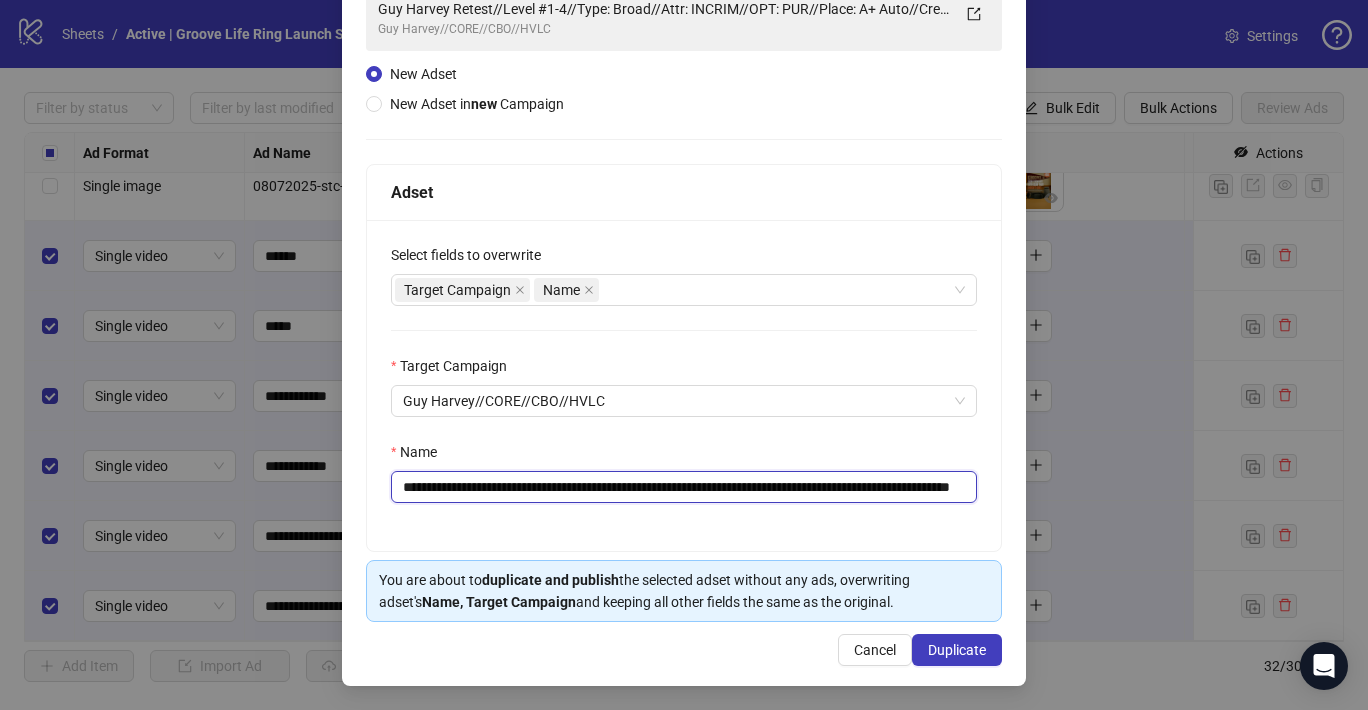 click on "**********" at bounding box center (684, 487) 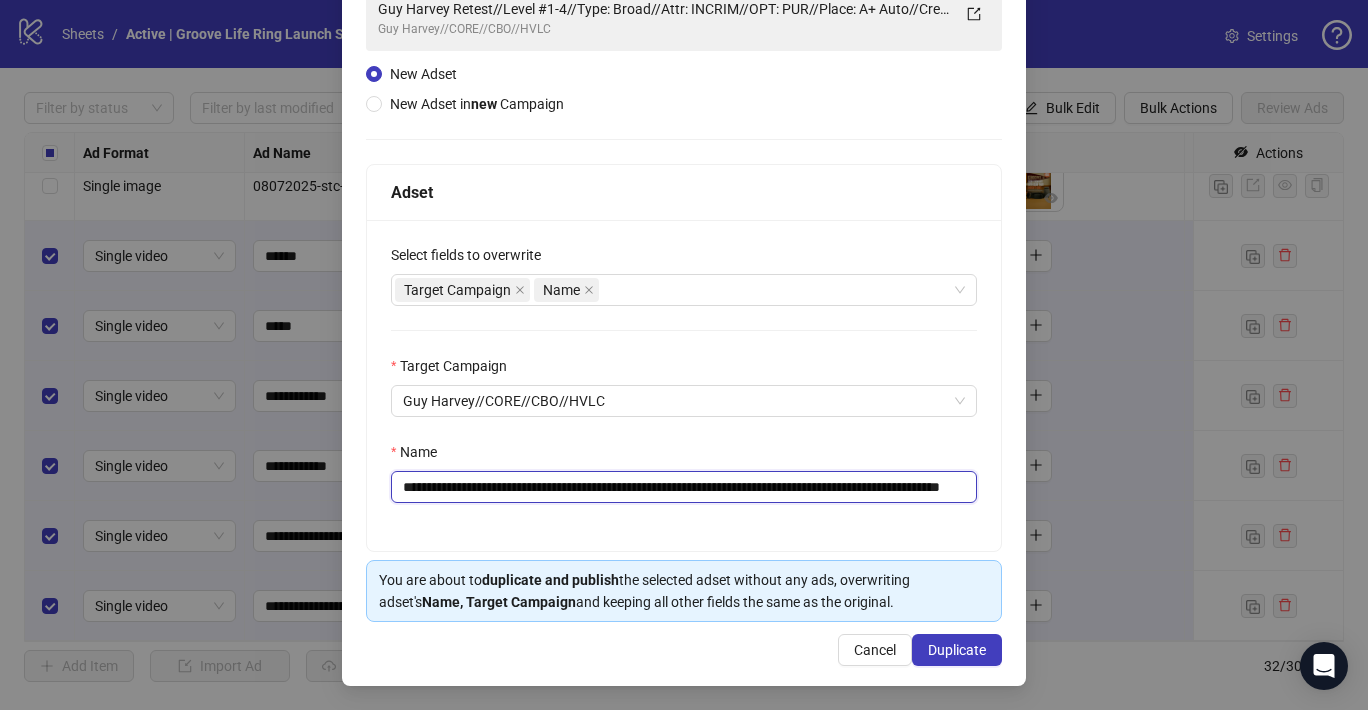 type on "**********" 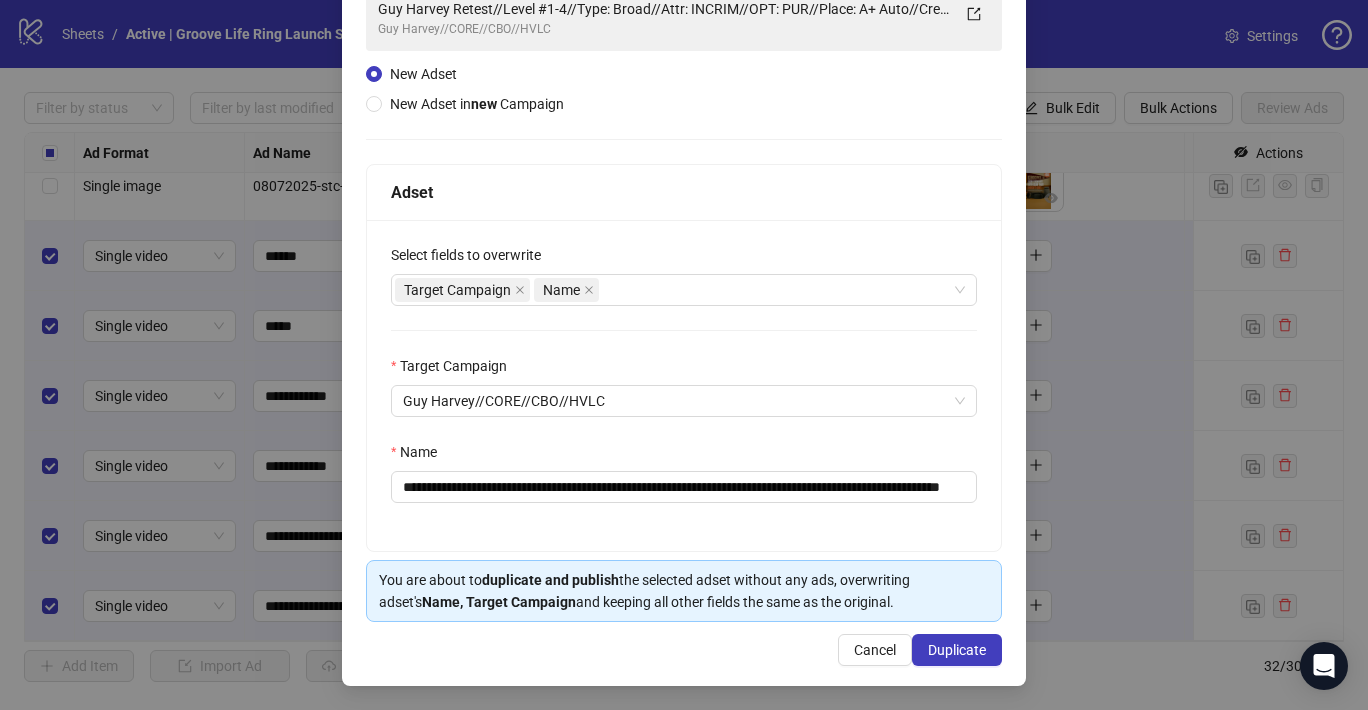 click on "**********" at bounding box center (684, 385) 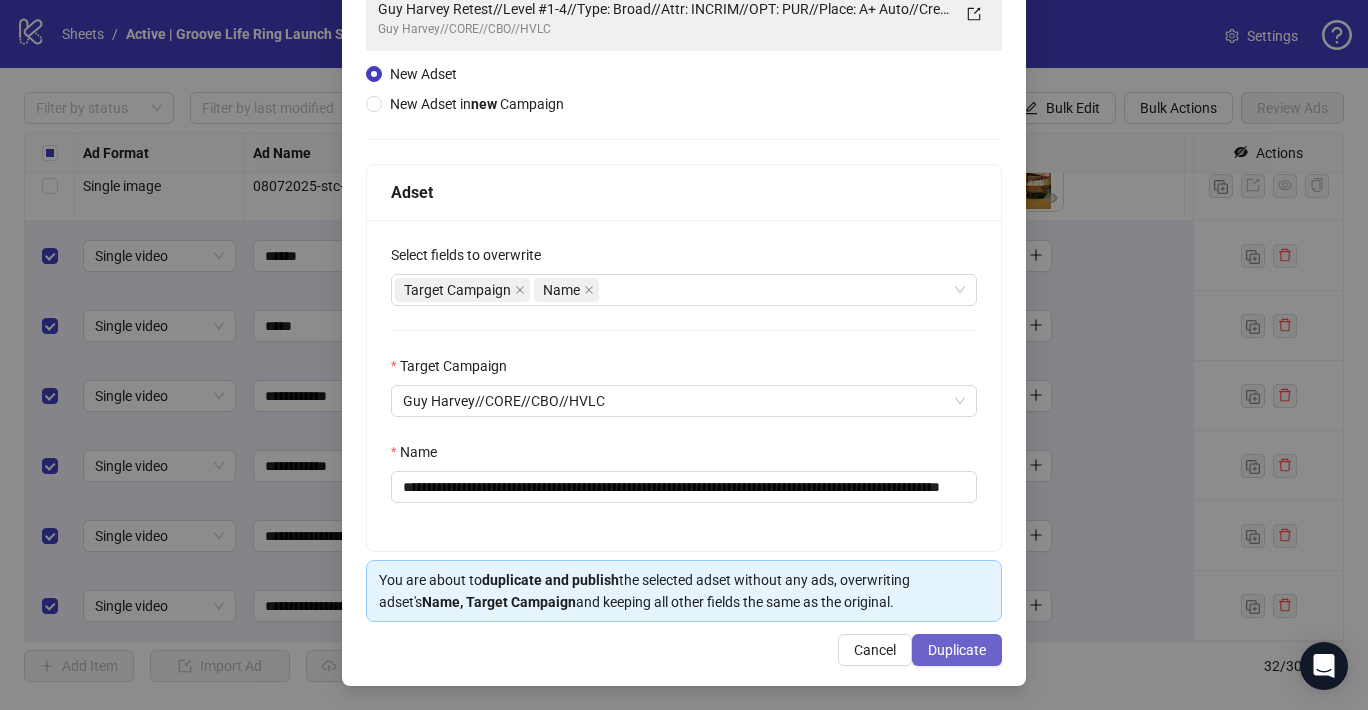 click on "Duplicate" at bounding box center (957, 650) 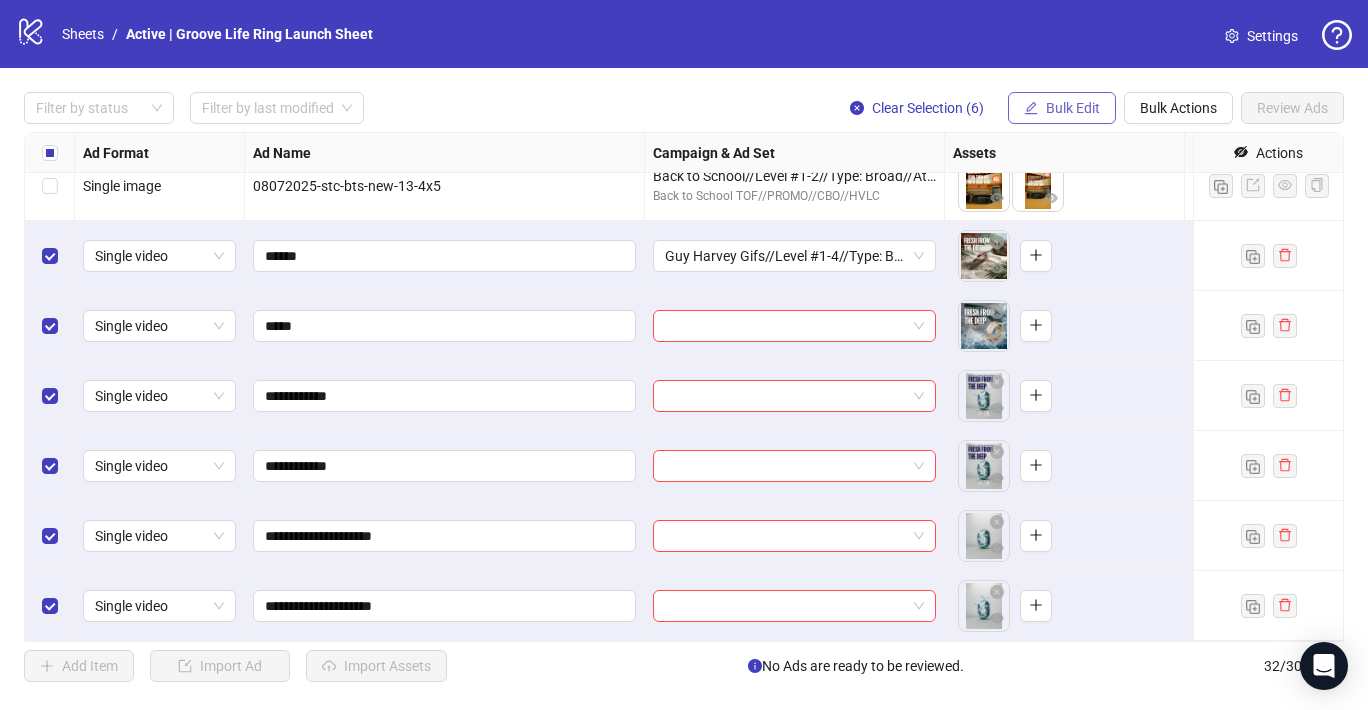 click on "Bulk Edit" at bounding box center (1073, 108) 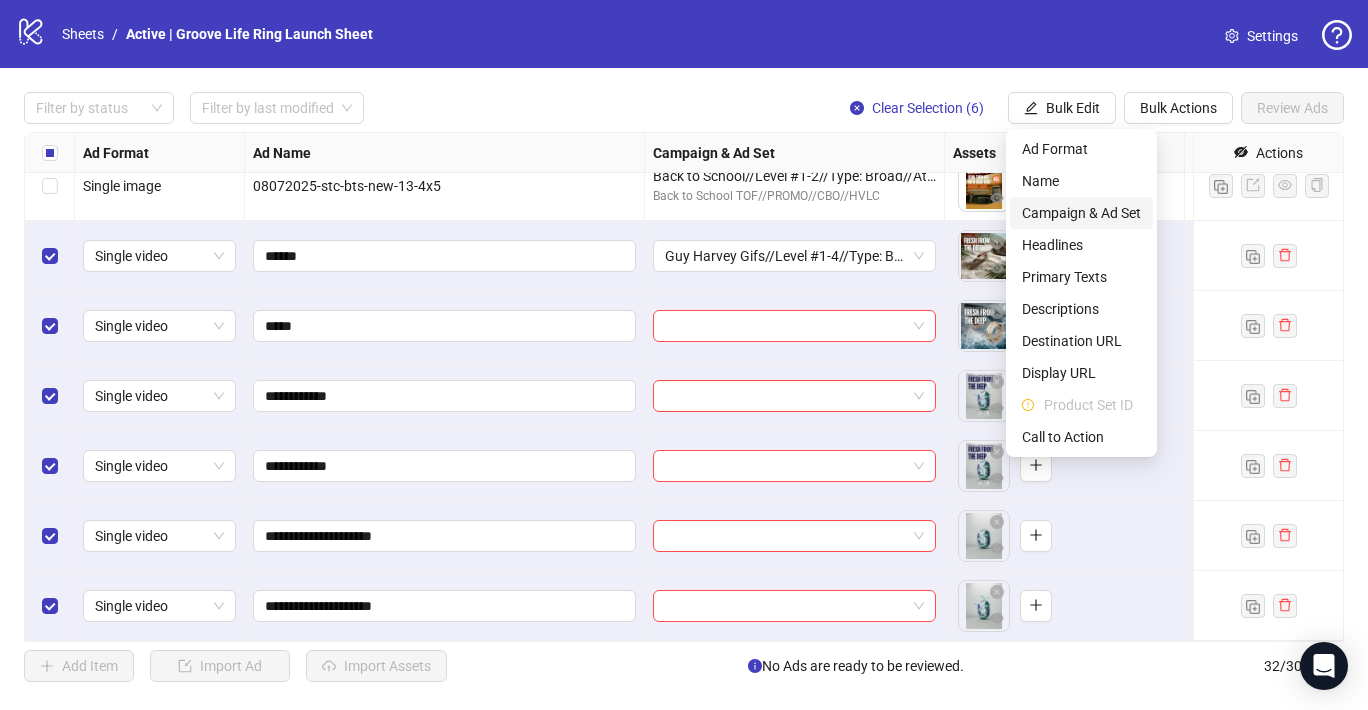 click on "Campaign & Ad Set" at bounding box center [1081, 213] 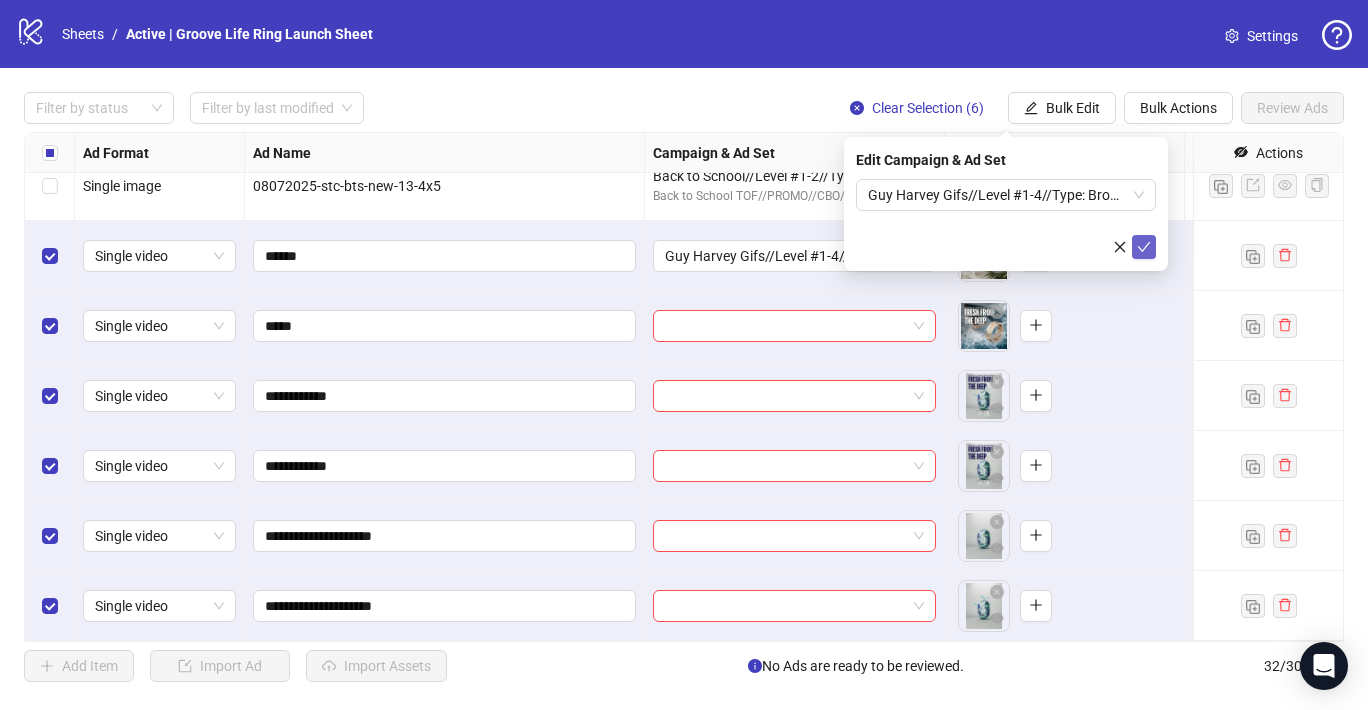 click 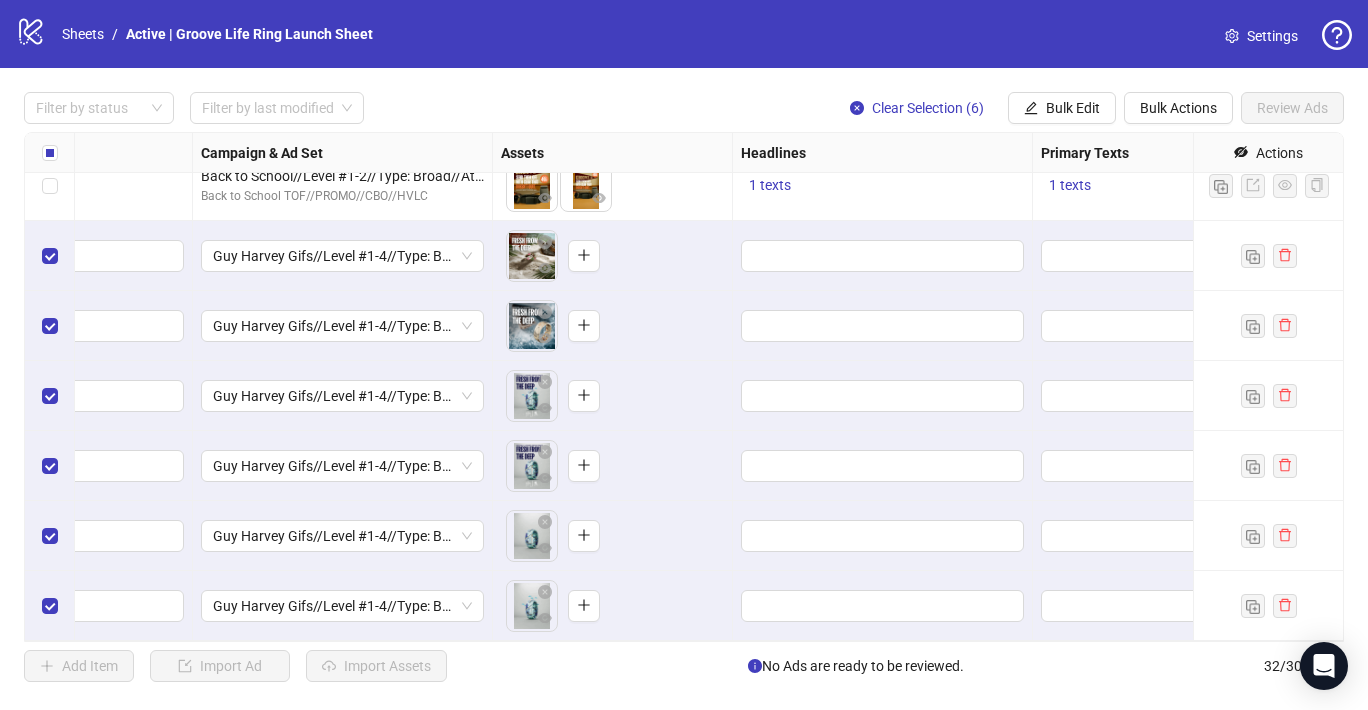 scroll, scrollTop: 1772, scrollLeft: 627, axis: both 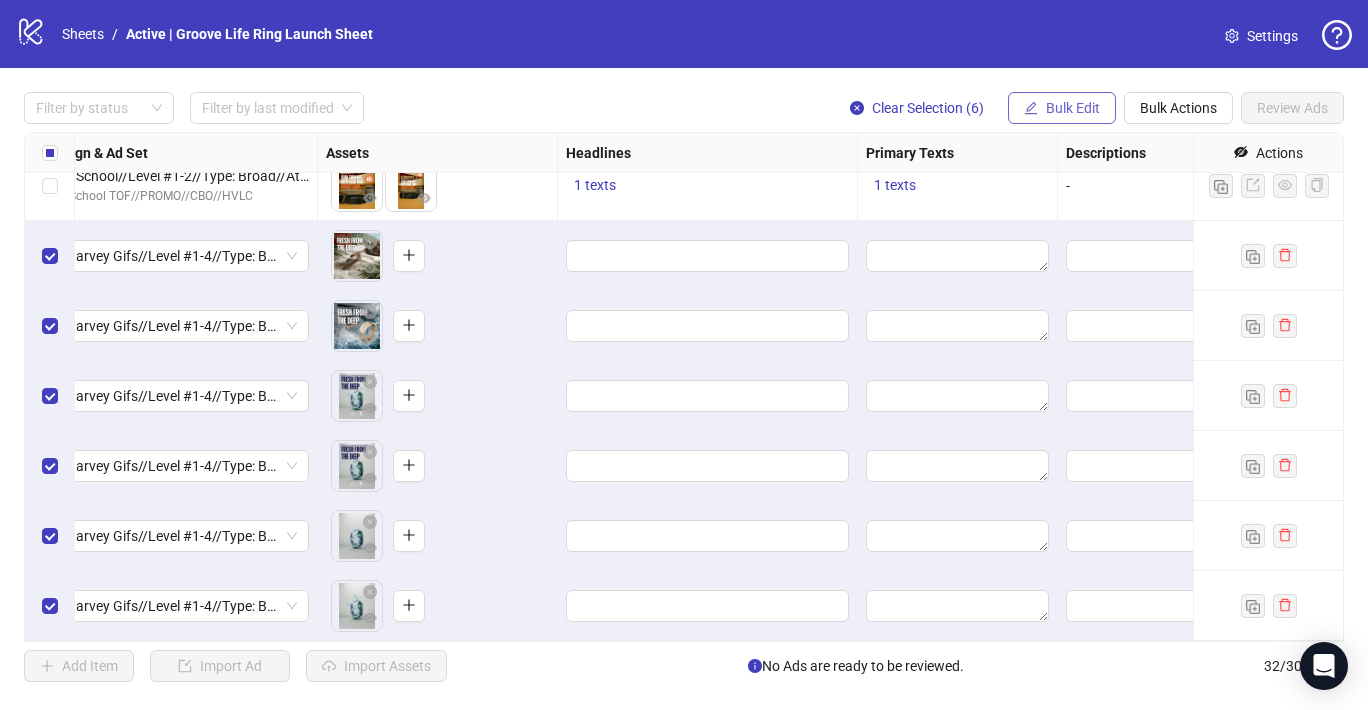 click on "Bulk Edit" at bounding box center [1062, 108] 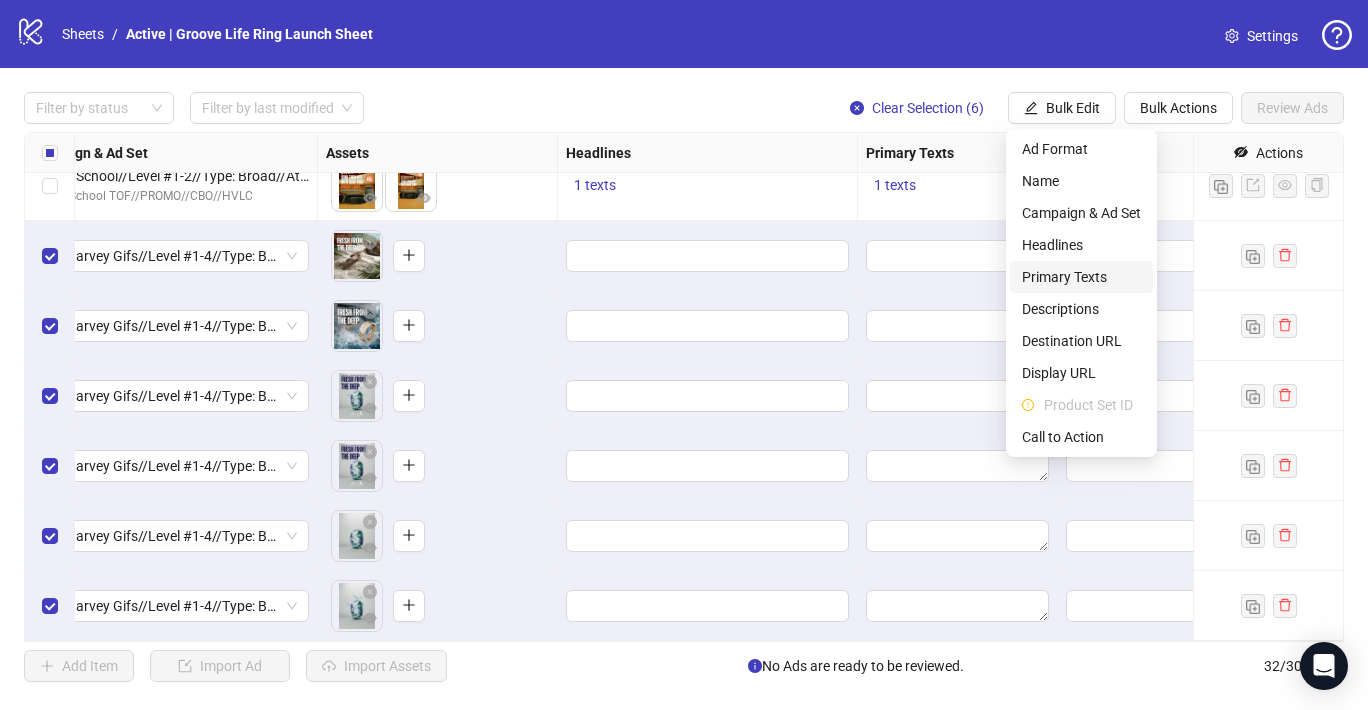 click on "Primary Texts" at bounding box center (1081, 277) 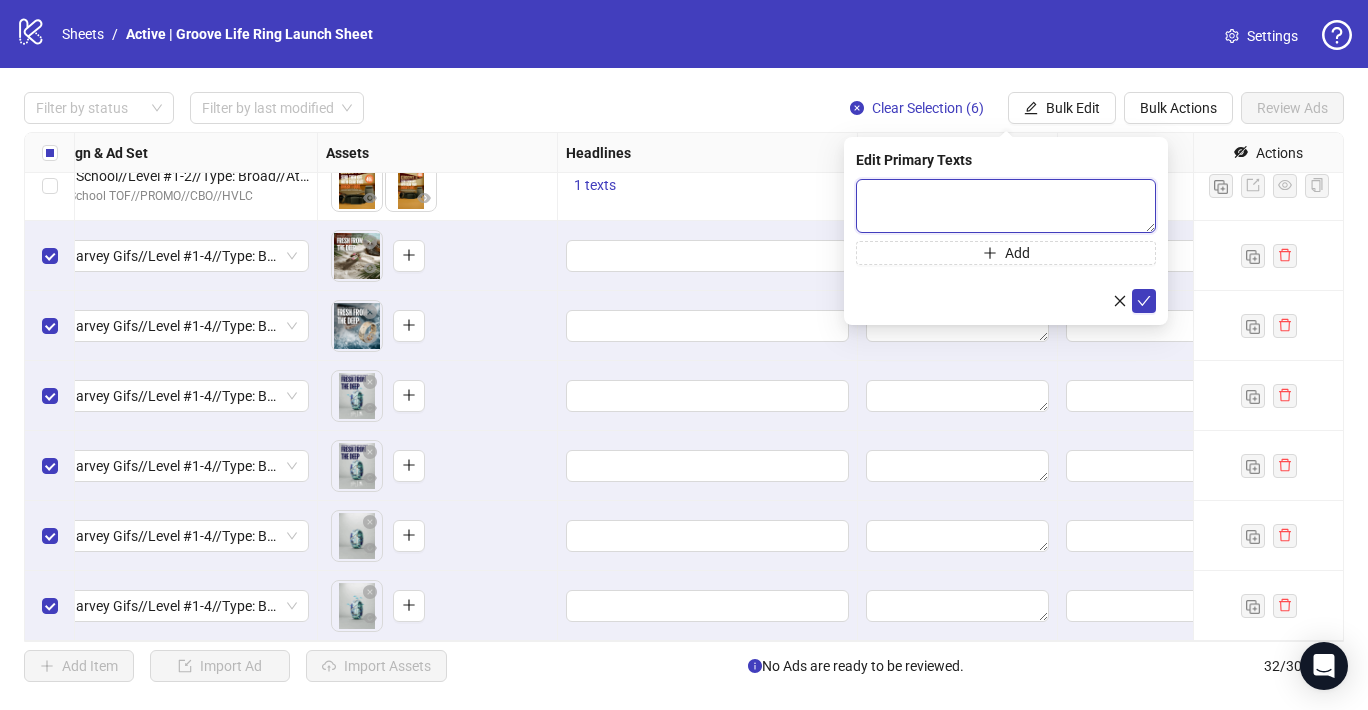 click at bounding box center [1006, 206] 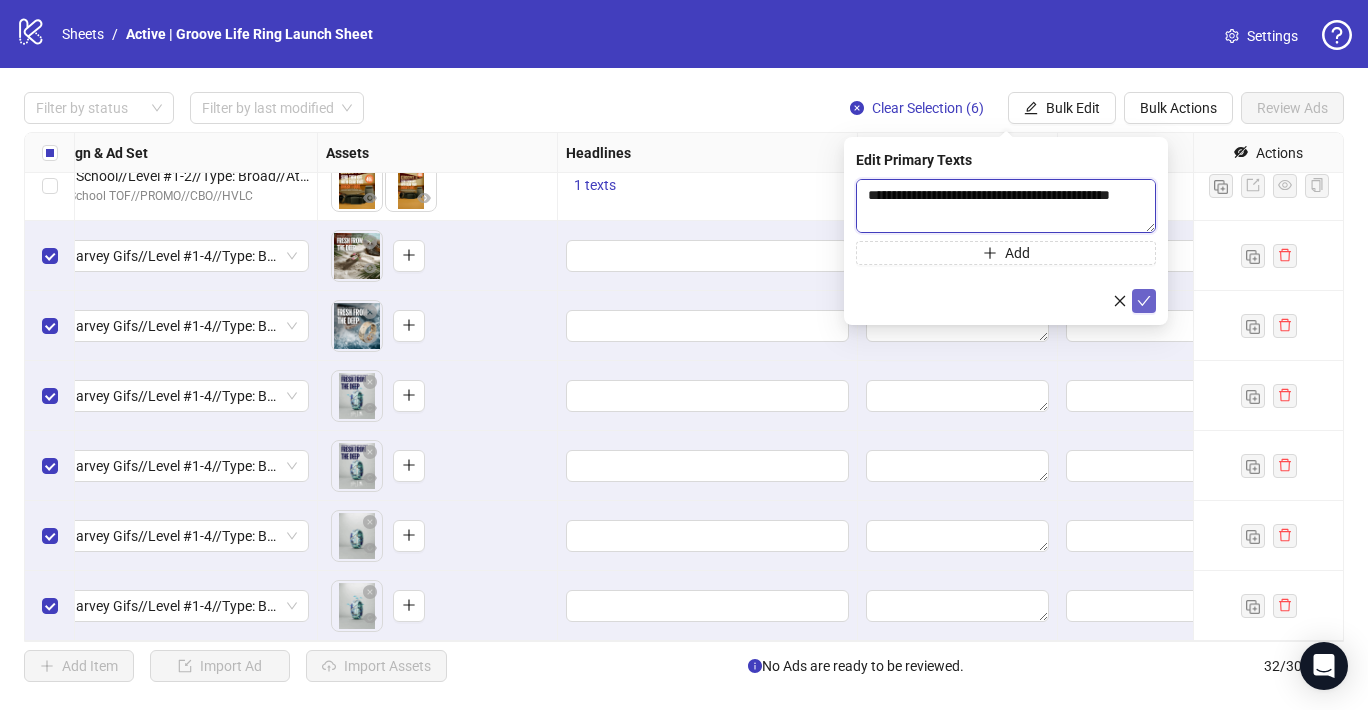 scroll, scrollTop: 147, scrollLeft: 0, axis: vertical 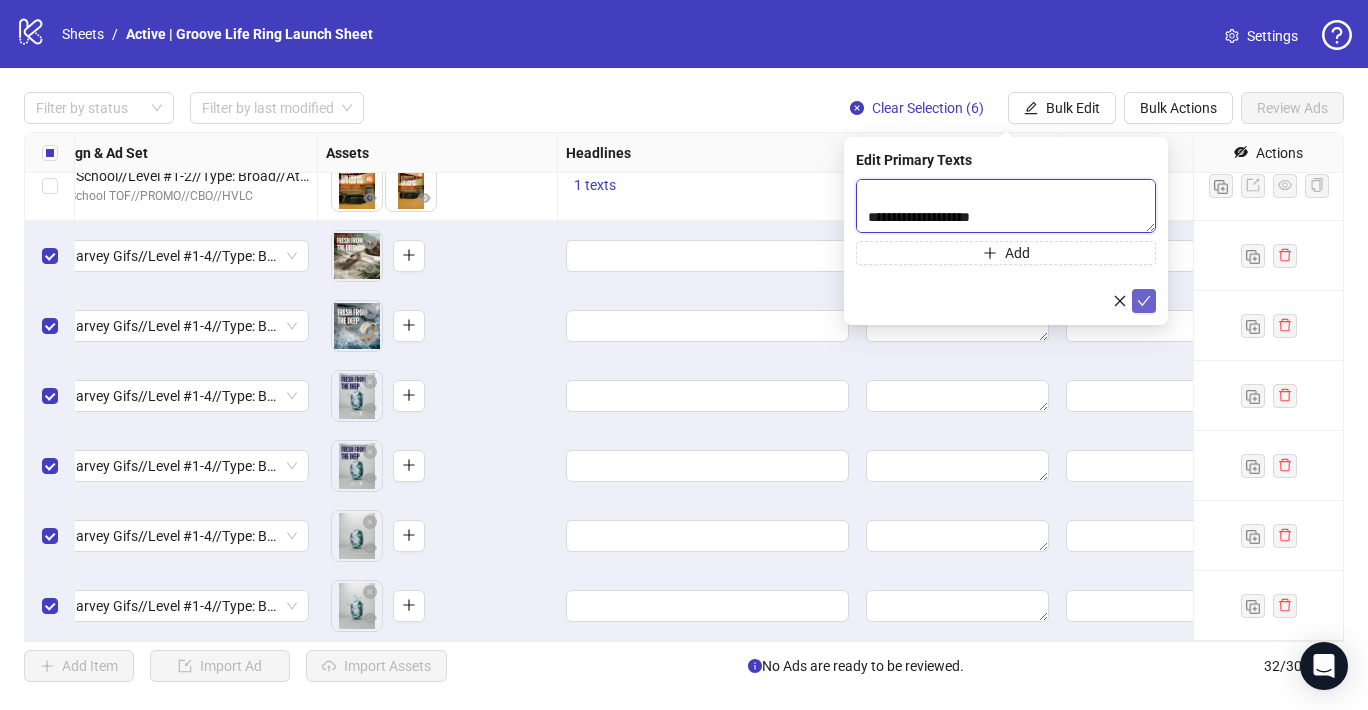 type on "**********" 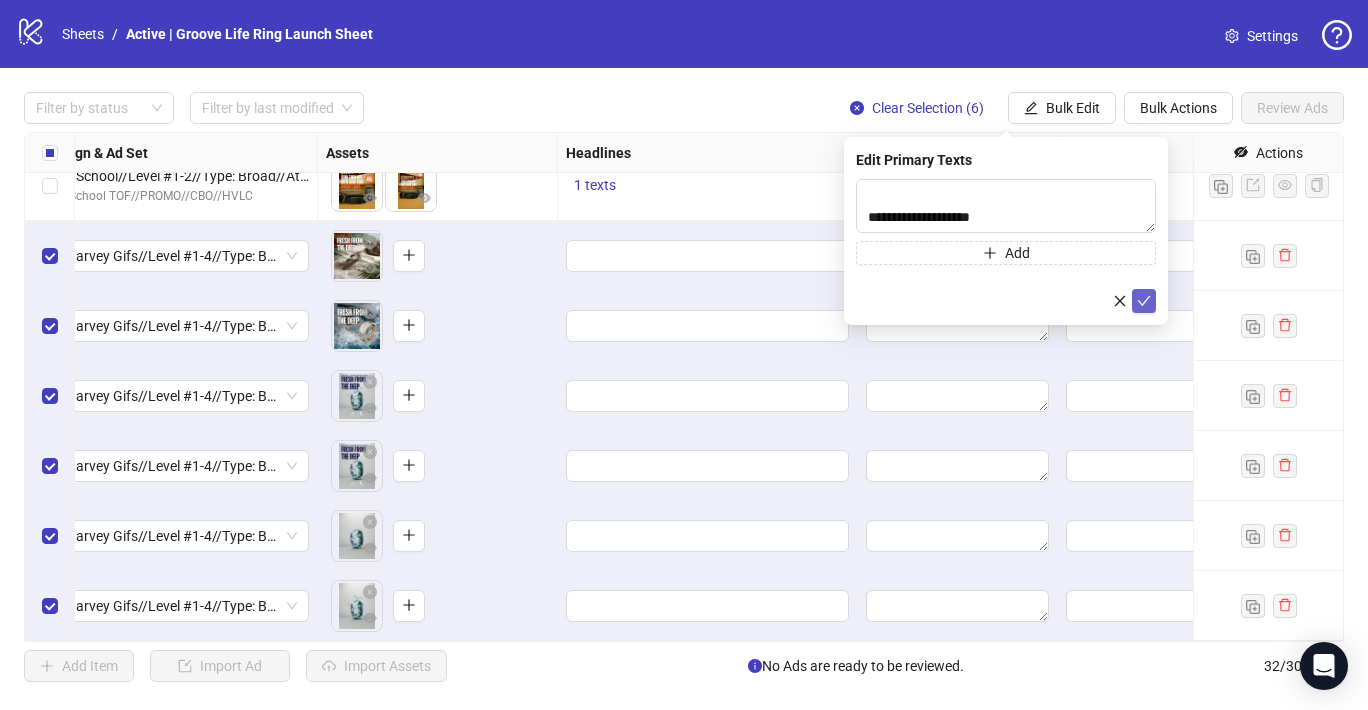 click at bounding box center (1144, 301) 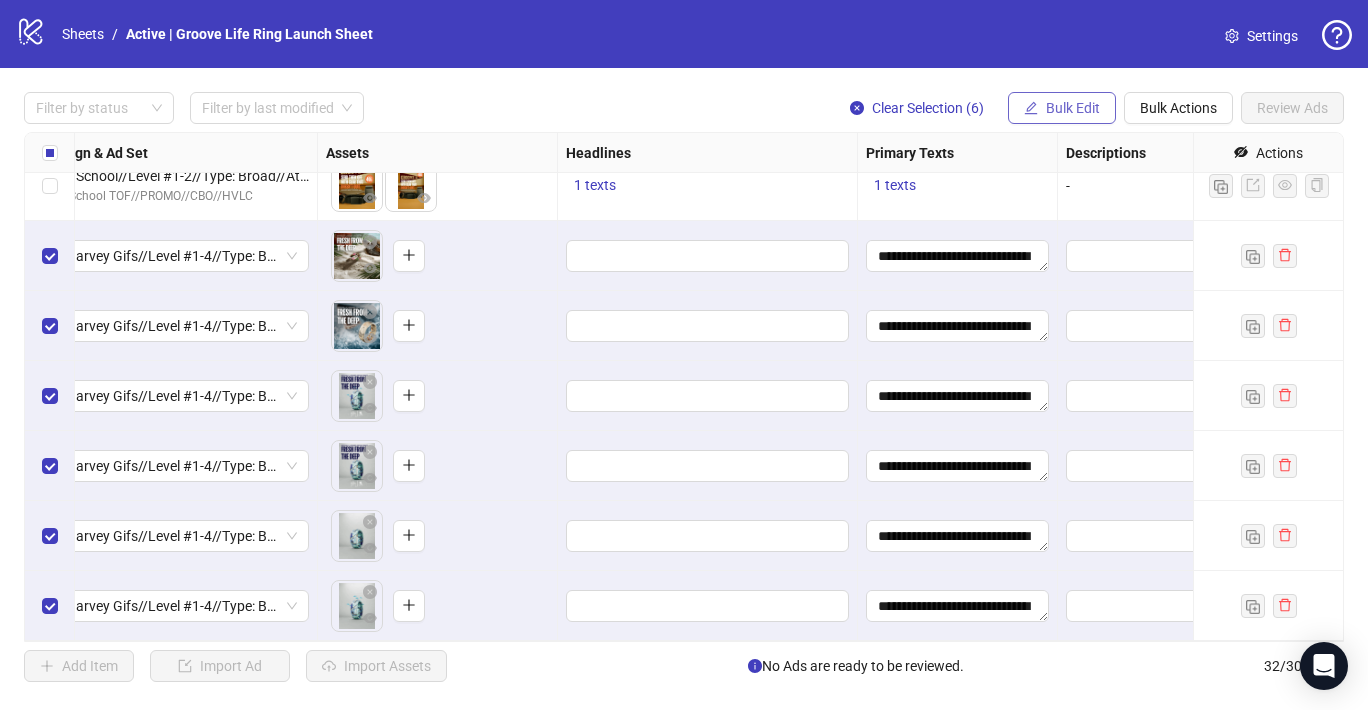 click on "Bulk Edit" at bounding box center [1073, 108] 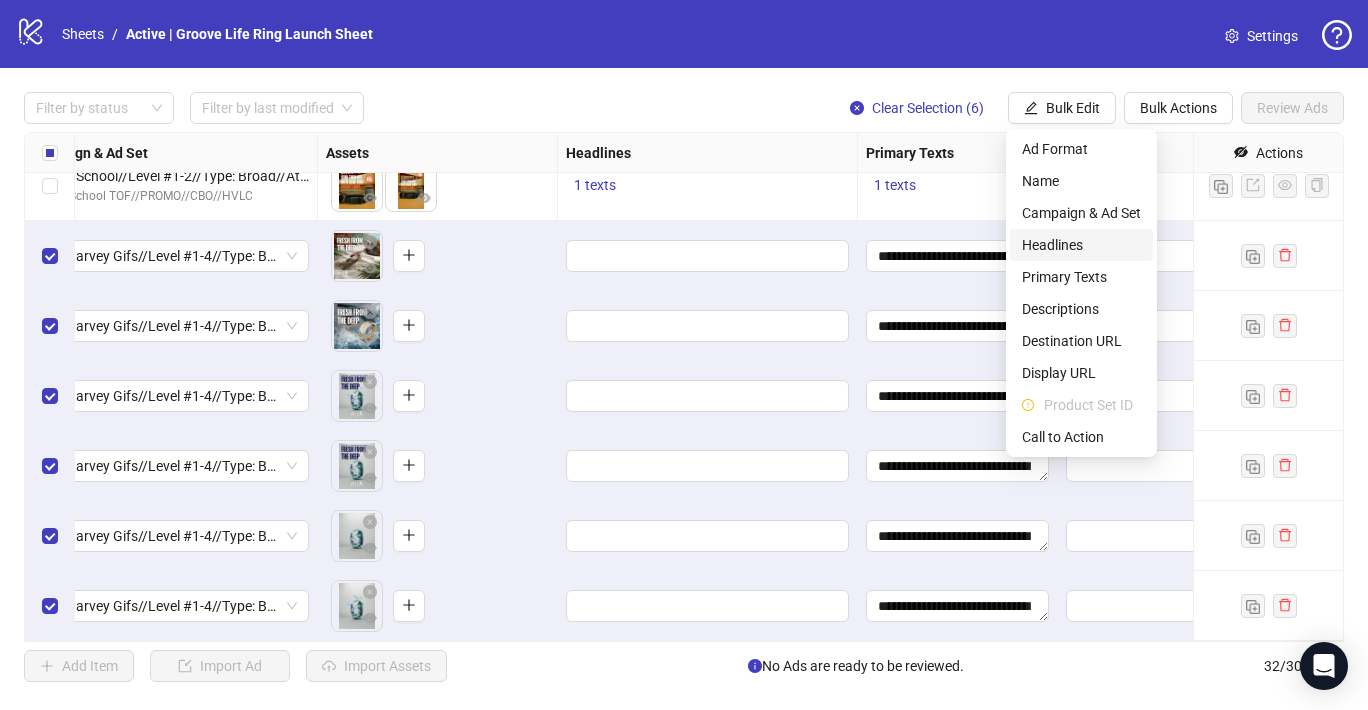 click on "Headlines" at bounding box center [1081, 245] 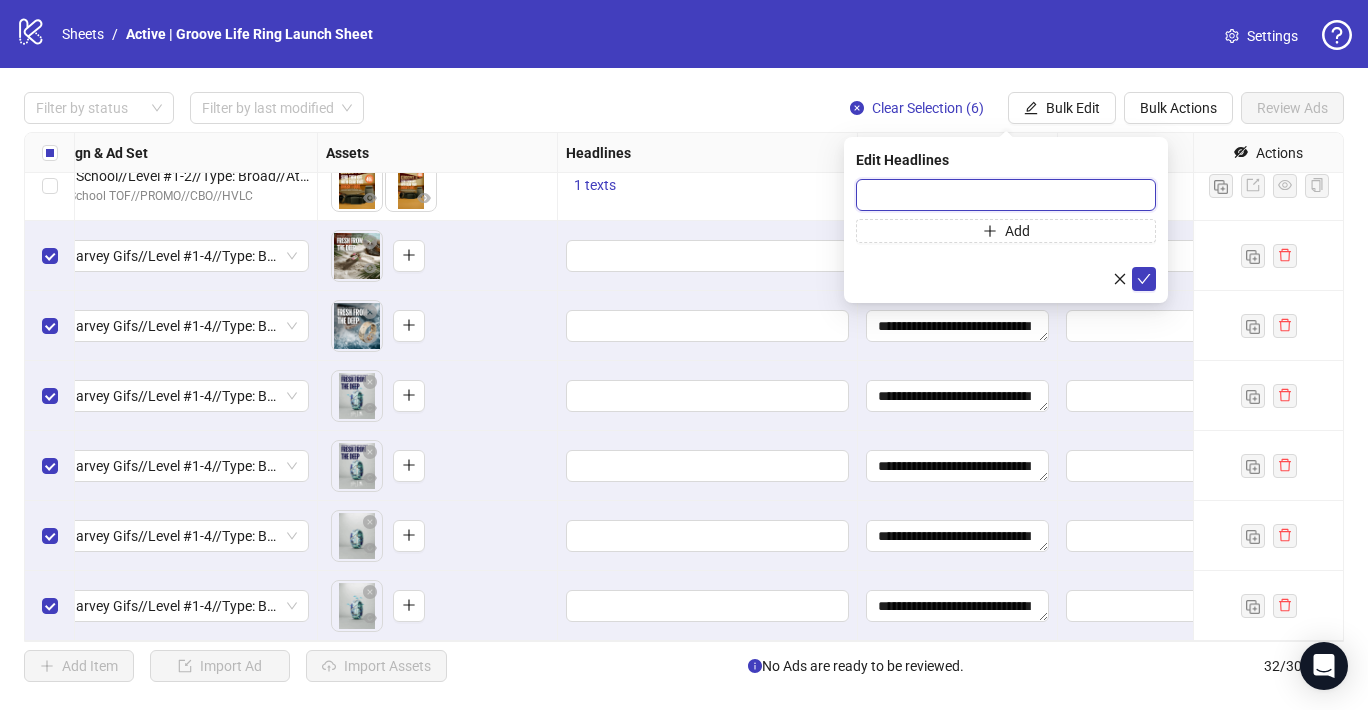 click at bounding box center [1006, 195] 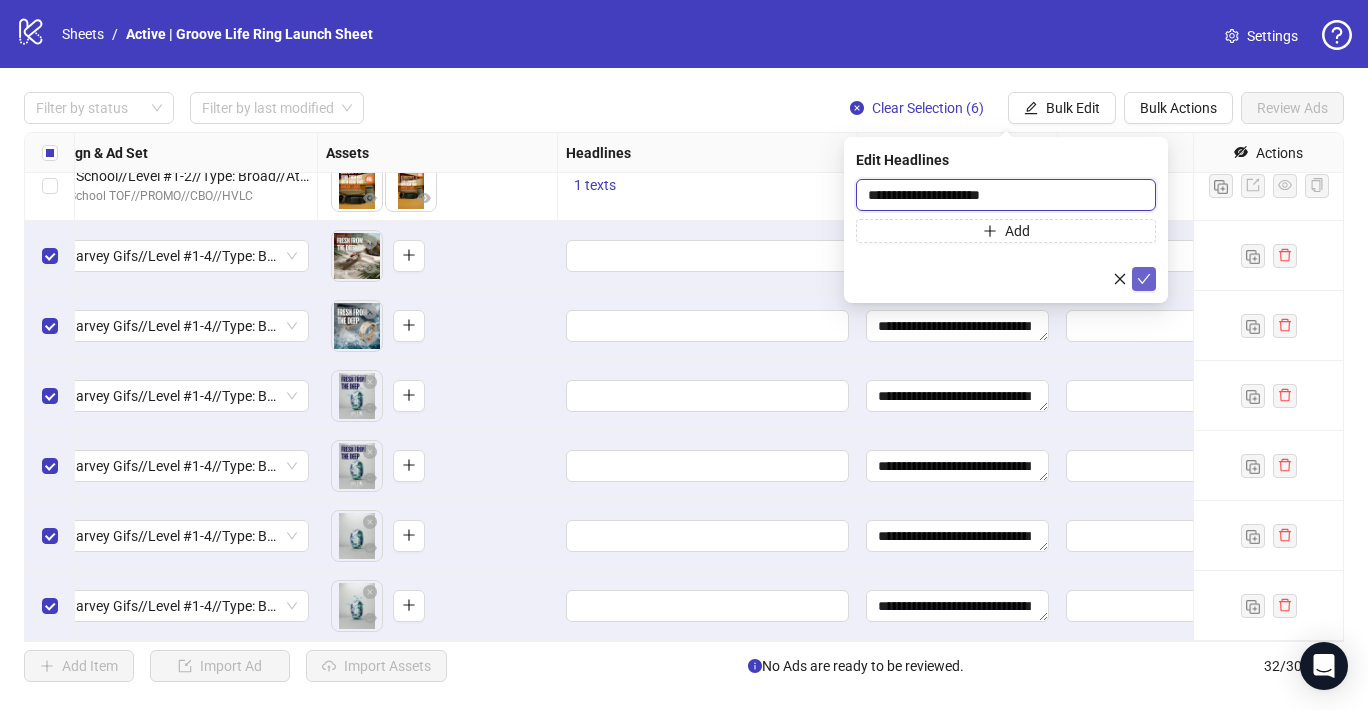 type on "**********" 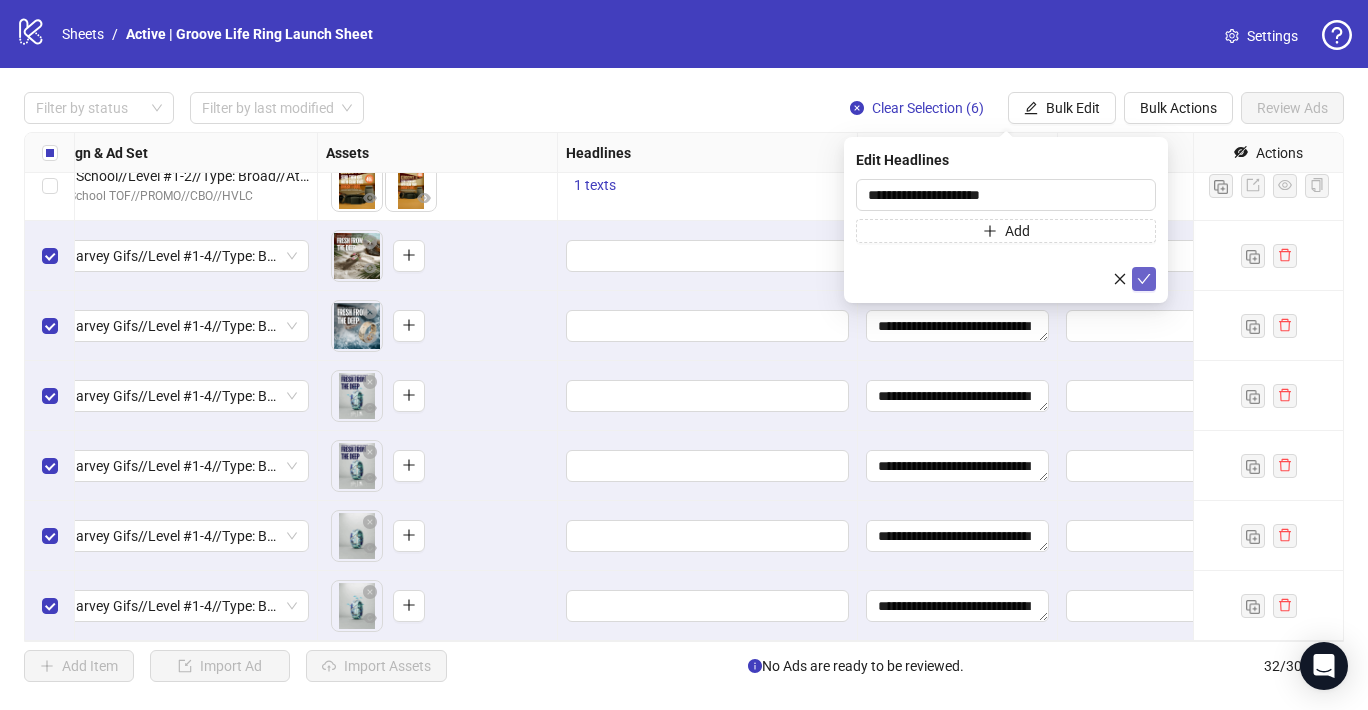 click 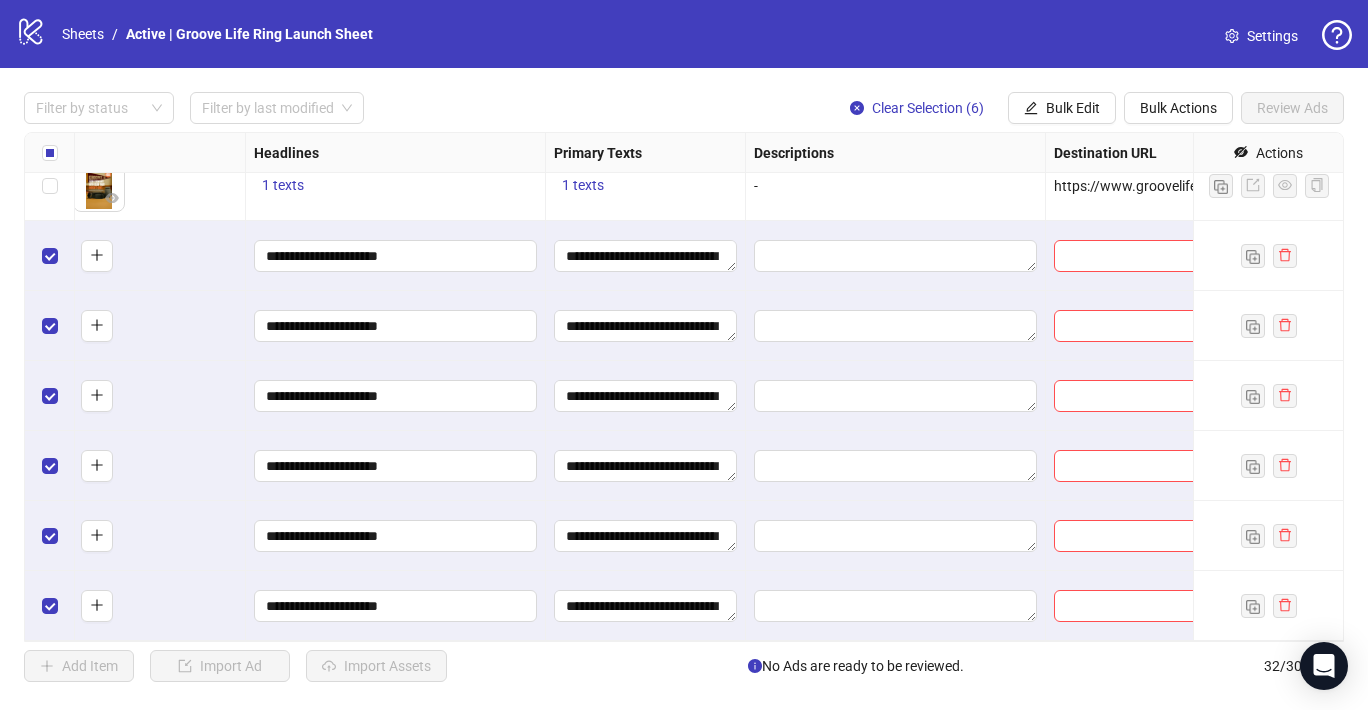 scroll, scrollTop: 1772, scrollLeft: 1176, axis: both 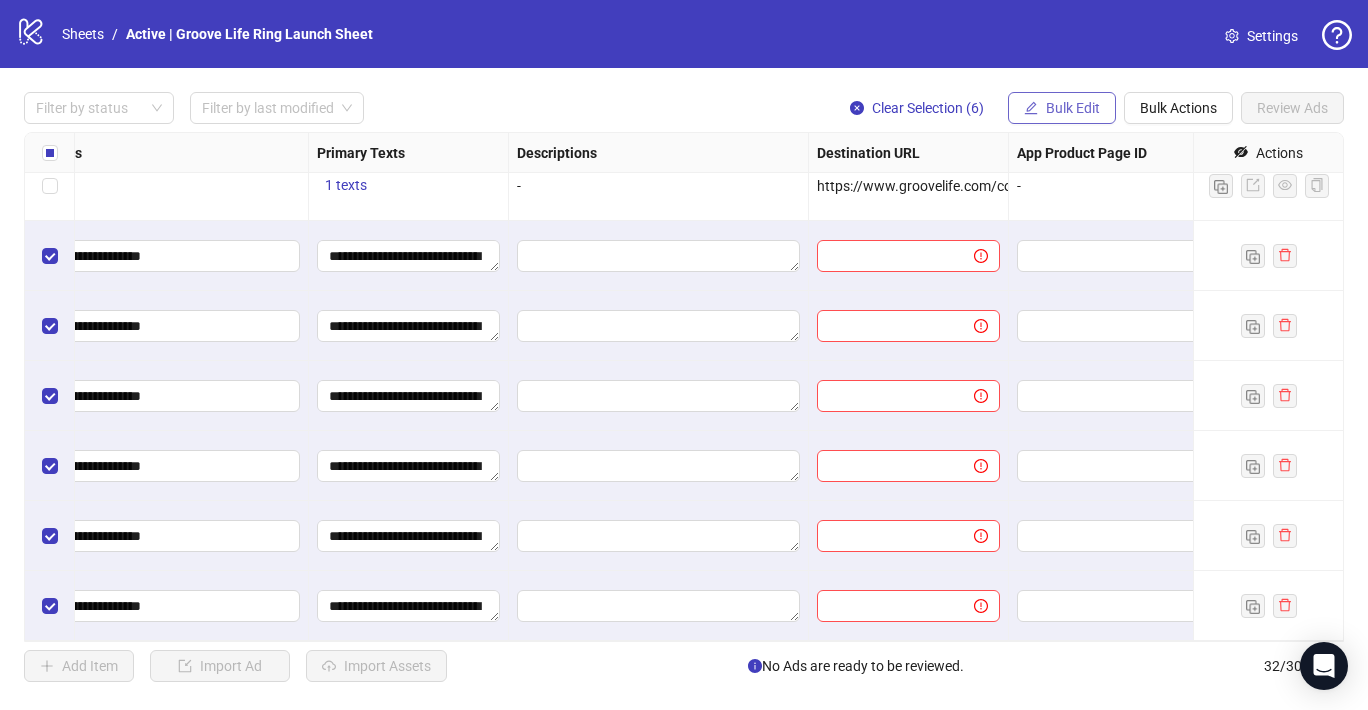 click on "Bulk Edit" at bounding box center [1062, 108] 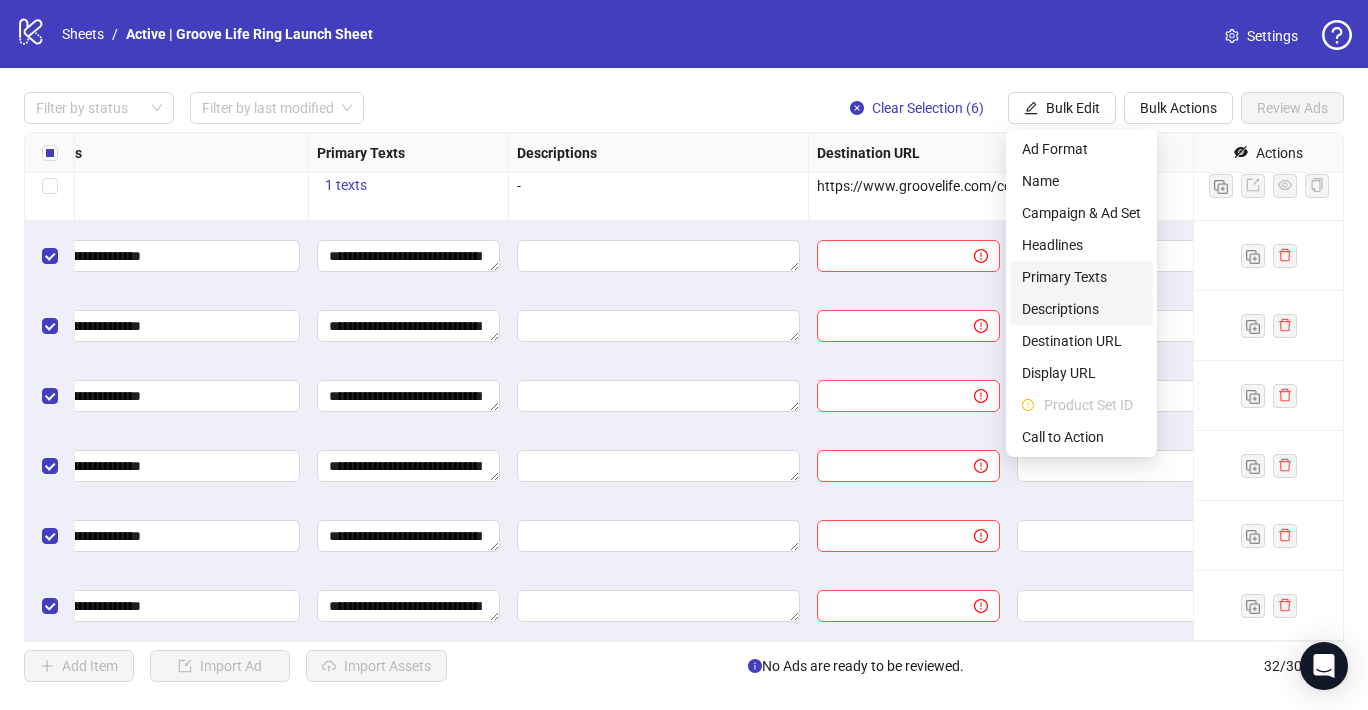 click on "Descriptions" at bounding box center (1081, 309) 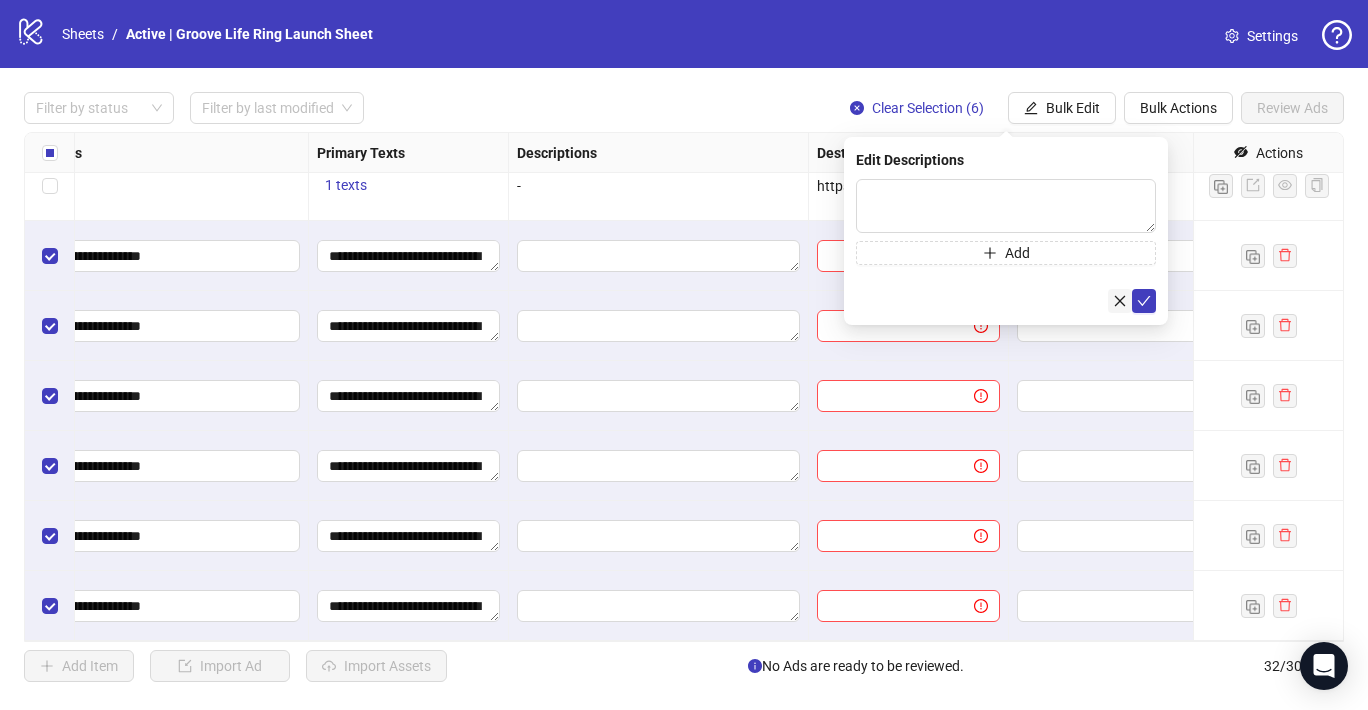 click 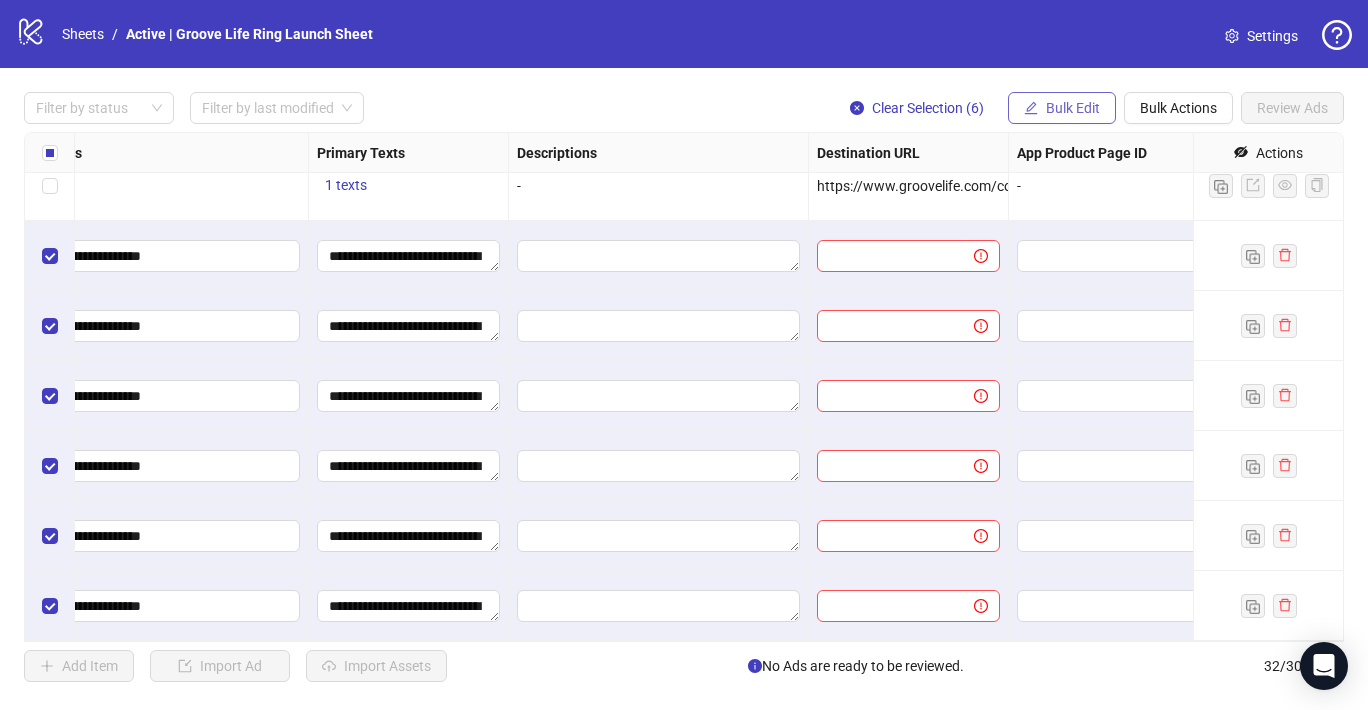 click on "Bulk Edit" at bounding box center [1073, 108] 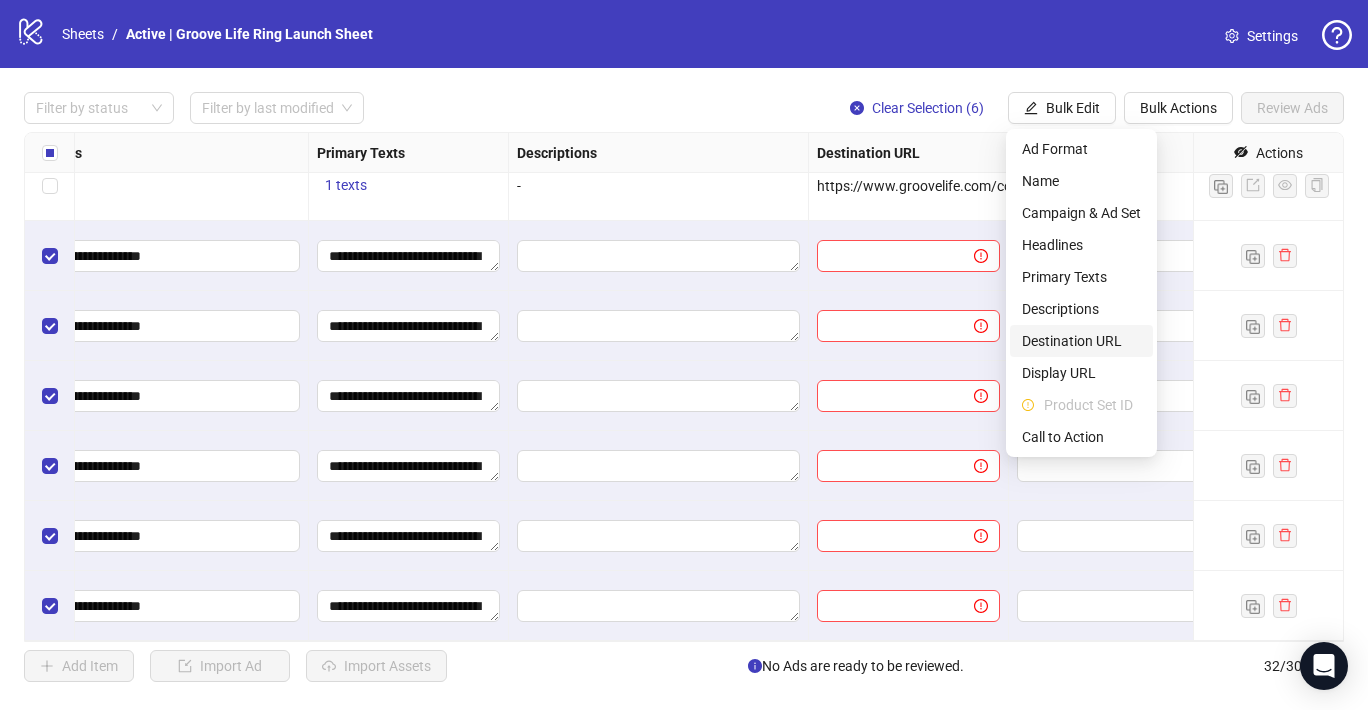 click on "Destination URL" at bounding box center (1081, 341) 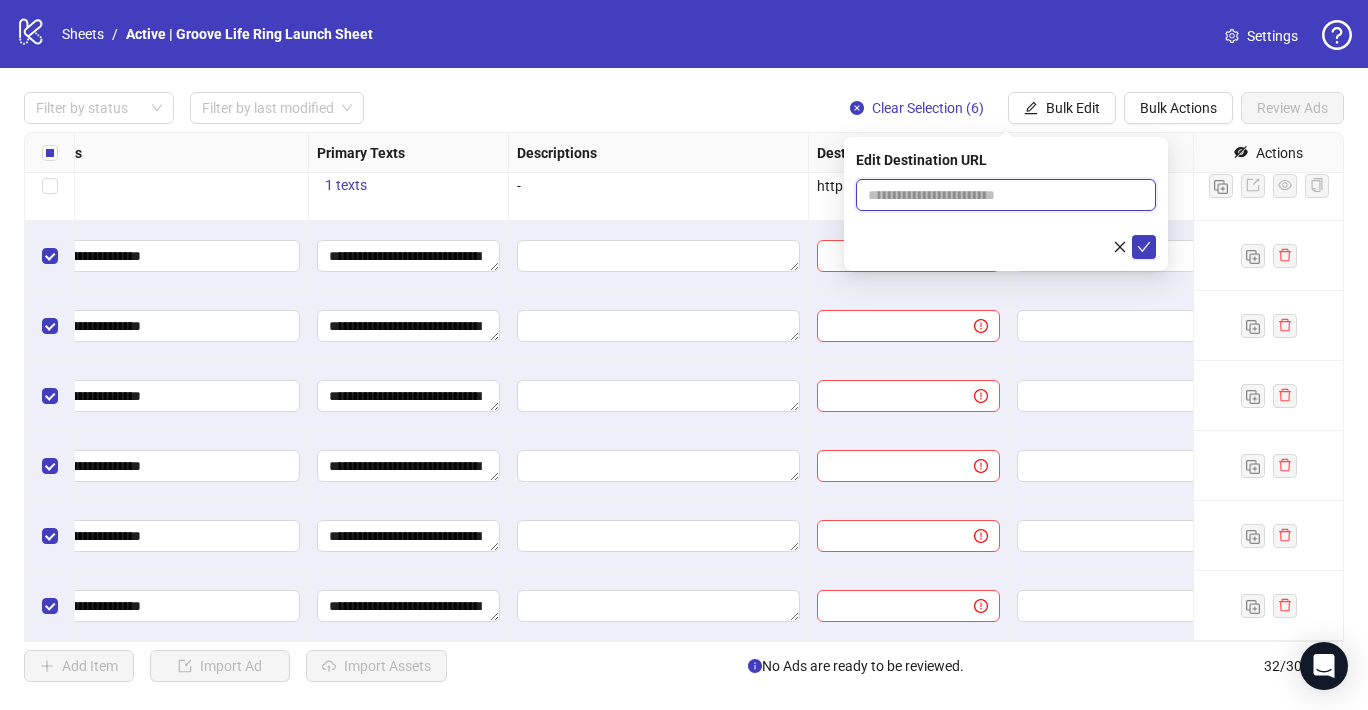 click at bounding box center [998, 195] 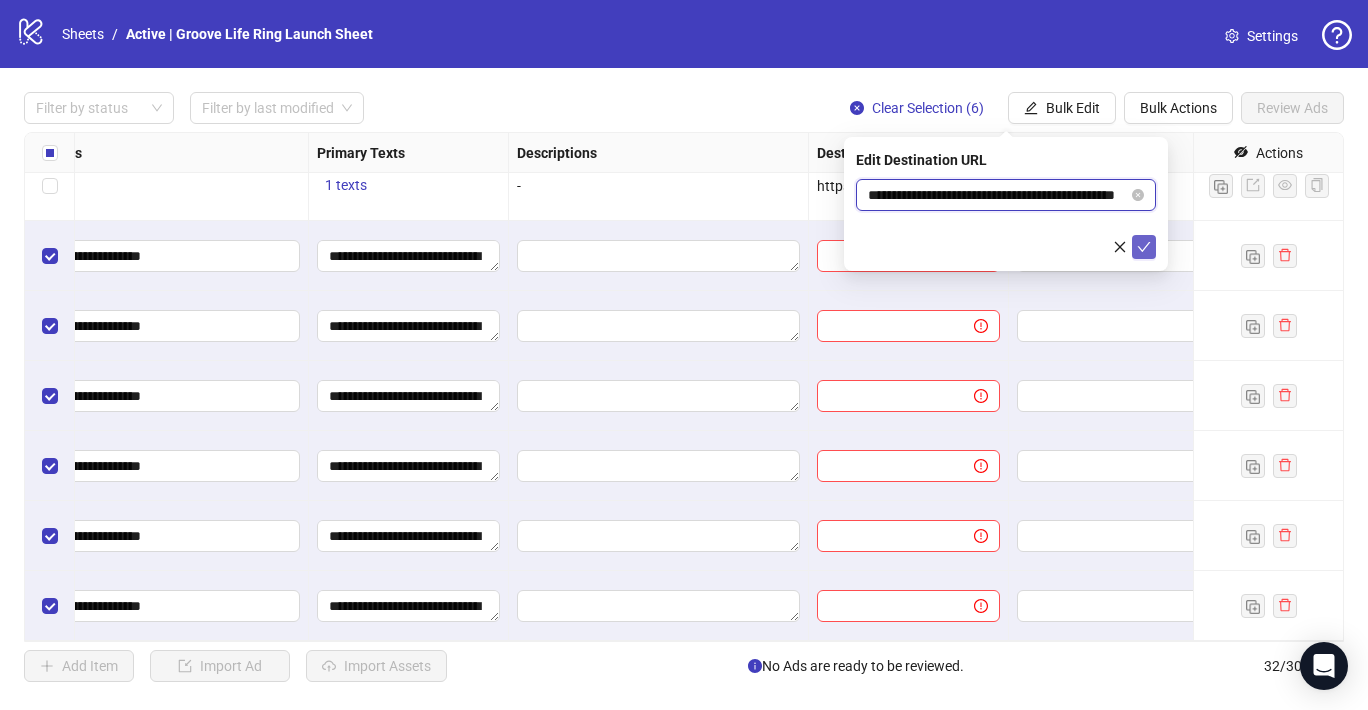 scroll, scrollTop: 0, scrollLeft: 58, axis: horizontal 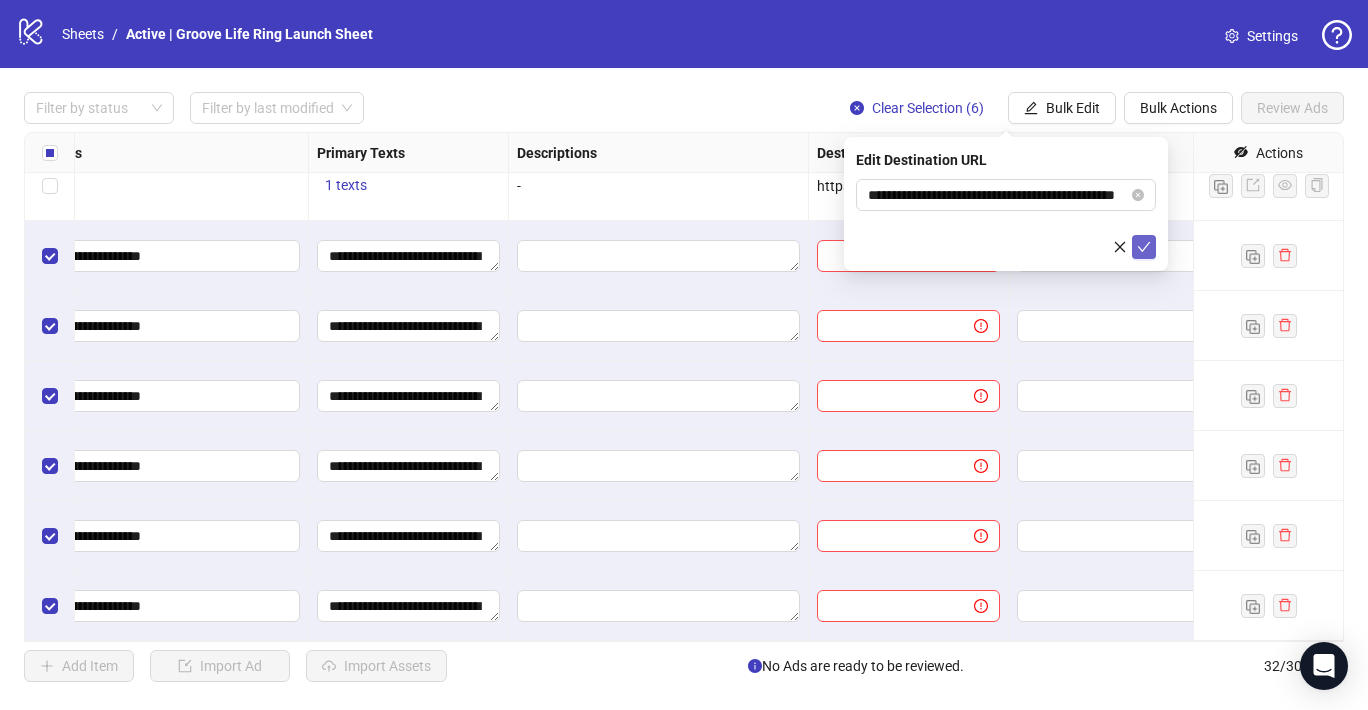 click 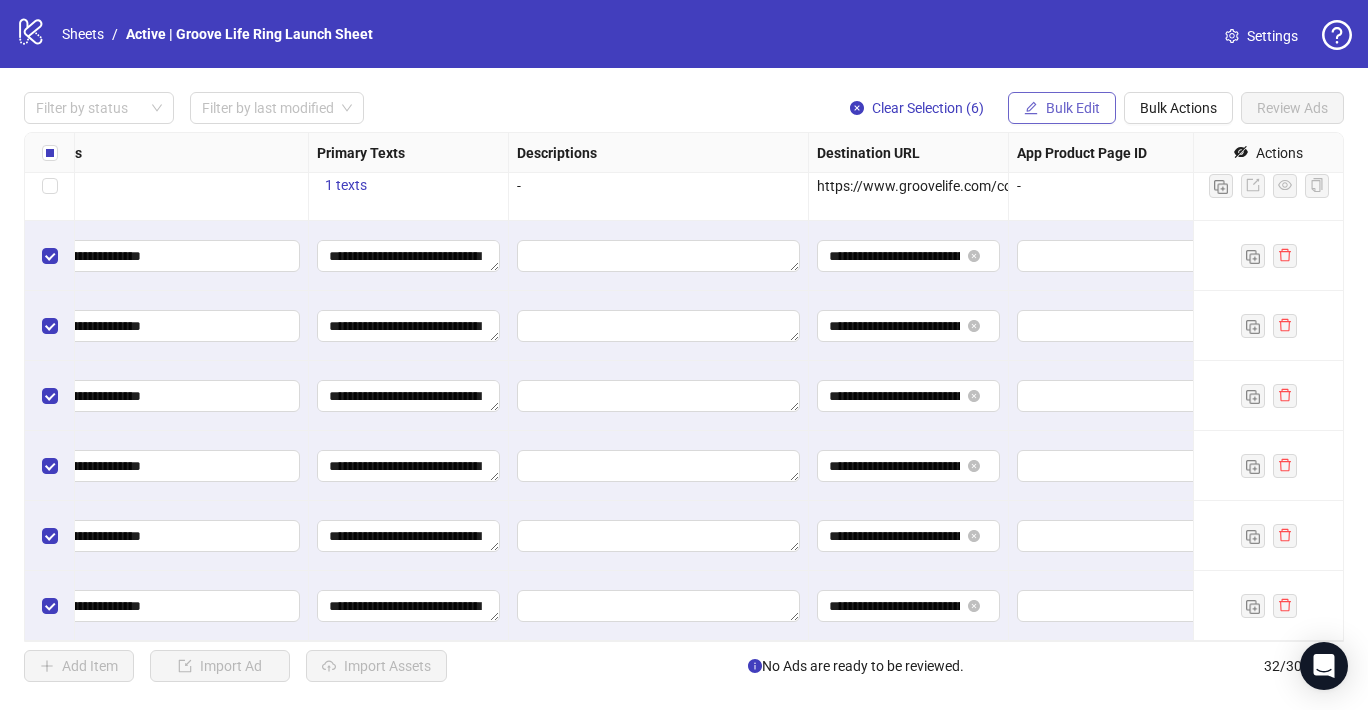 click on "Bulk Edit" at bounding box center [1073, 108] 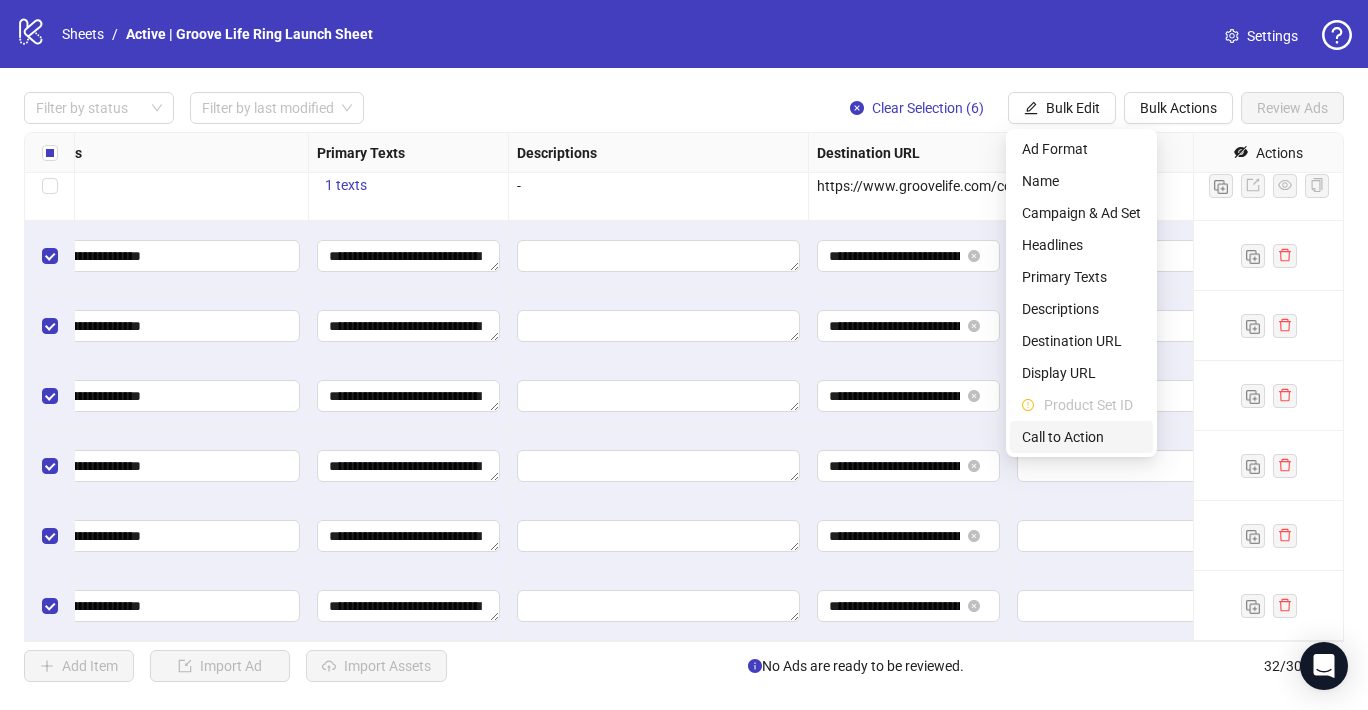 click on "Call to Action" at bounding box center (1081, 437) 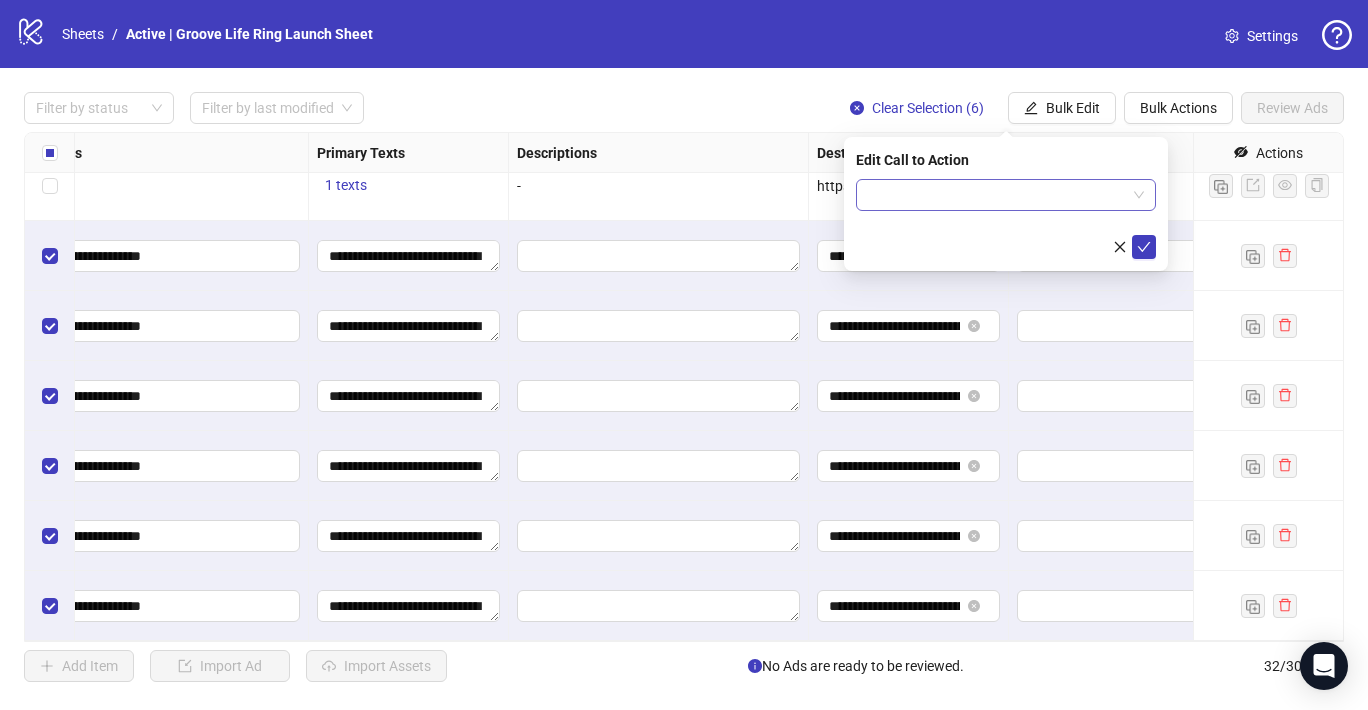 click at bounding box center (997, 195) 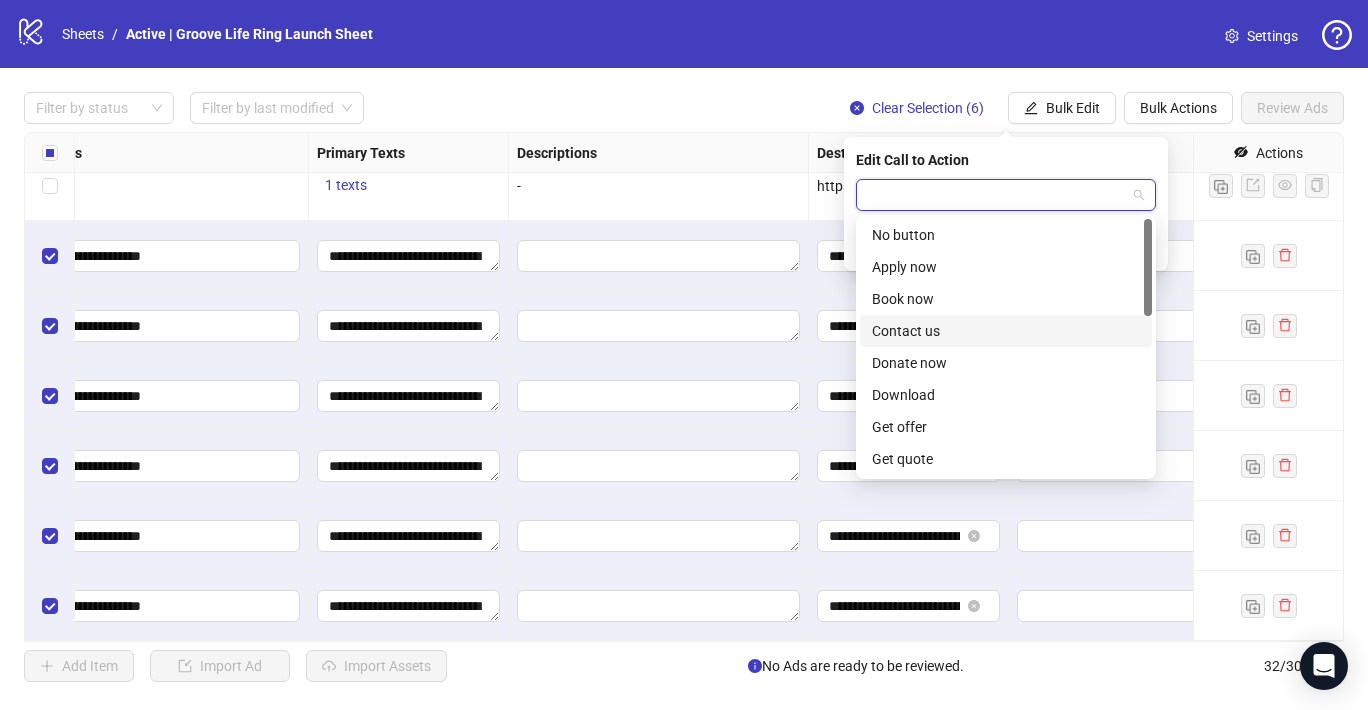 scroll, scrollTop: 416, scrollLeft: 0, axis: vertical 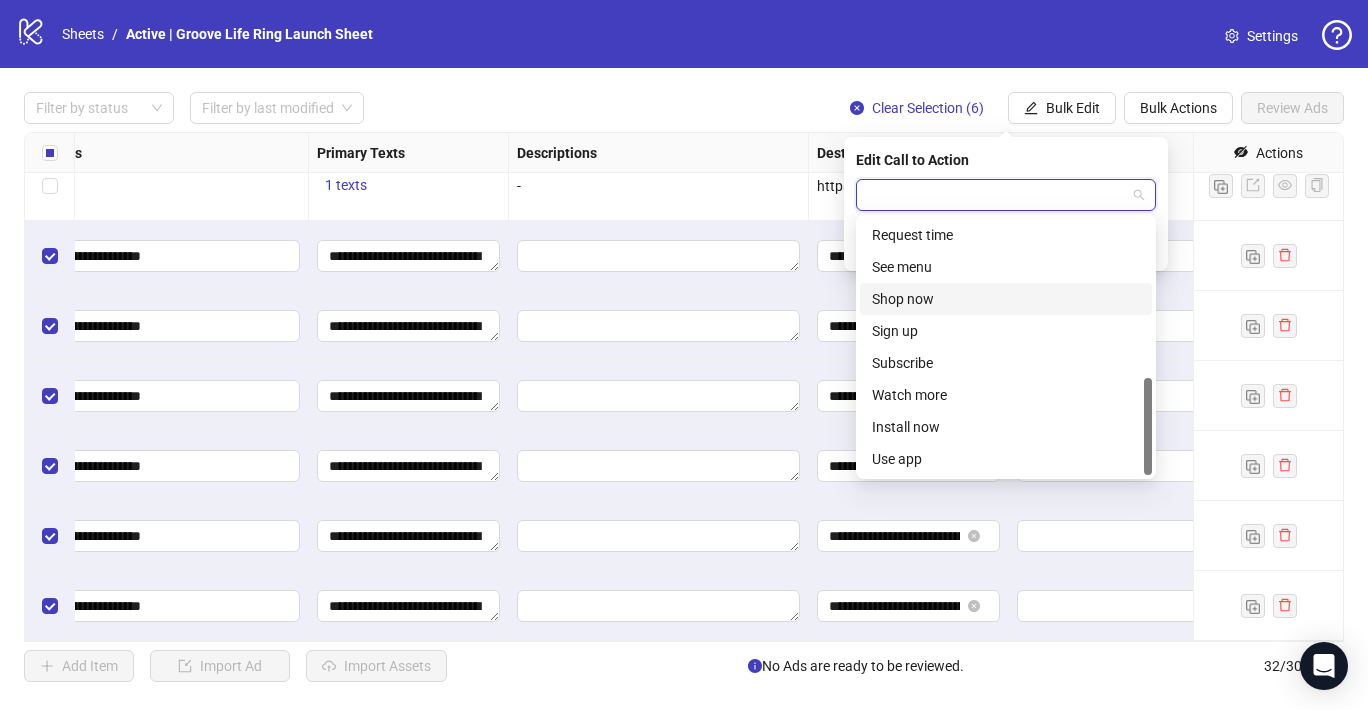 click on "Shop now" at bounding box center (1006, 299) 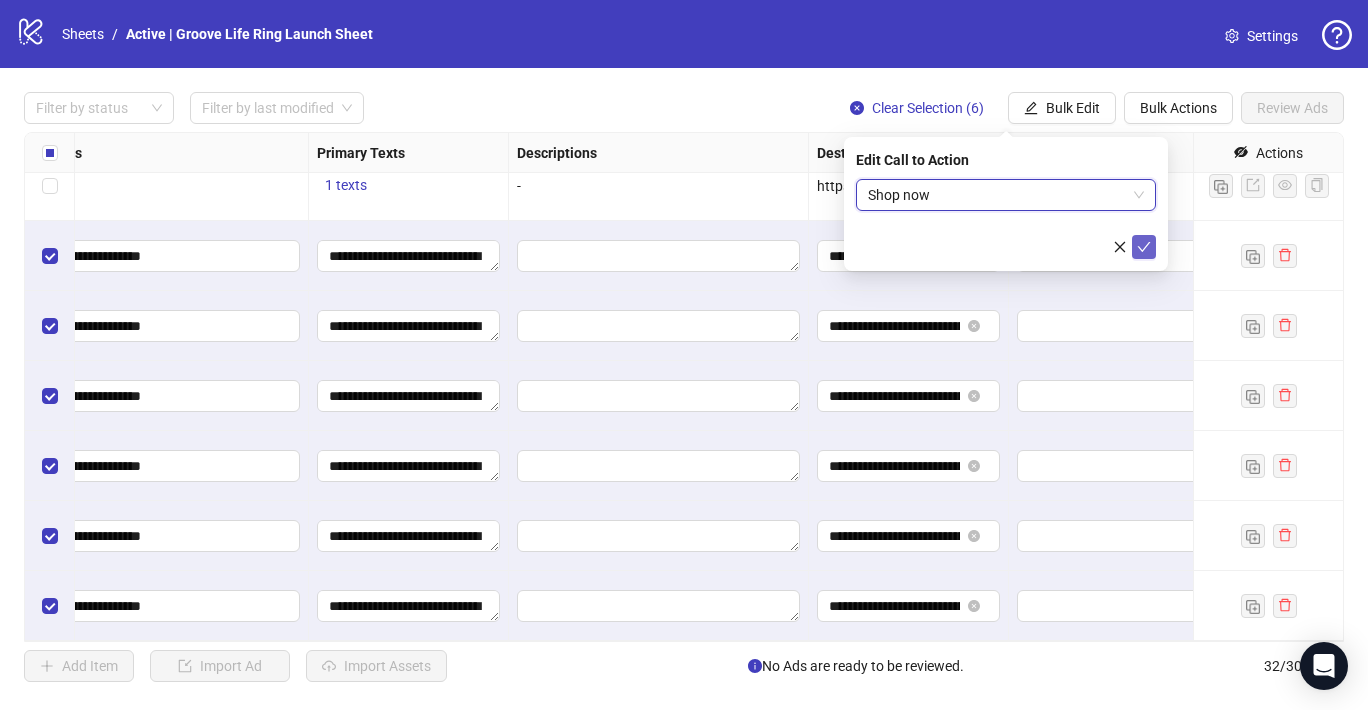 click 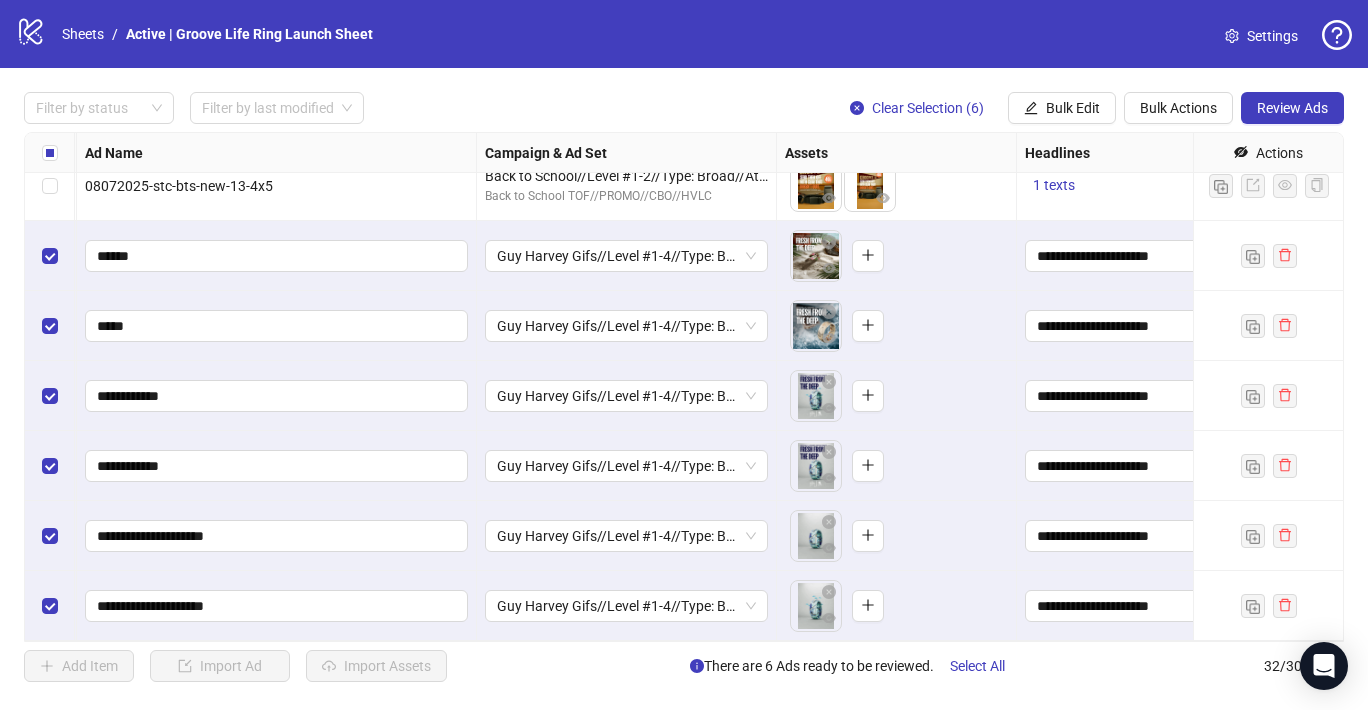 scroll, scrollTop: 1772, scrollLeft: 0, axis: vertical 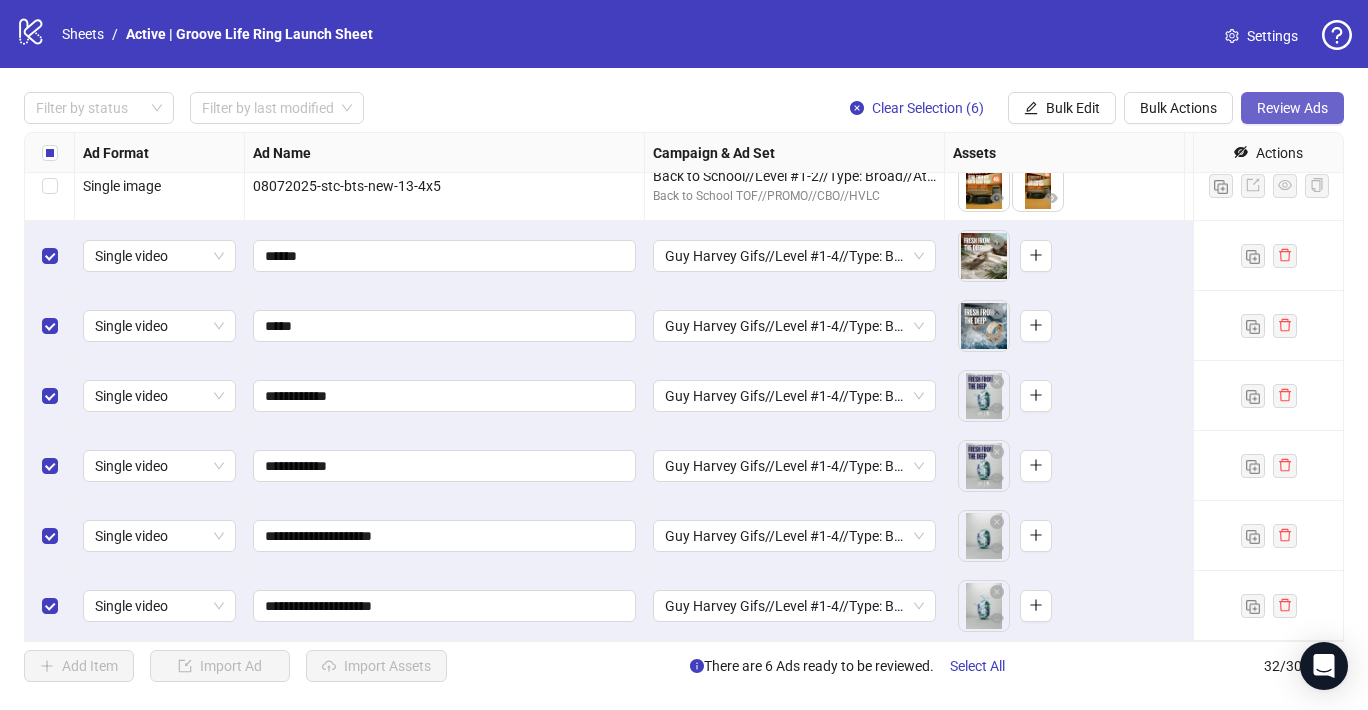 click on "Review Ads" at bounding box center [1292, 108] 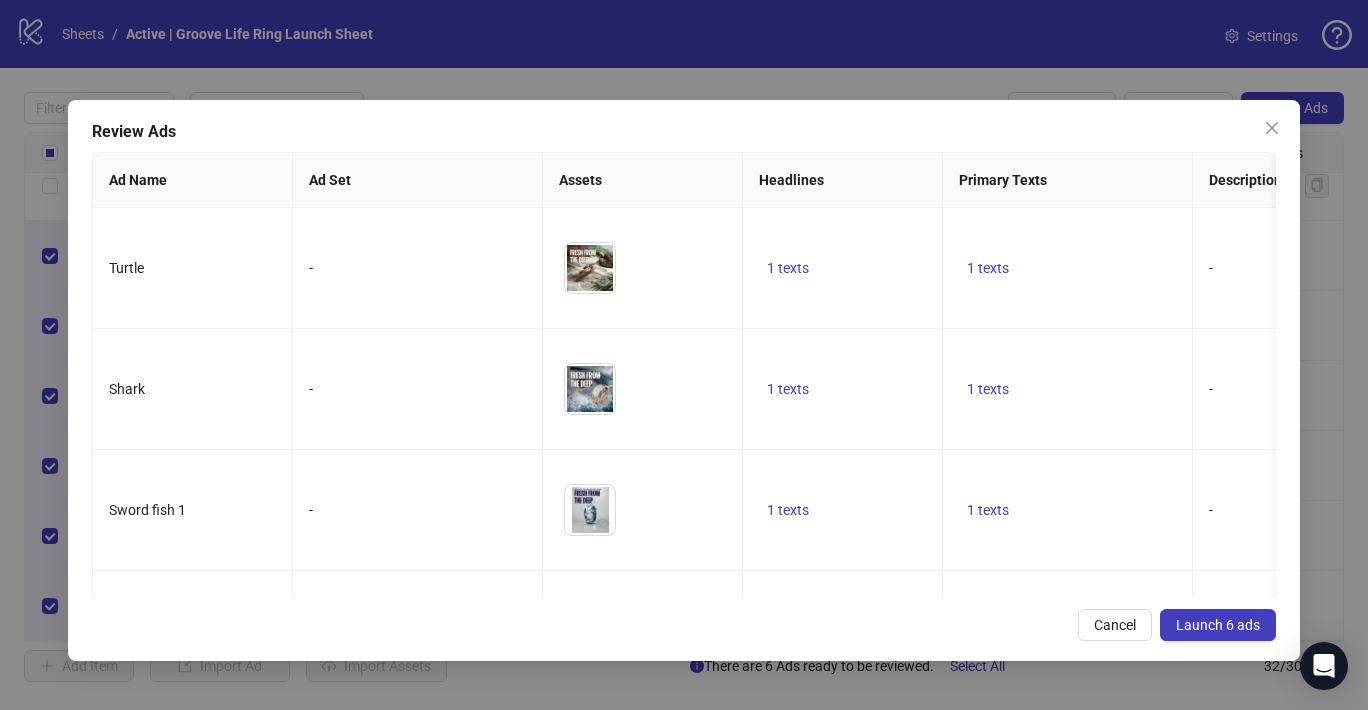 click on "Launch 6 ads" at bounding box center (1218, 625) 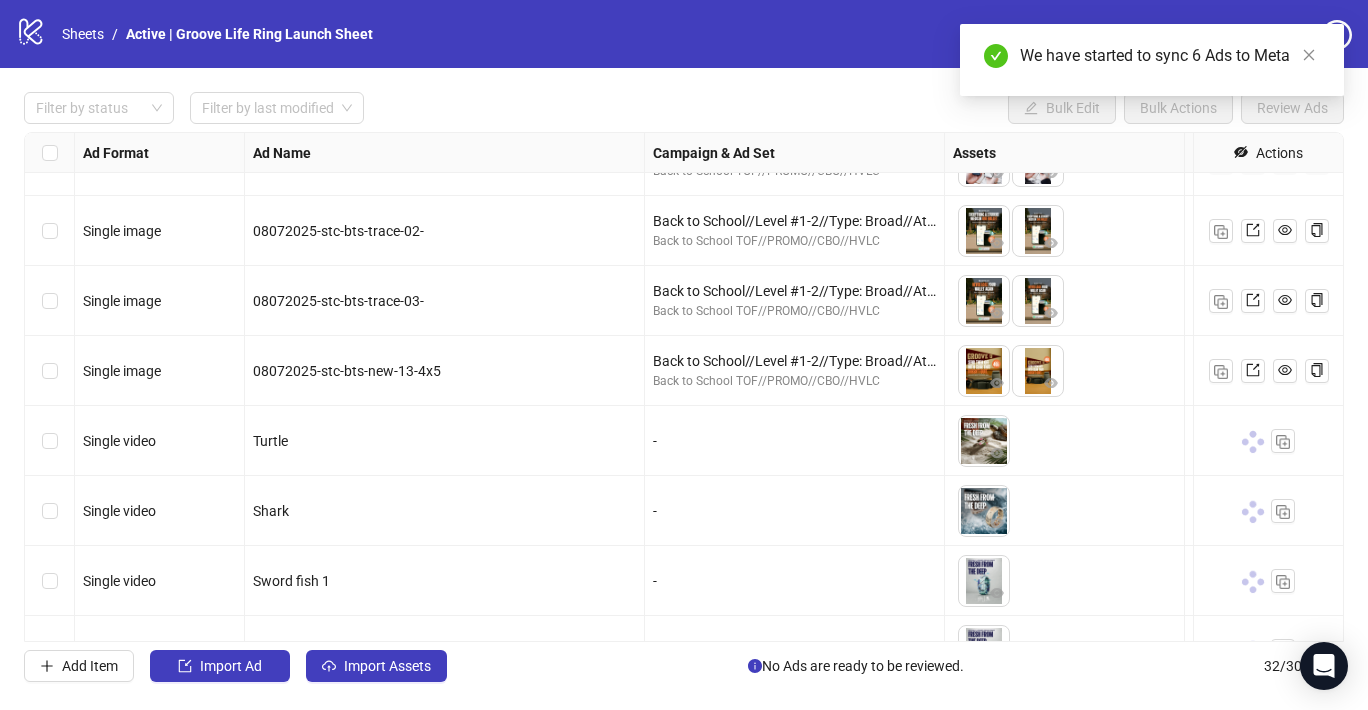 scroll, scrollTop: 1772, scrollLeft: 0, axis: vertical 